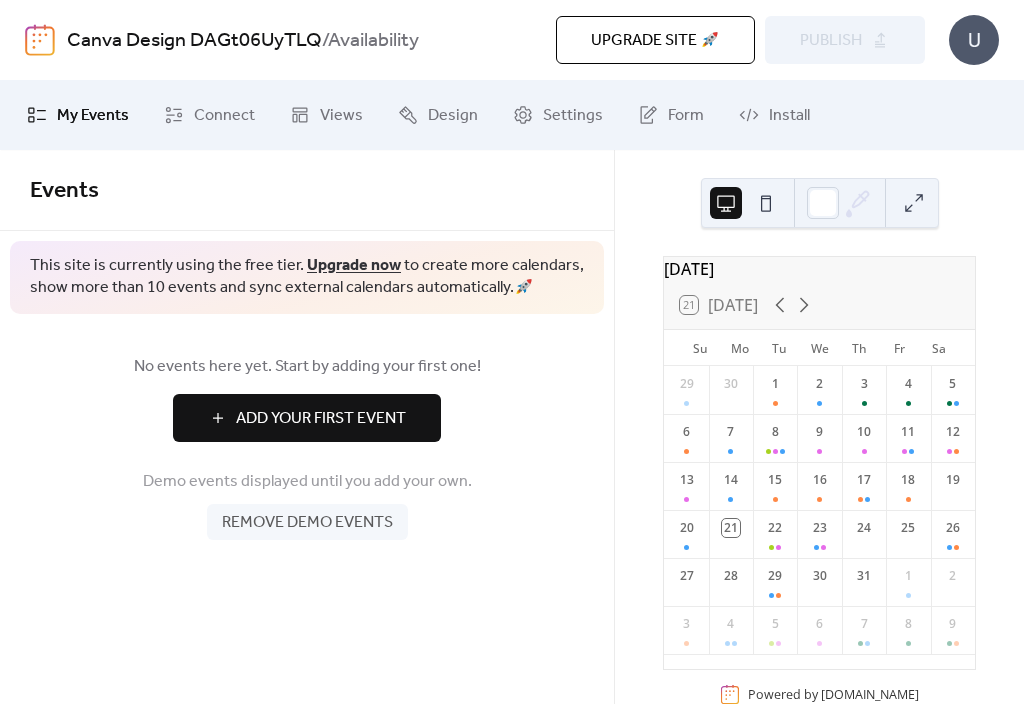 scroll, scrollTop: 0, scrollLeft: 0, axis: both 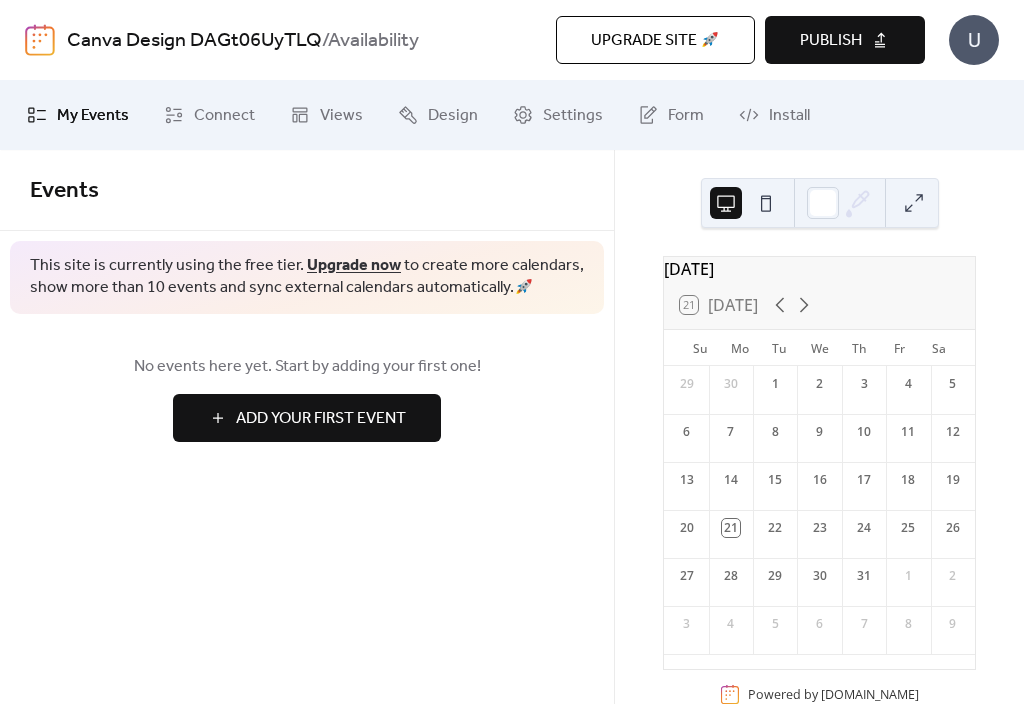 click on "25" at bounding box center (908, 528) 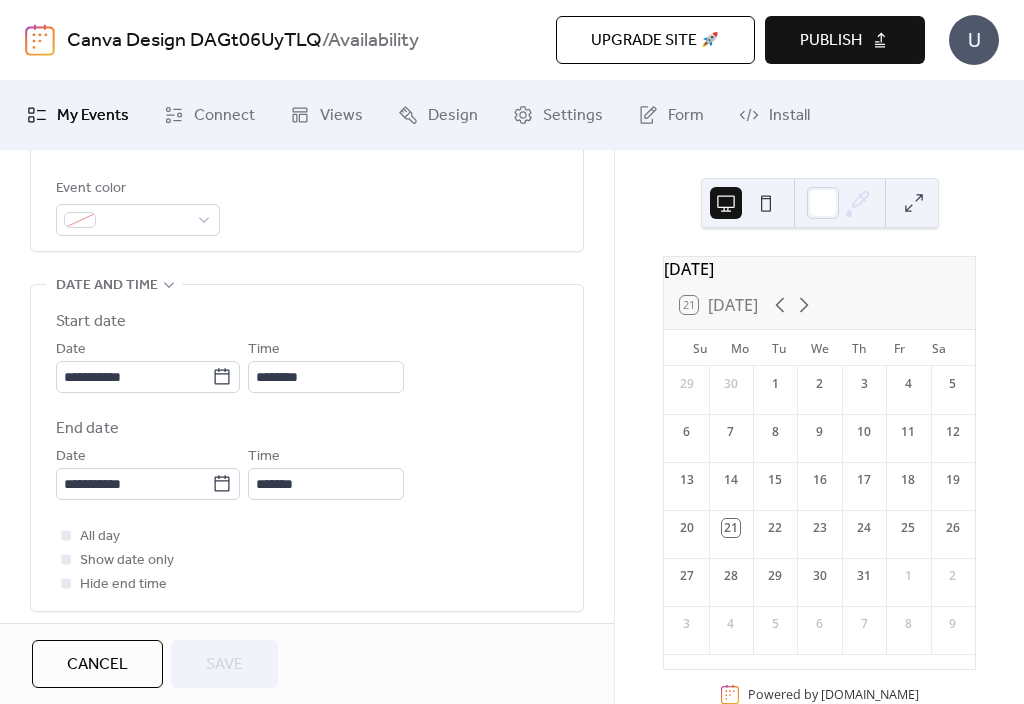 scroll, scrollTop: 559, scrollLeft: 0, axis: vertical 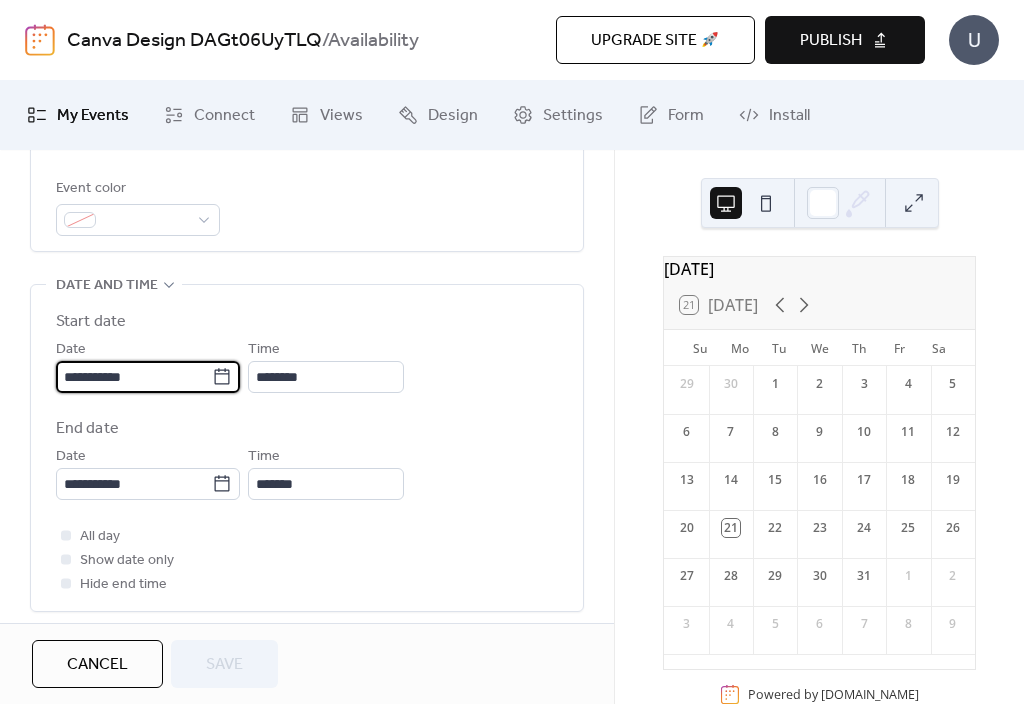 click on "**********" at bounding box center (134, 377) 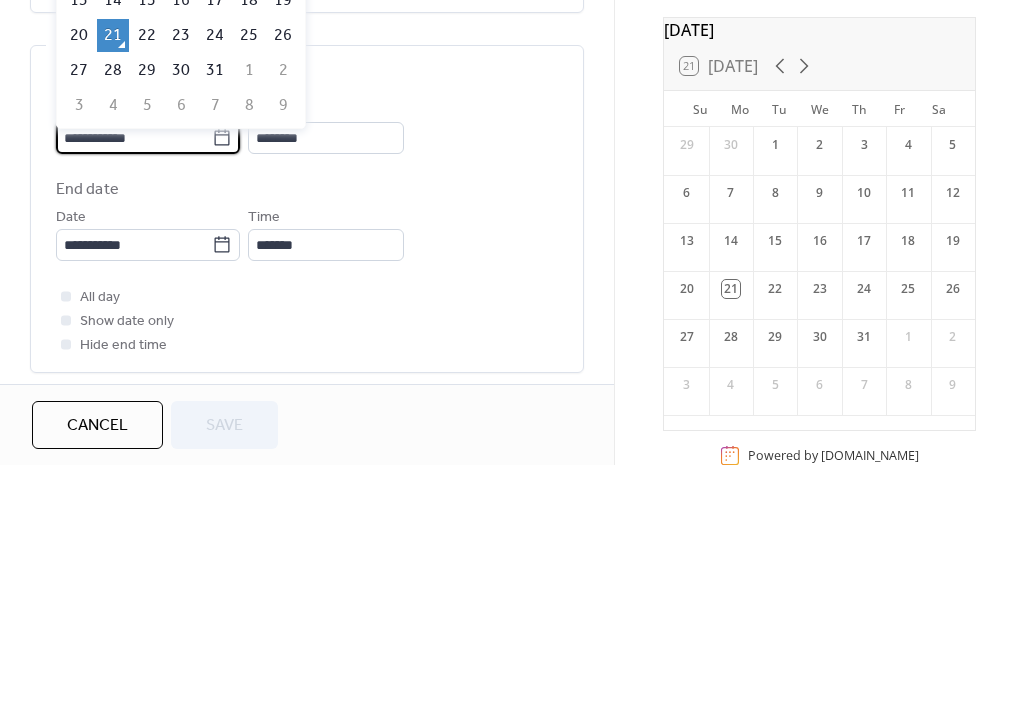 click on "**********" at bounding box center (307, 448) 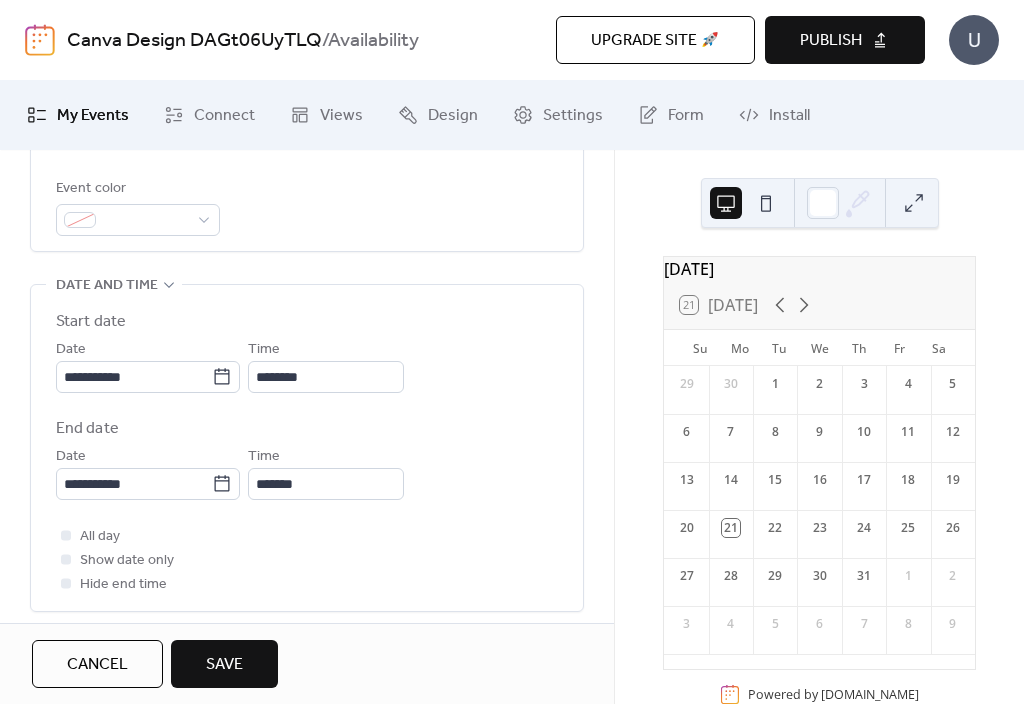 click 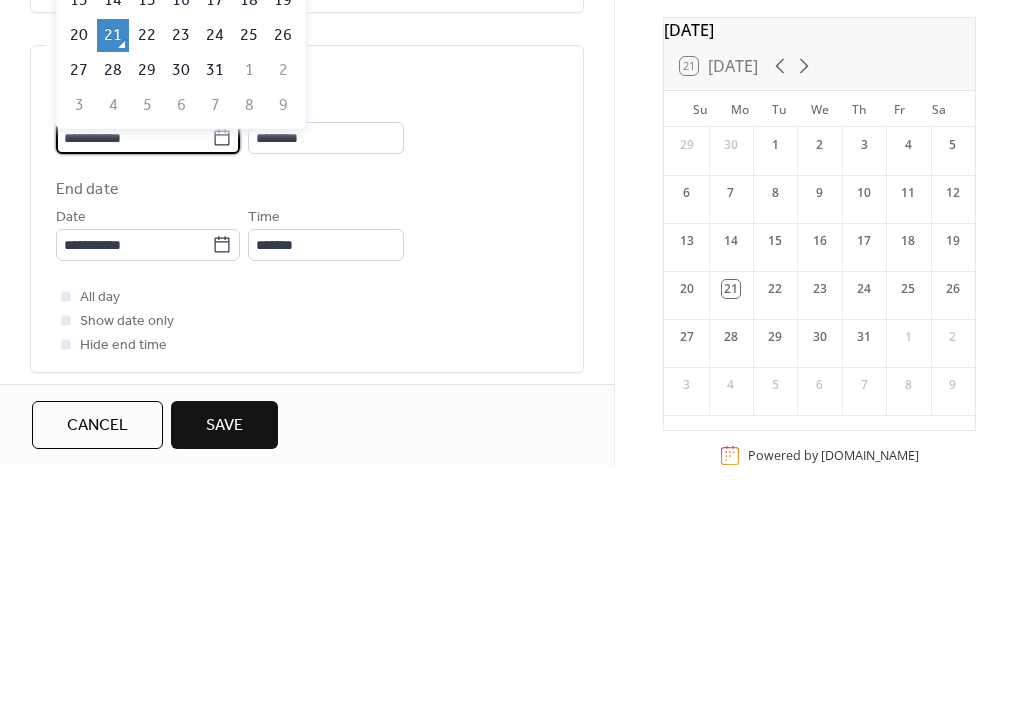 click on "26" at bounding box center (283, 274) 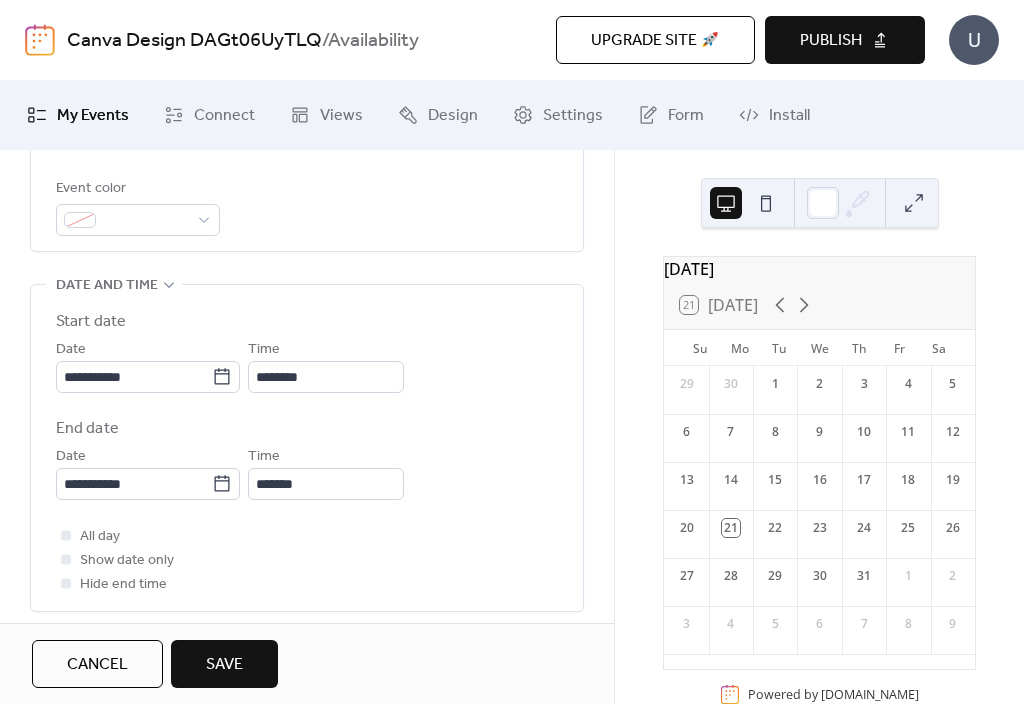 click on "**********" at bounding box center [148, 484] 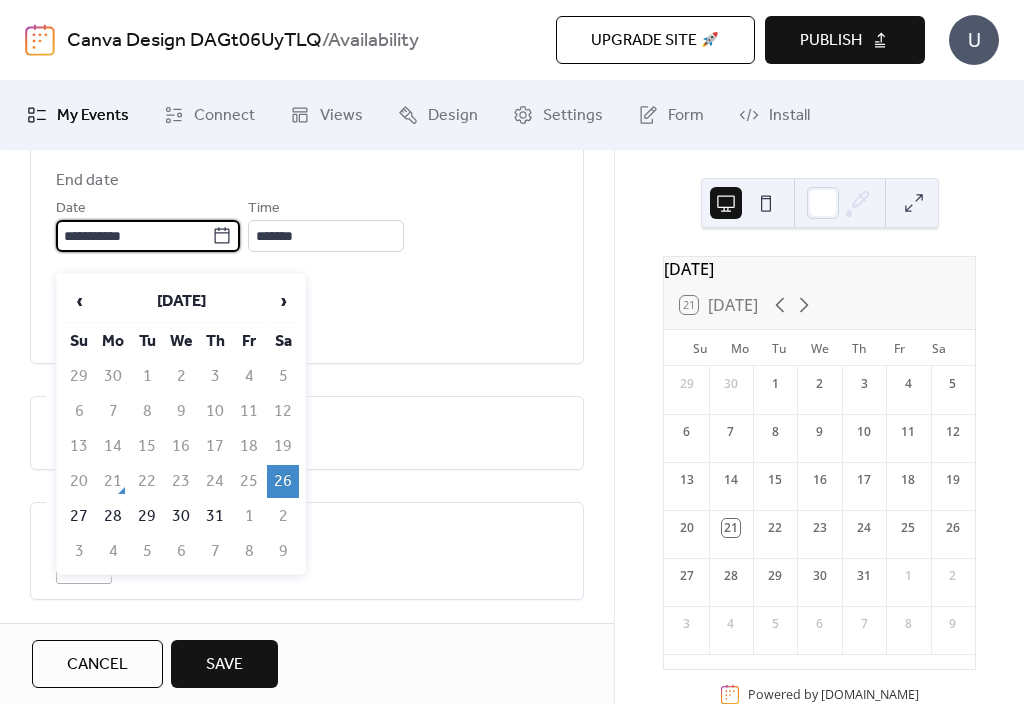 scroll, scrollTop: 811, scrollLeft: 0, axis: vertical 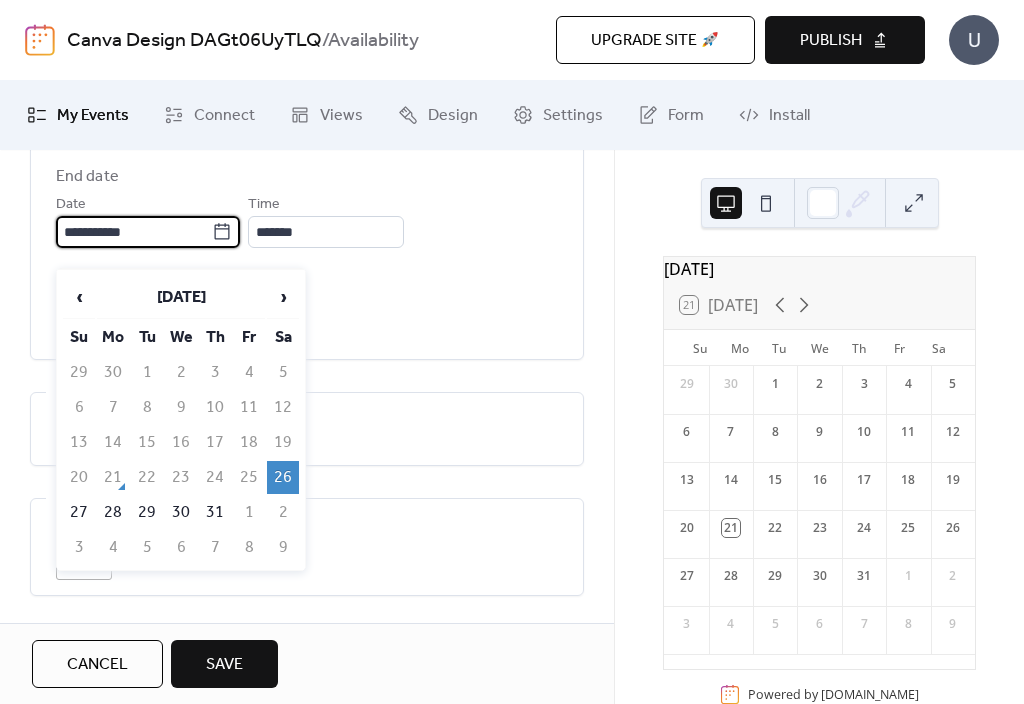 click on "**********" at bounding box center [148, 232] 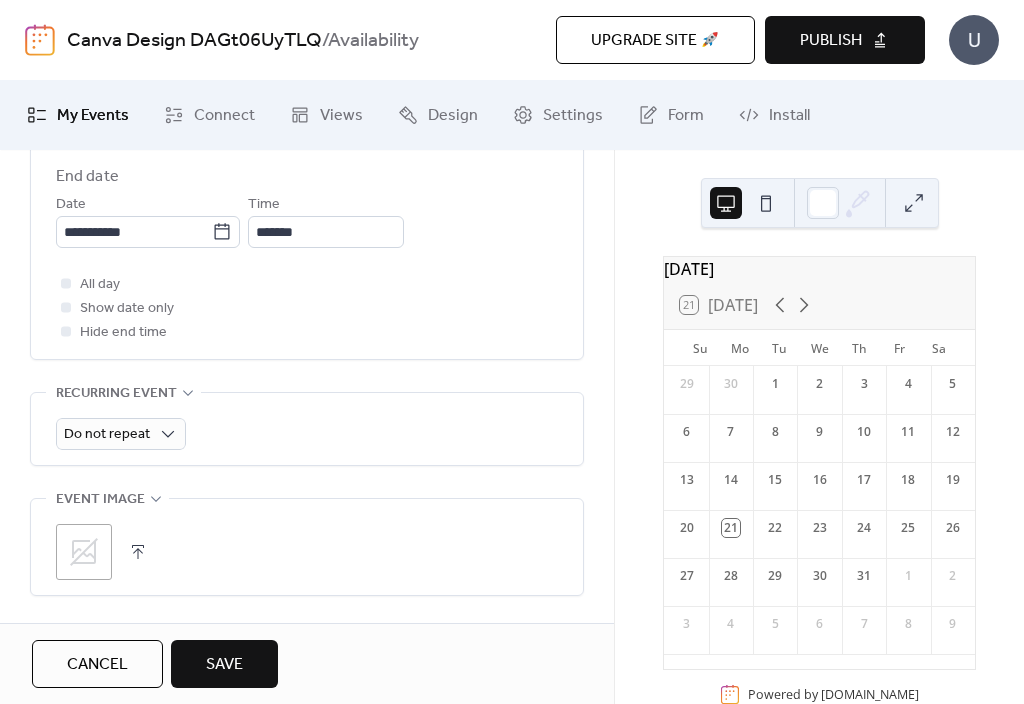 type on "**********" 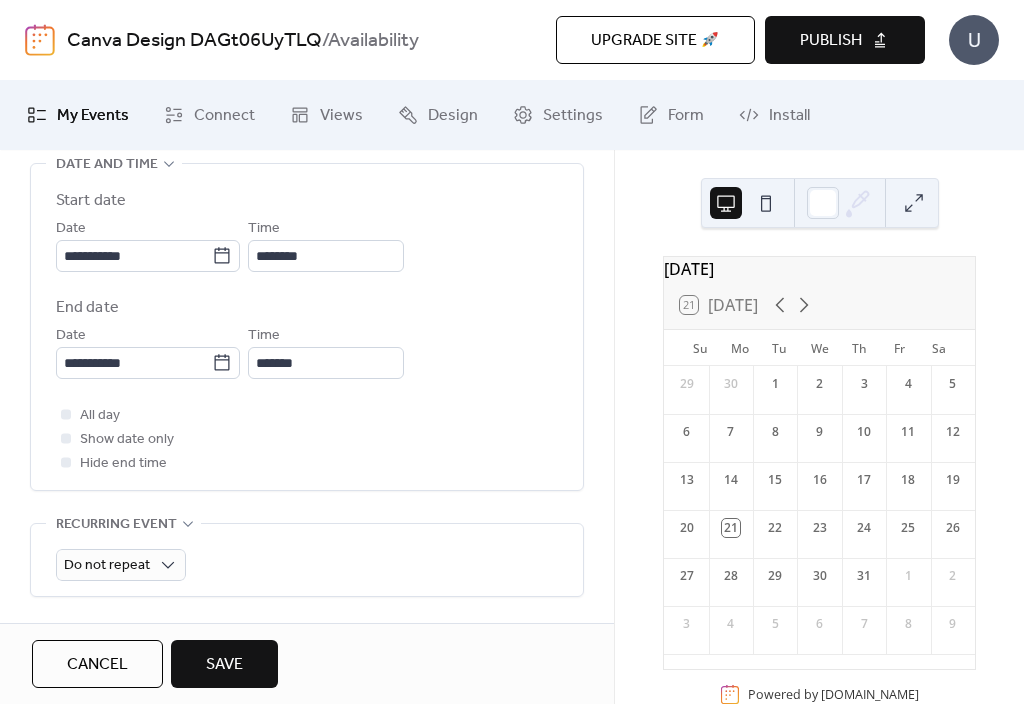 scroll, scrollTop: 679, scrollLeft: 0, axis: vertical 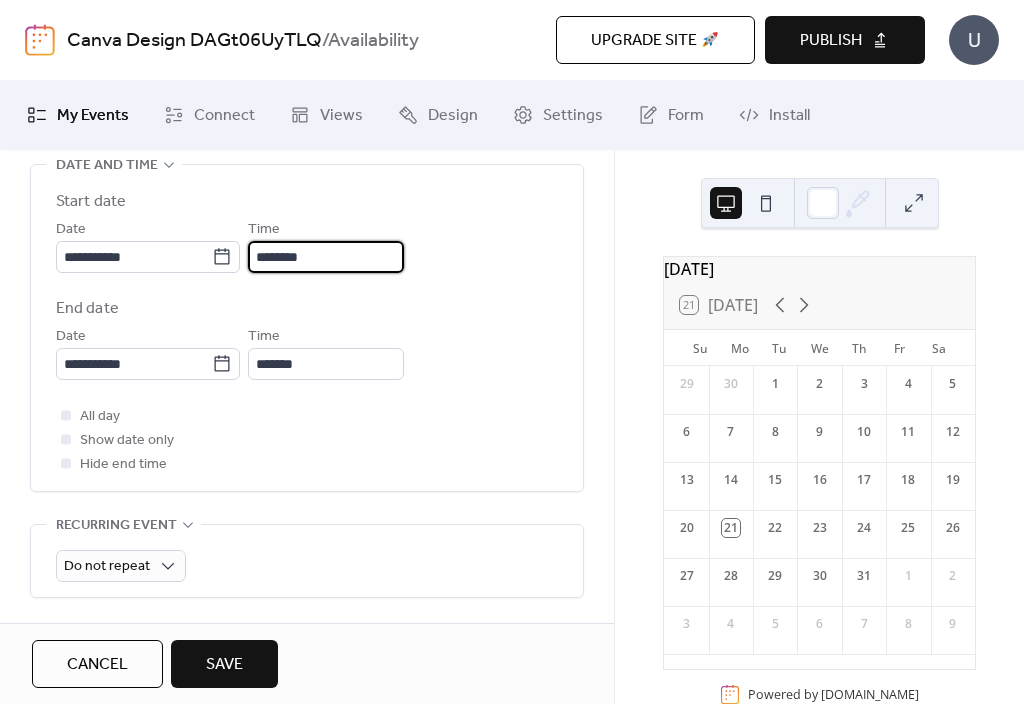 click on "********" at bounding box center [326, 257] 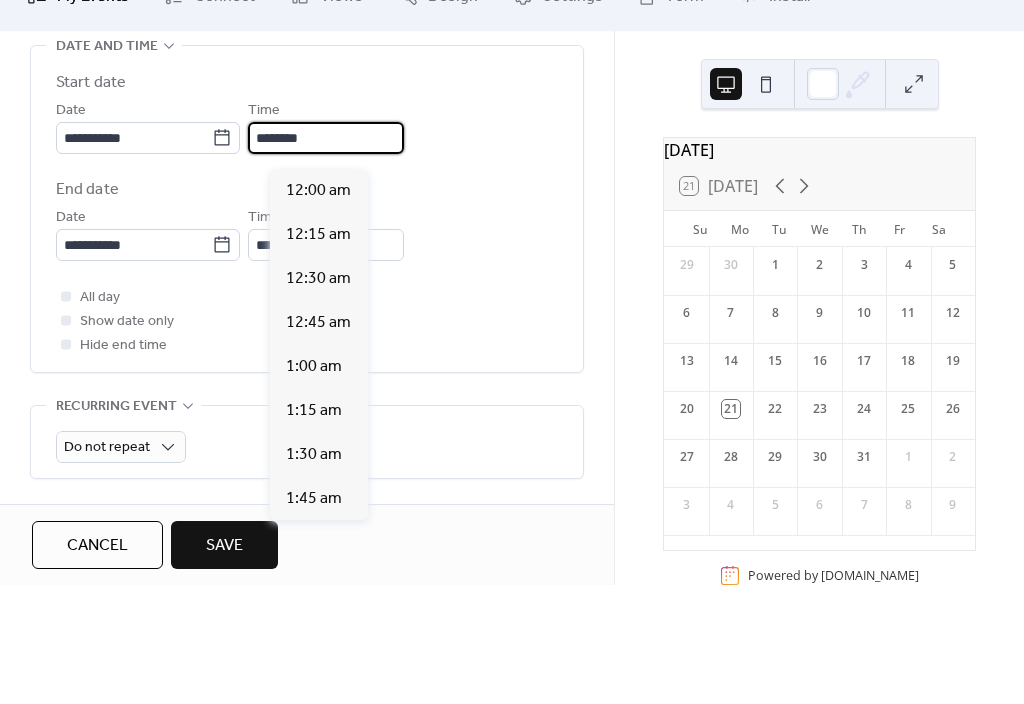 scroll, scrollTop: 0, scrollLeft: 0, axis: both 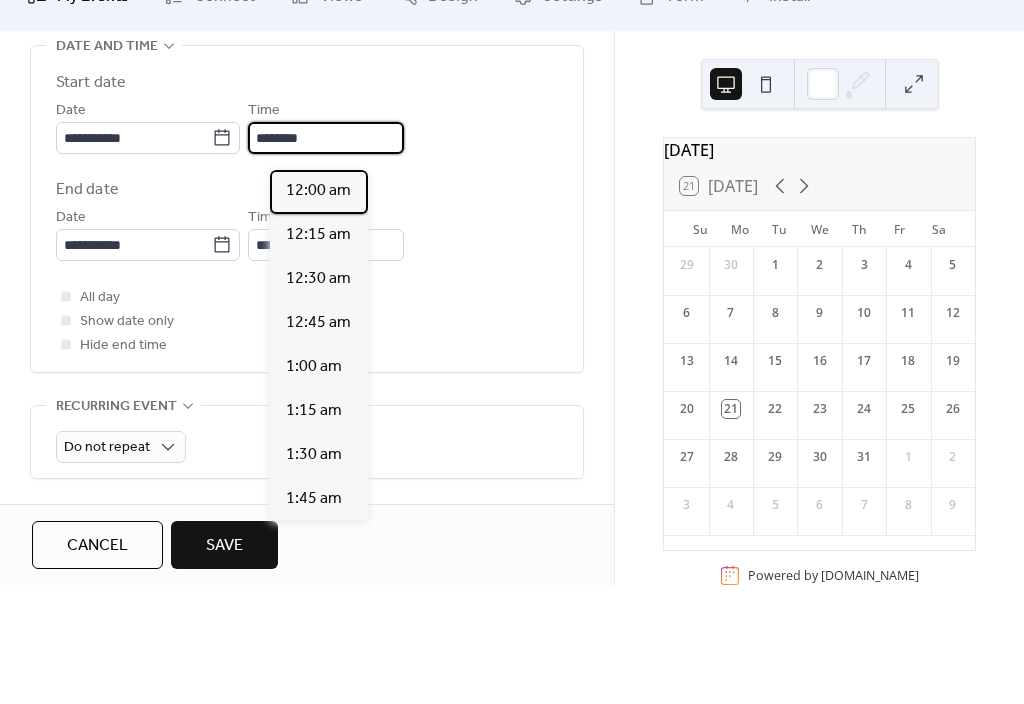 click on "12:00 am" at bounding box center [318, 310] 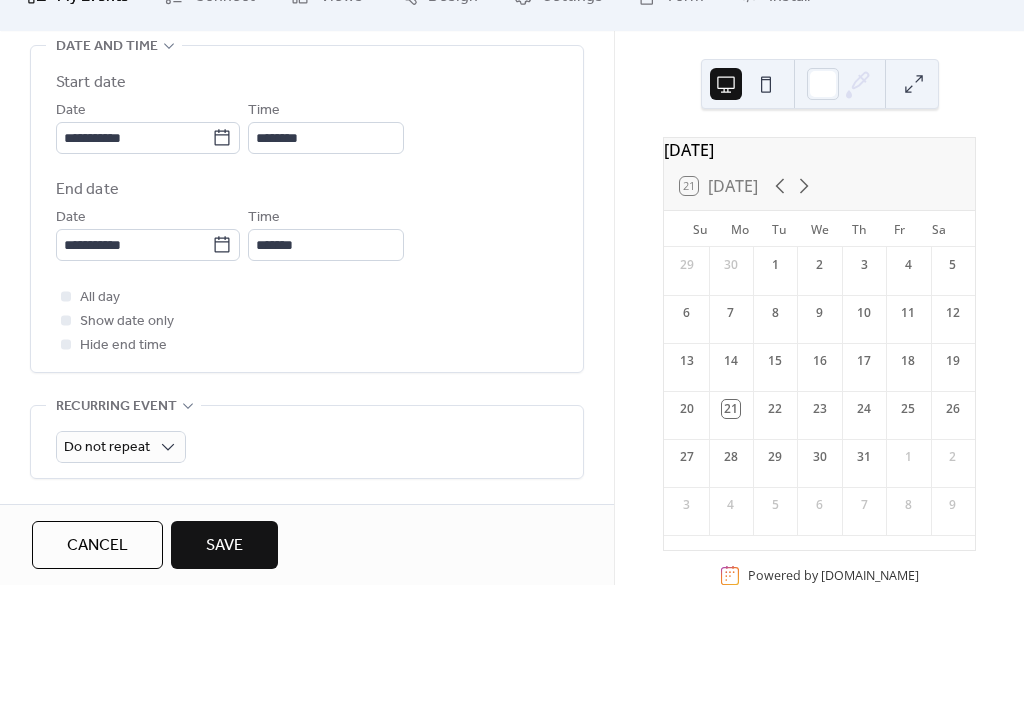 type on "********" 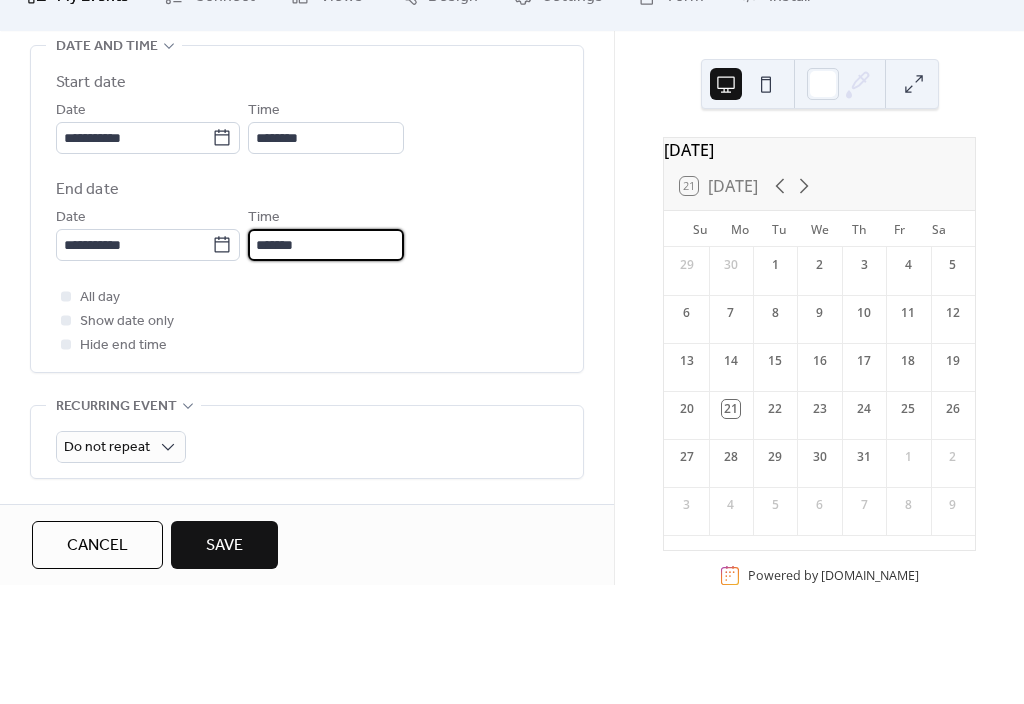 click on "*******" at bounding box center (326, 364) 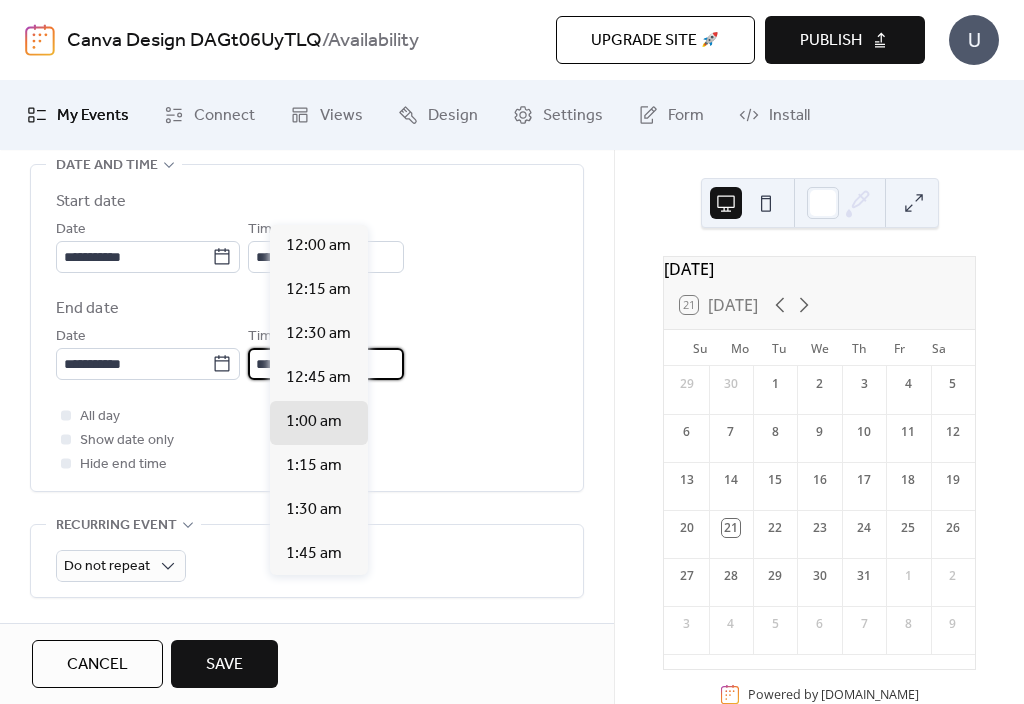 scroll, scrollTop: 854, scrollLeft: 0, axis: vertical 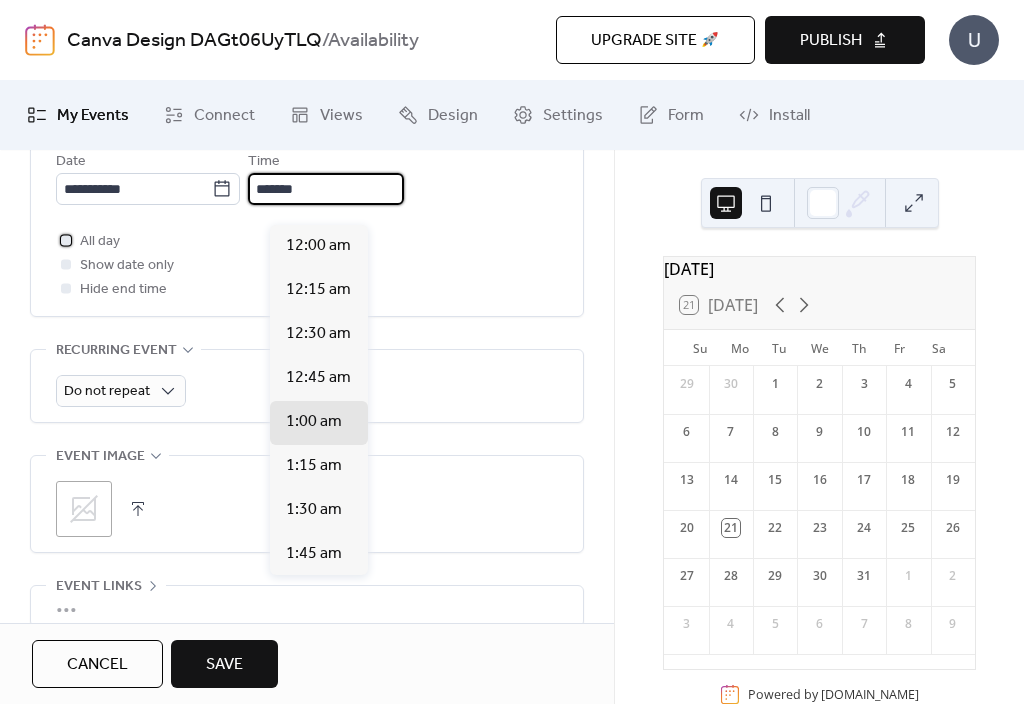 click at bounding box center [66, 240] 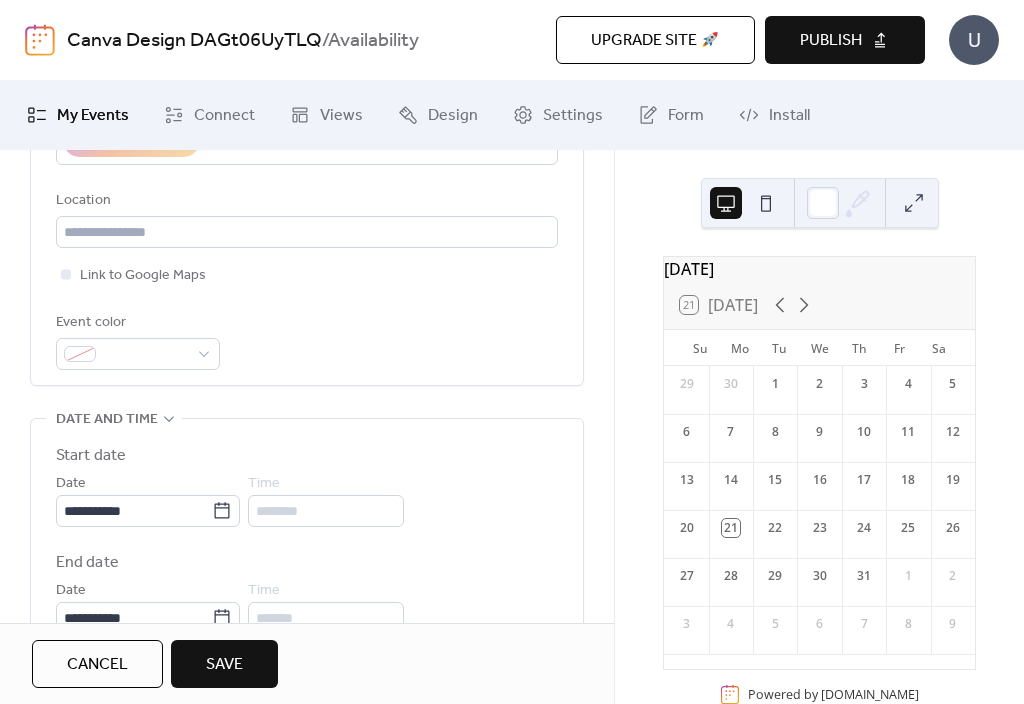 scroll, scrollTop: 422, scrollLeft: 0, axis: vertical 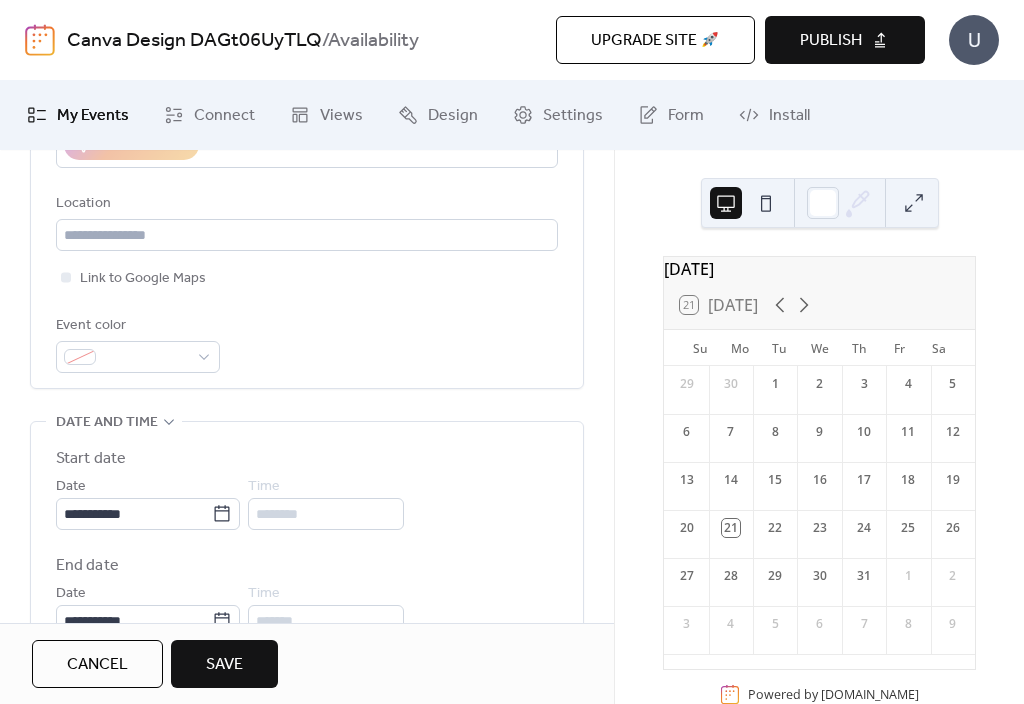 click on "Event color" at bounding box center [136, 326] 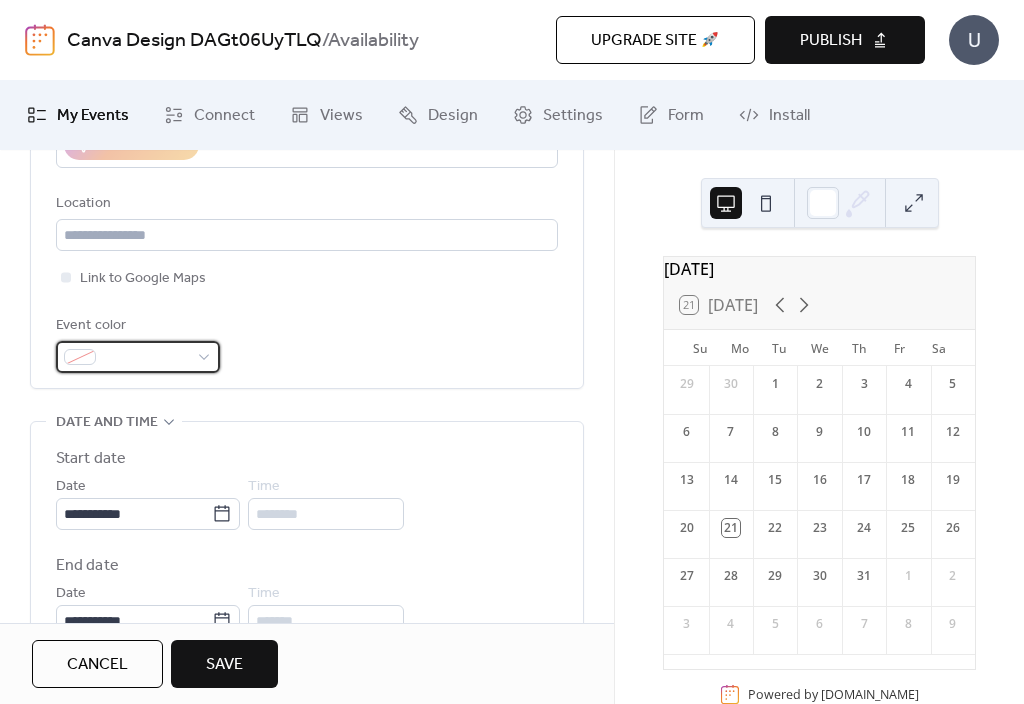 click at bounding box center [146, 358] 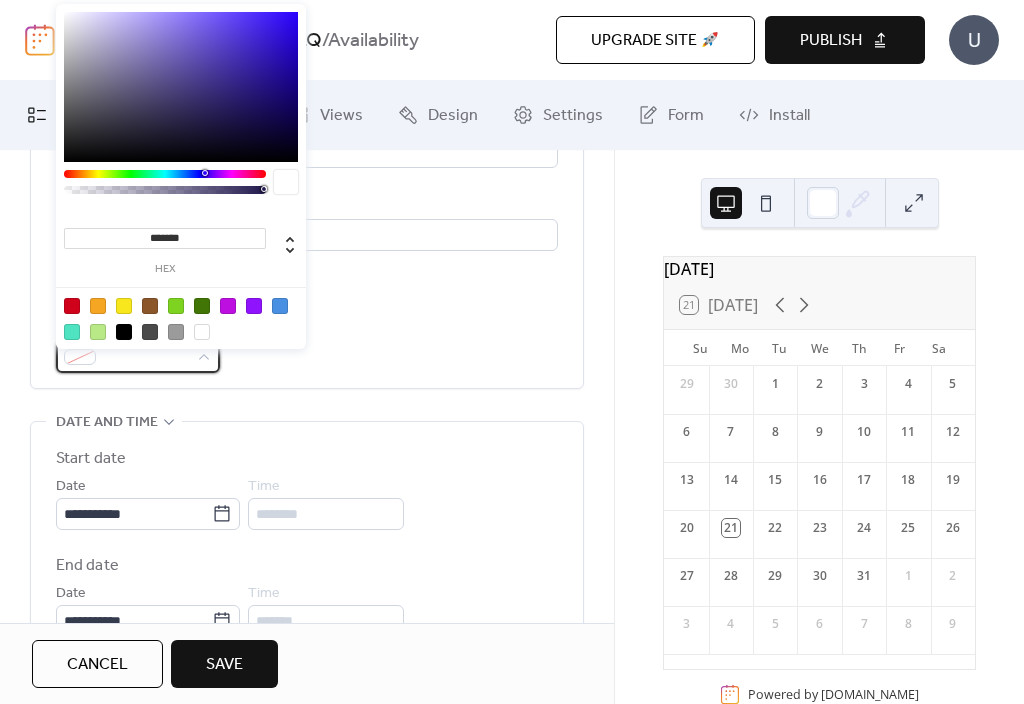 click at bounding box center [80, 357] 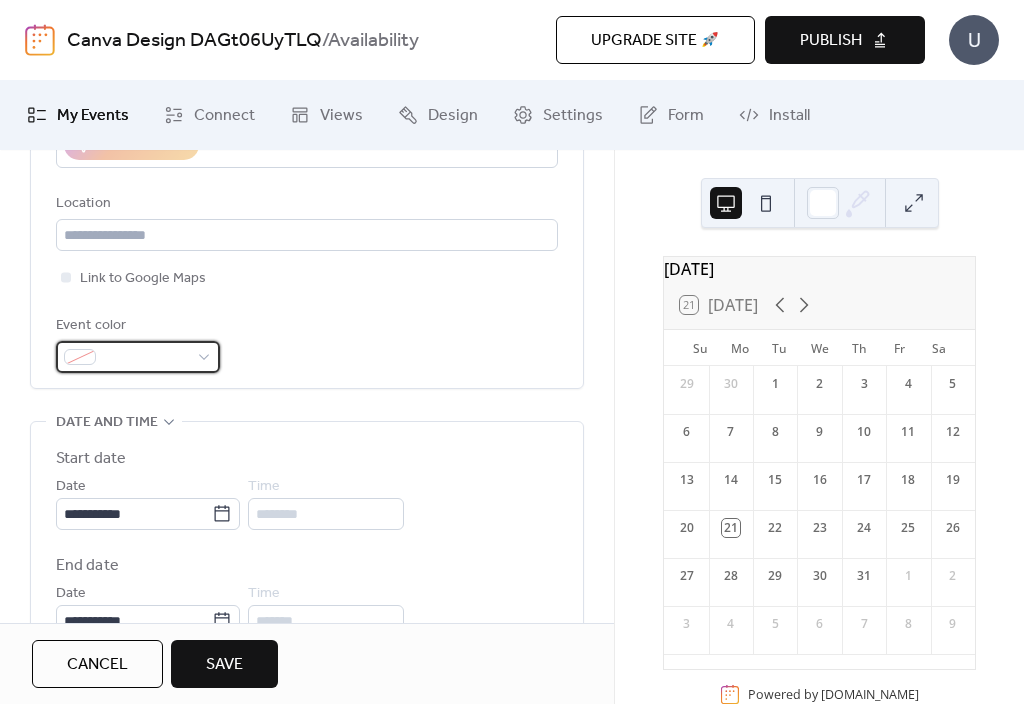 click at bounding box center (146, 358) 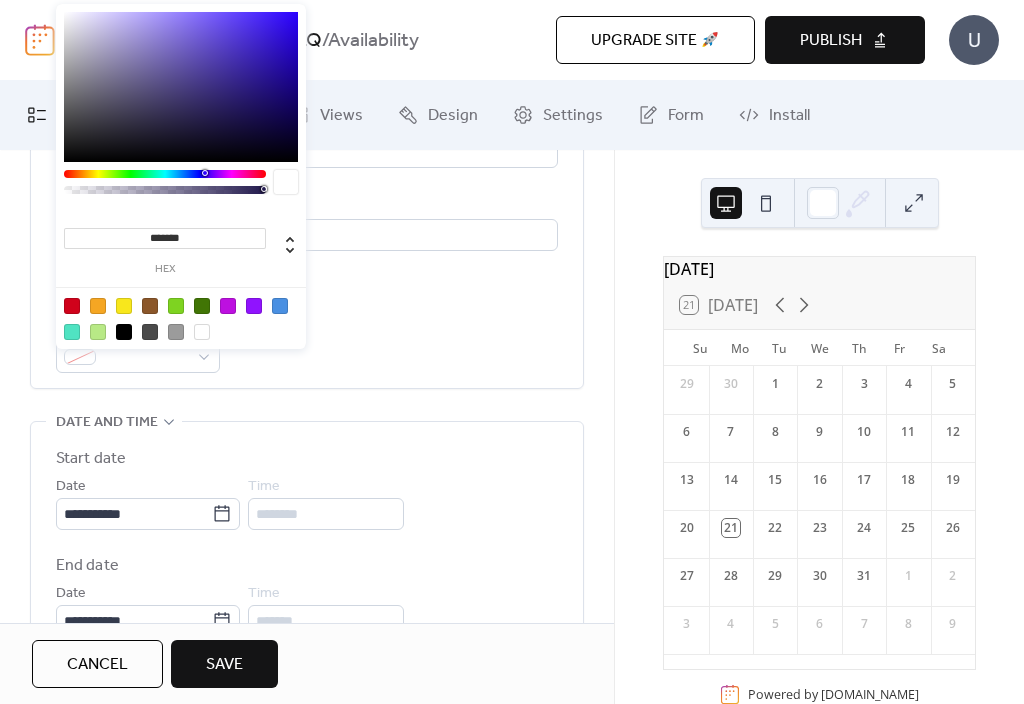 click at bounding box center [176, 332] 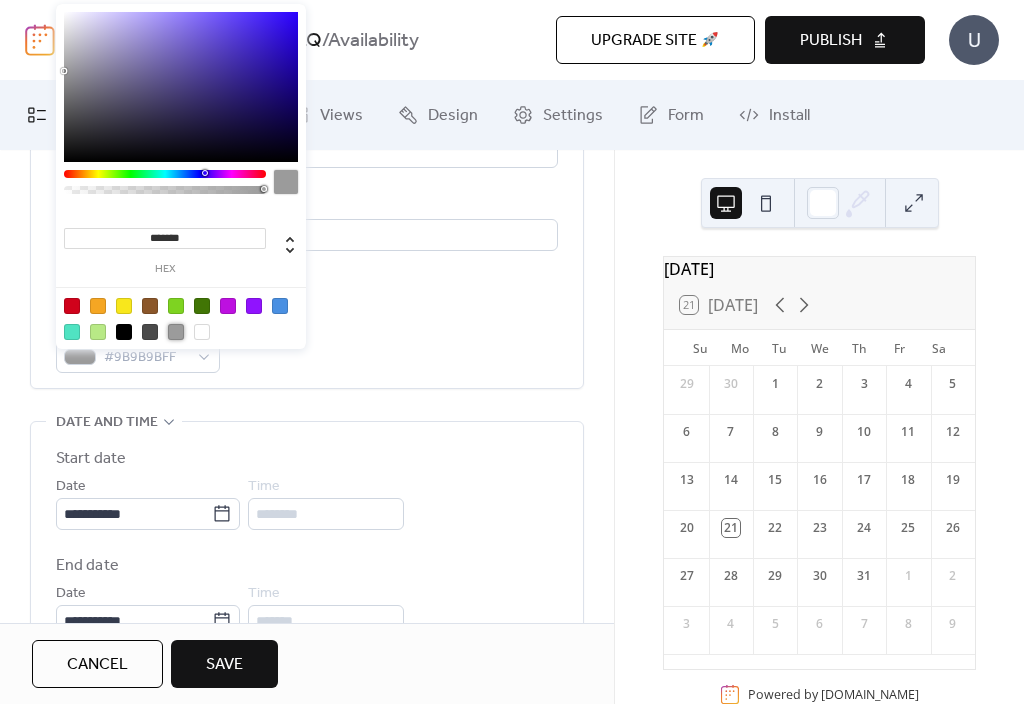 type on "*******" 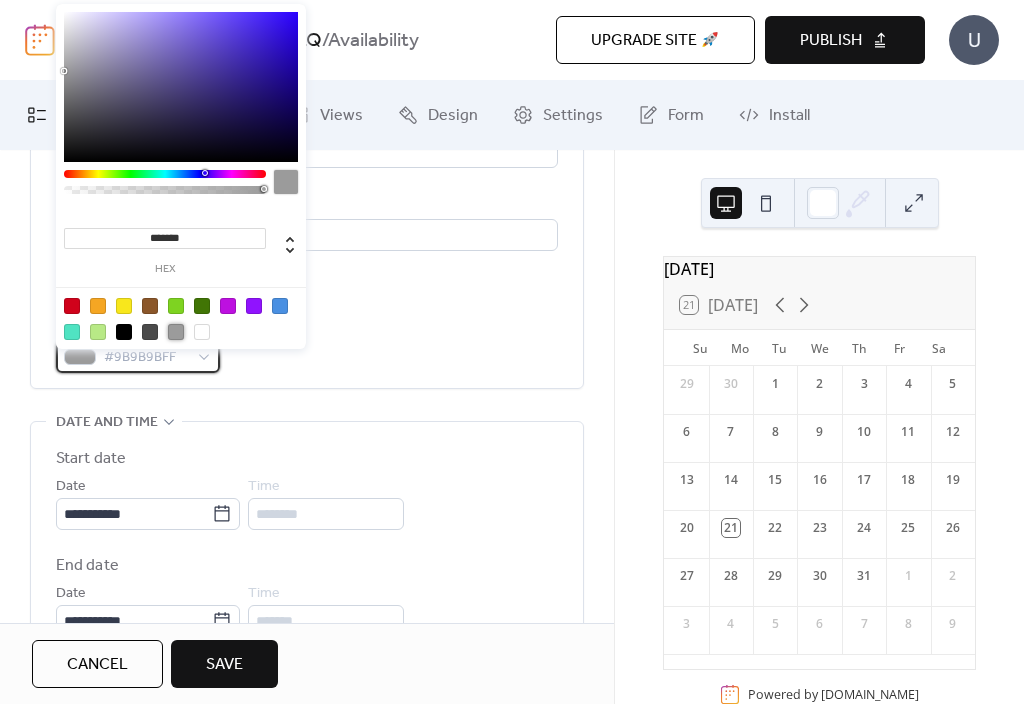 click on "#9B9B9BFF" at bounding box center (138, 357) 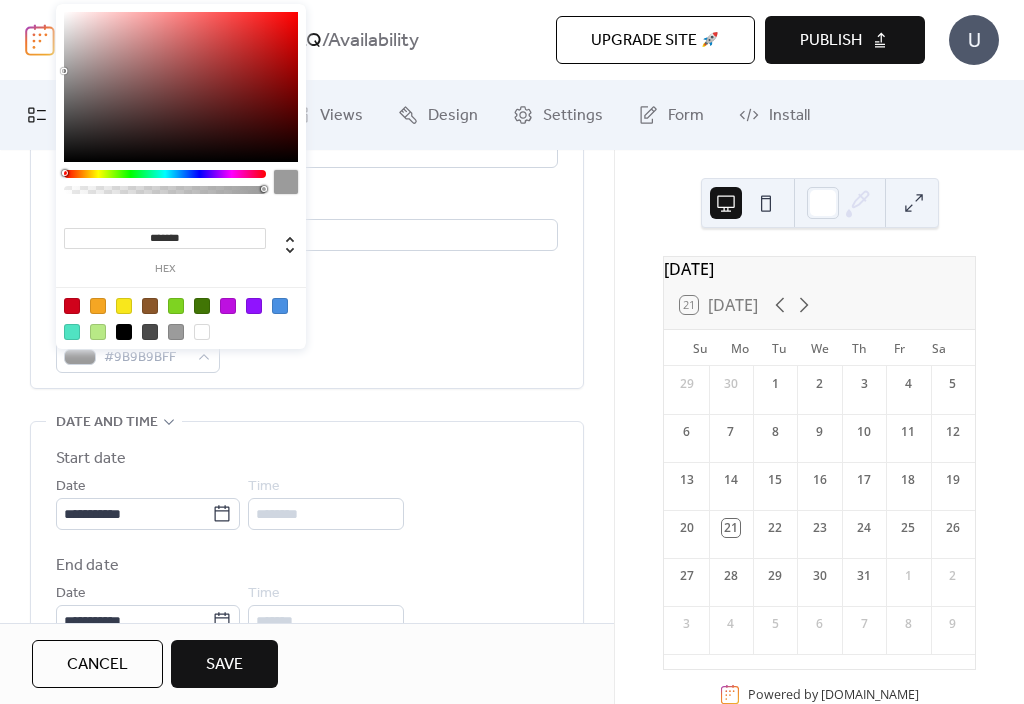 click at bounding box center (124, 306) 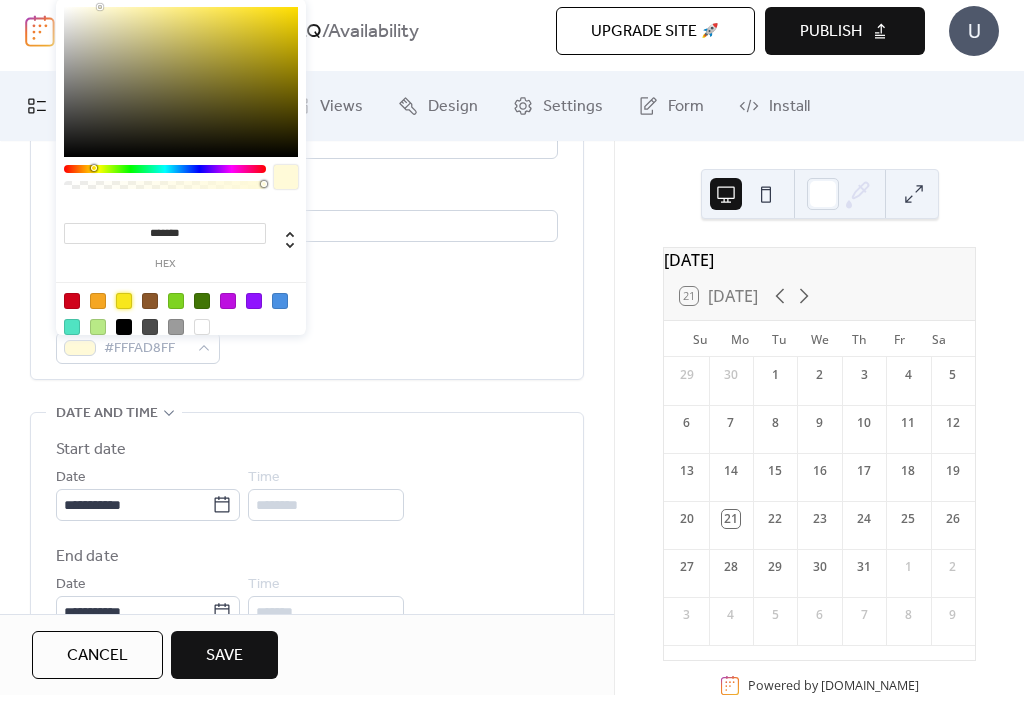 type on "*******" 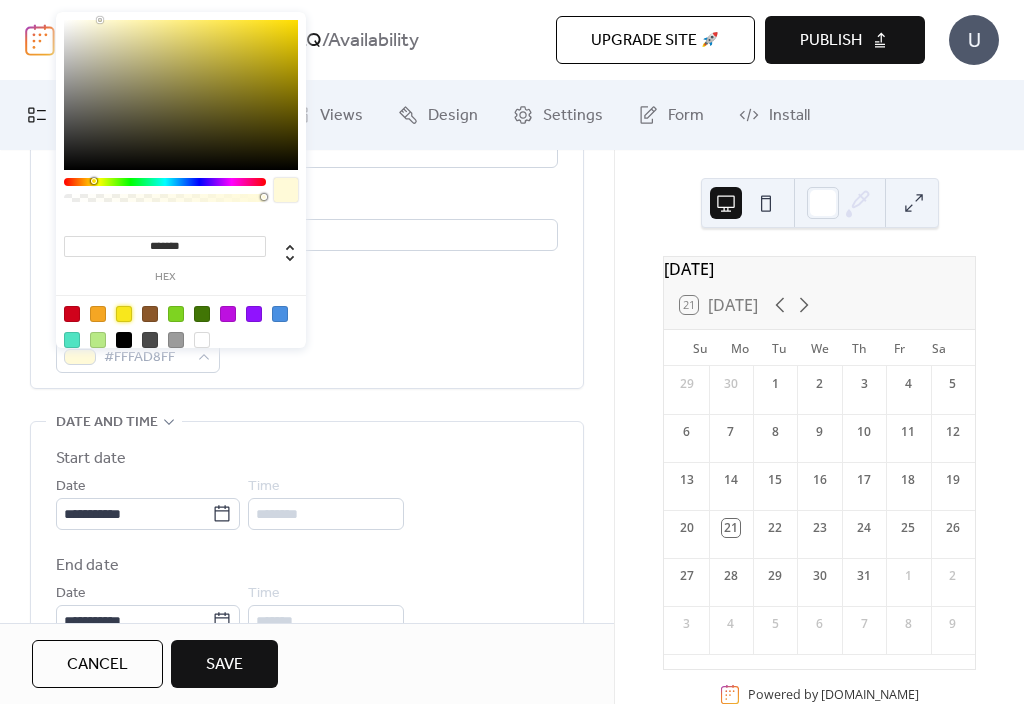 click on "Event color #FFFAD8FF" at bounding box center [307, 343] 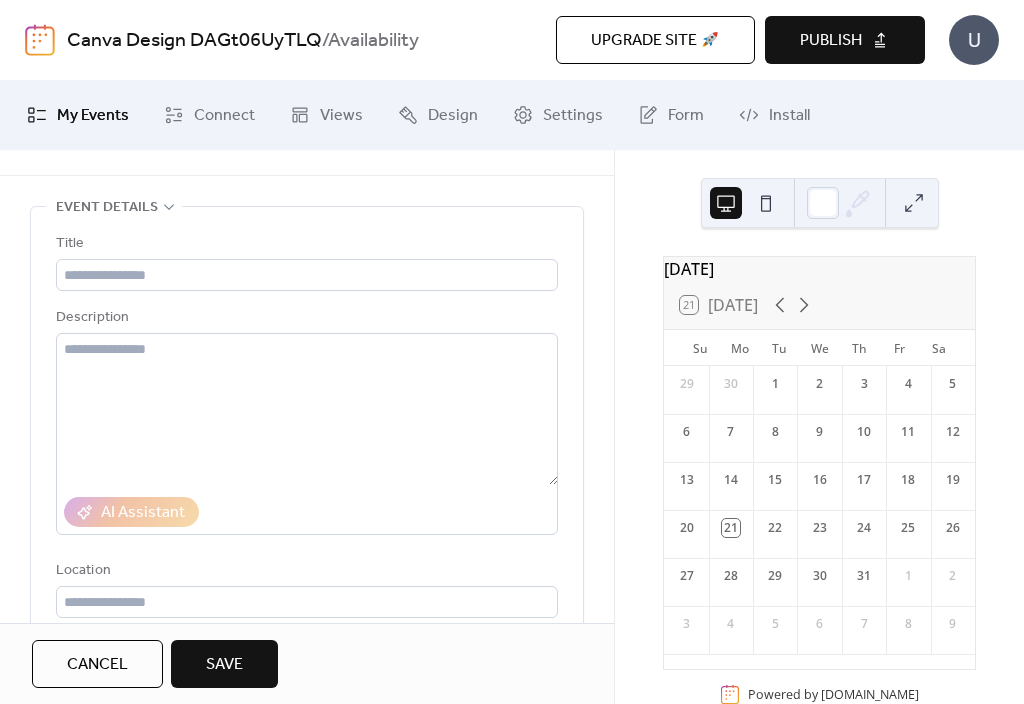 scroll, scrollTop: 51, scrollLeft: 0, axis: vertical 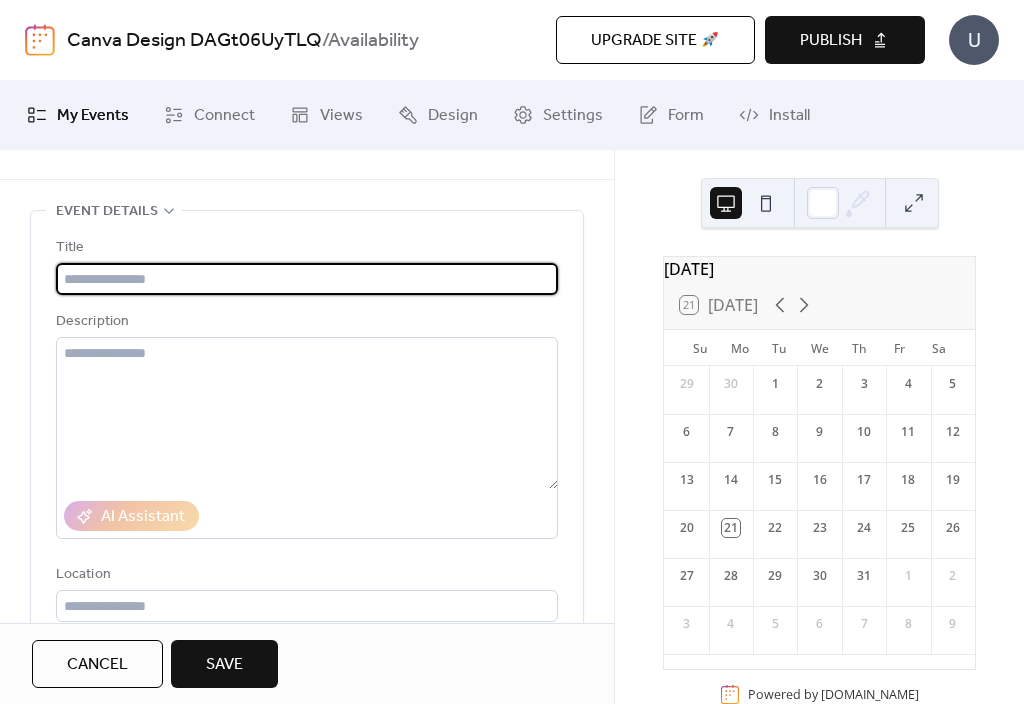 click at bounding box center [307, 279] 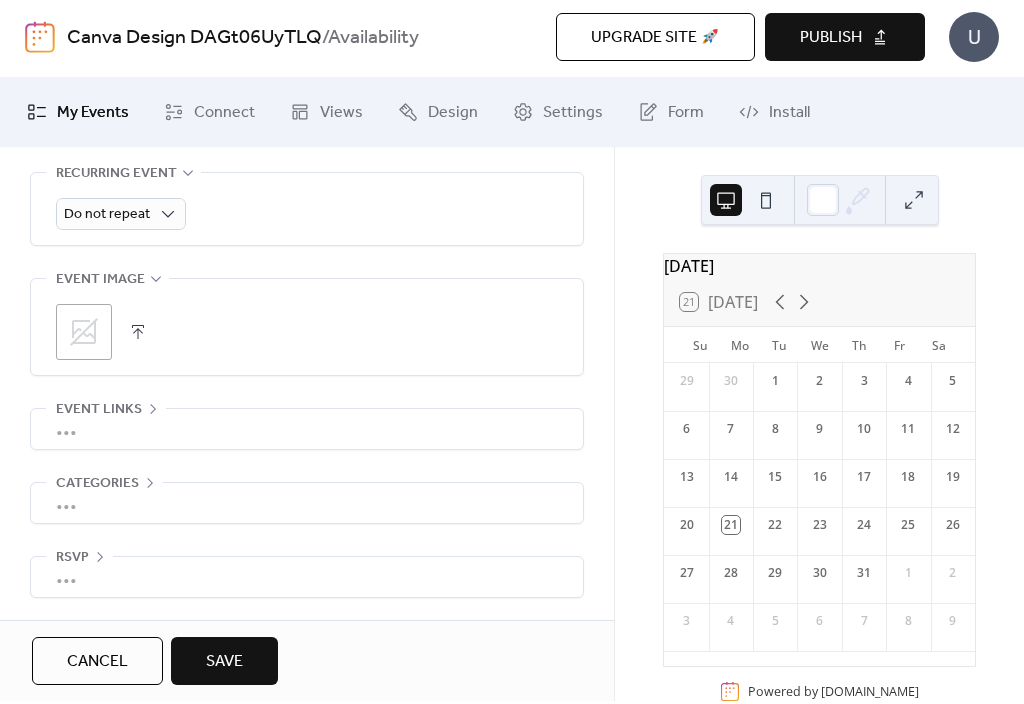 scroll, scrollTop: 1048, scrollLeft: 0, axis: vertical 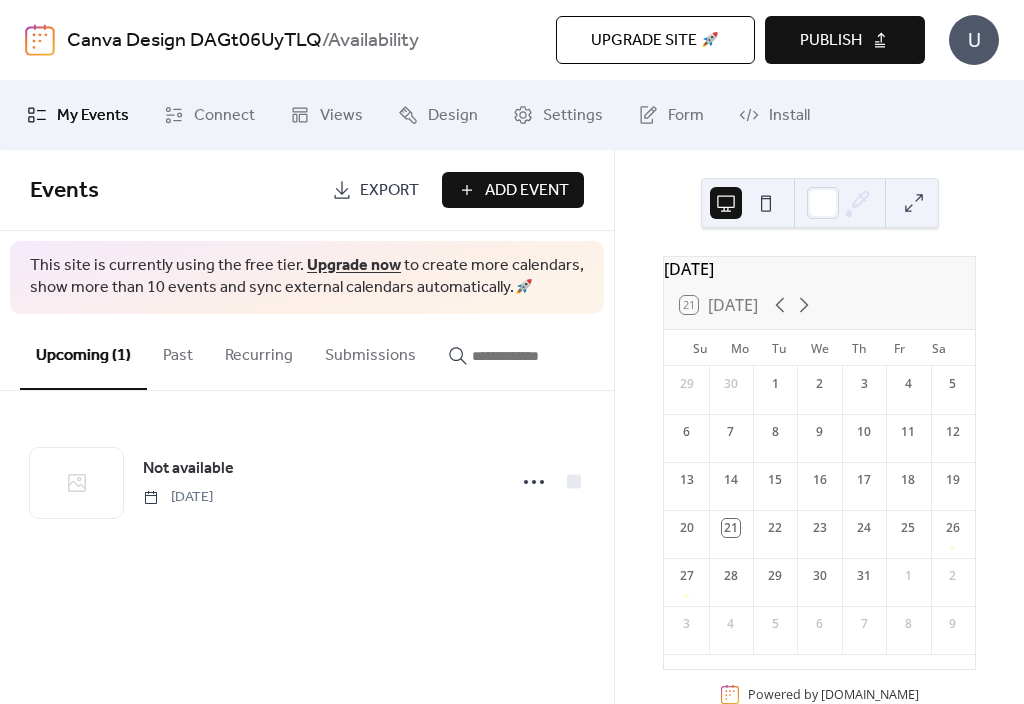 click 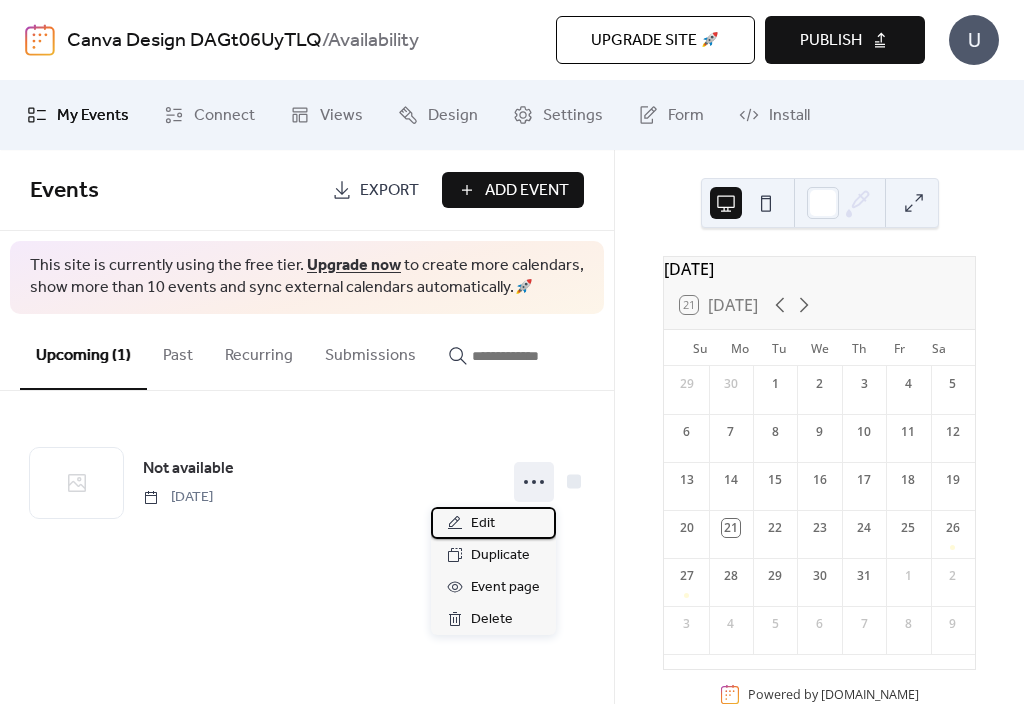 click on "Edit" at bounding box center (493, 523) 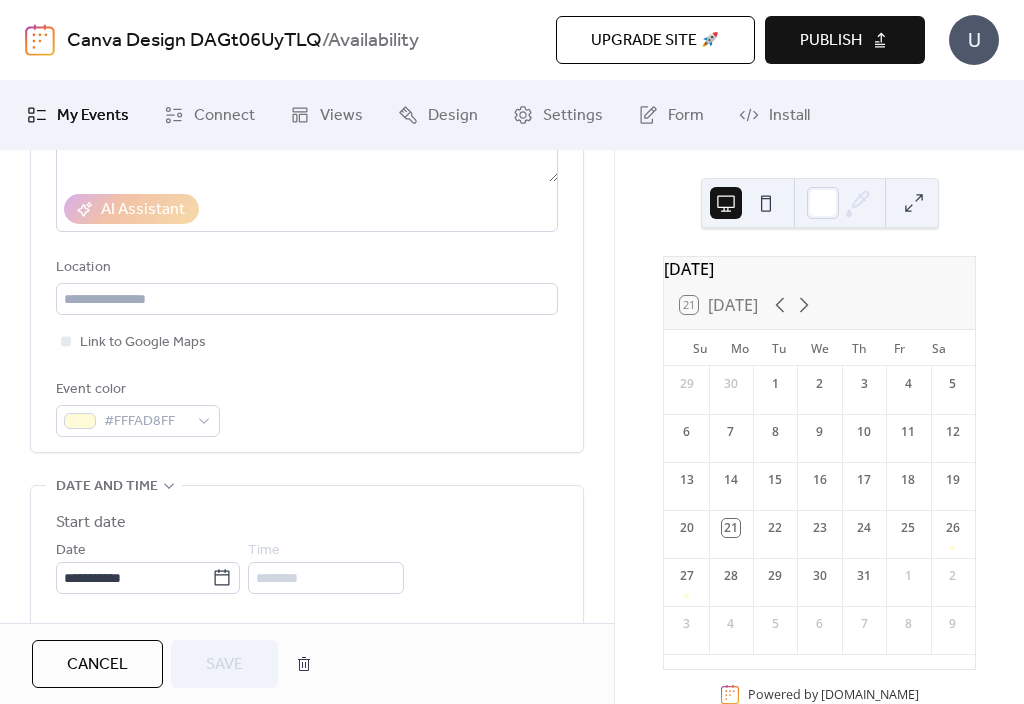 scroll, scrollTop: 363, scrollLeft: 0, axis: vertical 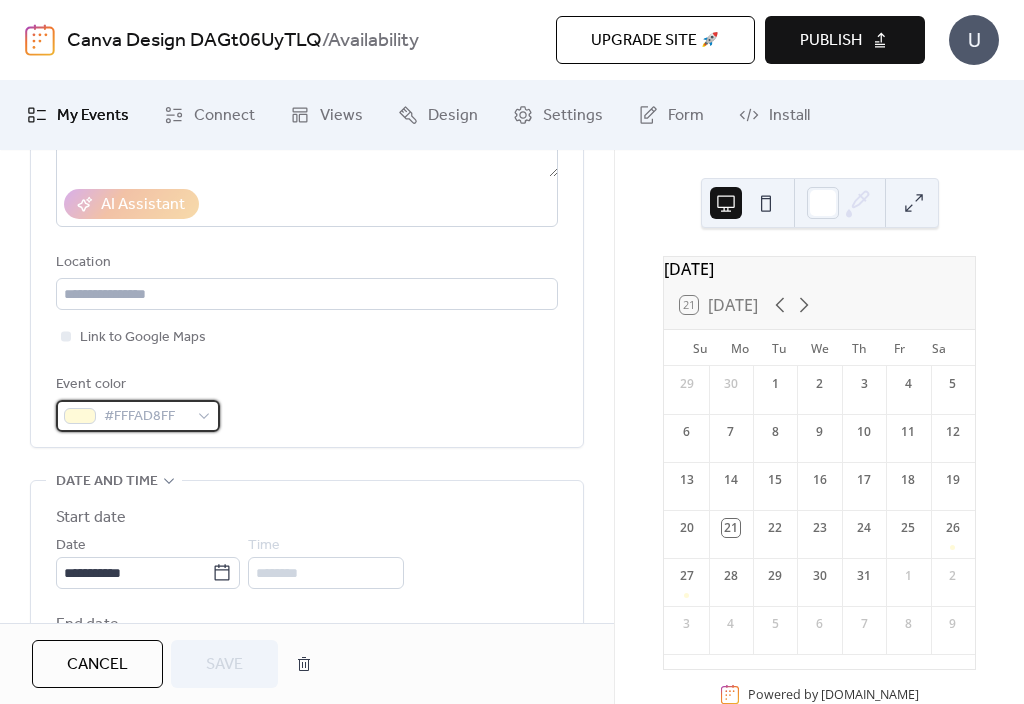click on "#FFFAD8FF" at bounding box center (138, 416) 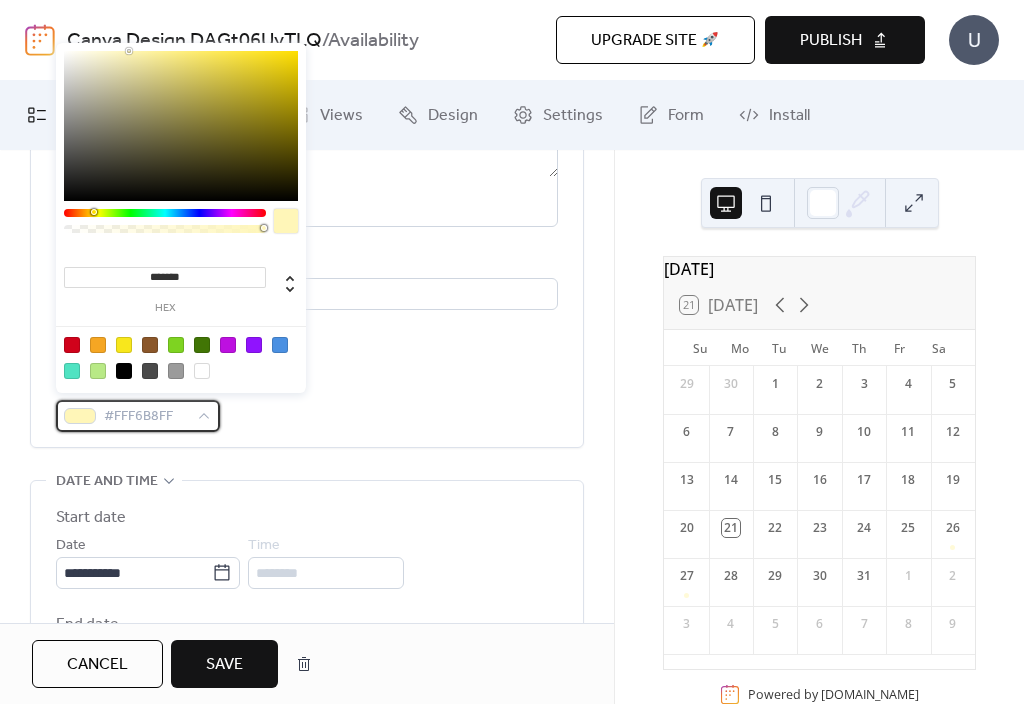 type on "*******" 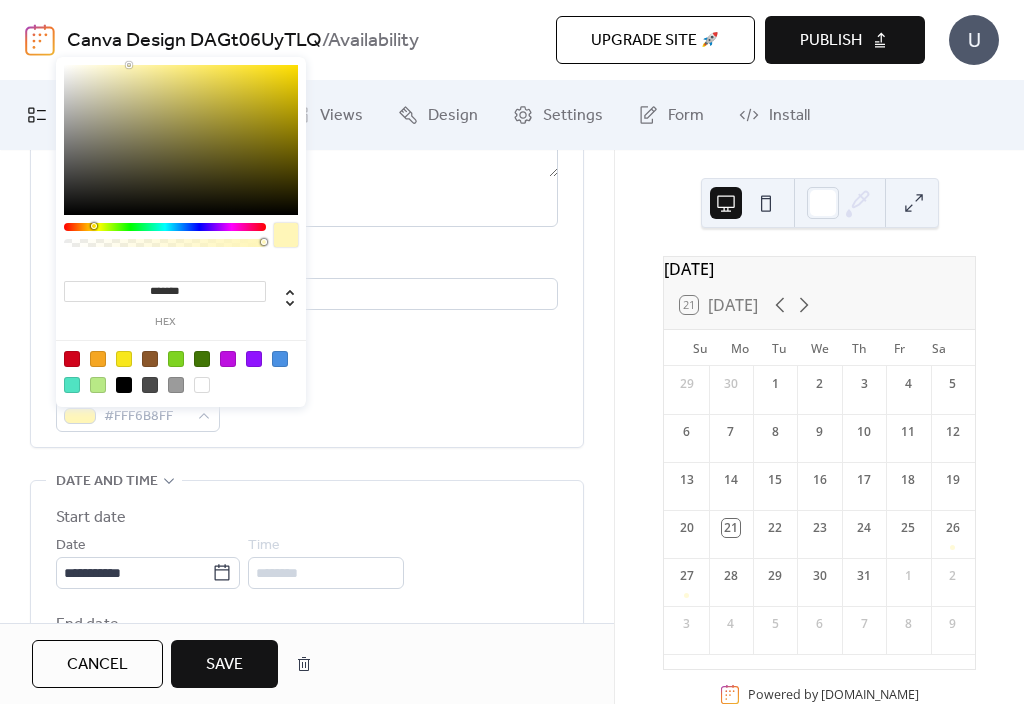 click on "Event color #FFF6B8FF" at bounding box center (307, 402) 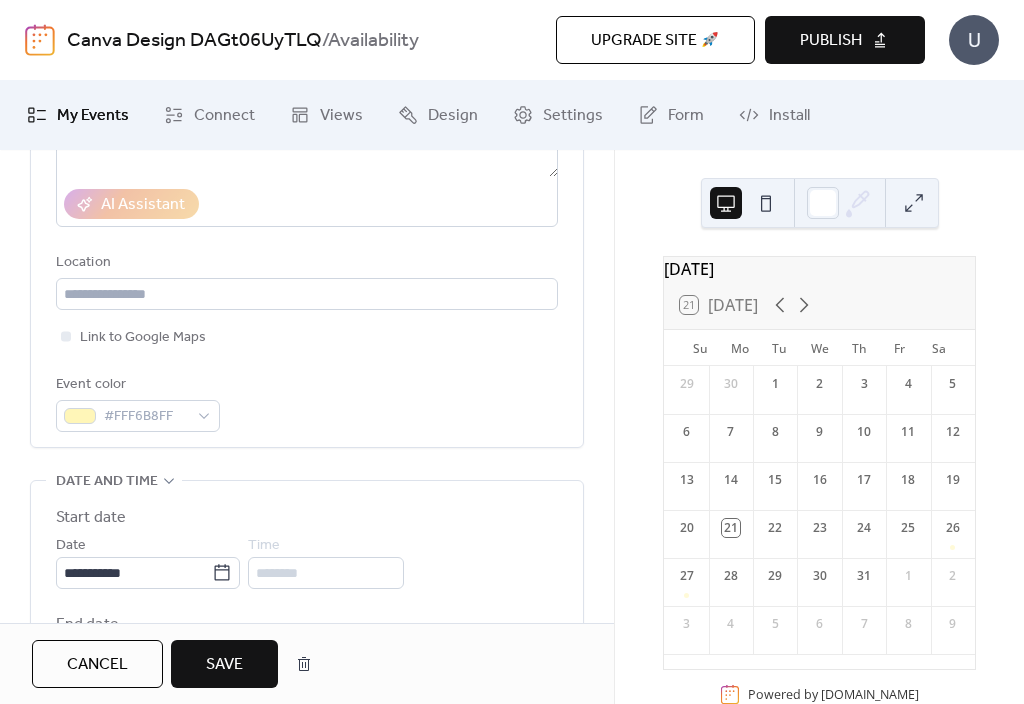click on "Save" at bounding box center (224, 665) 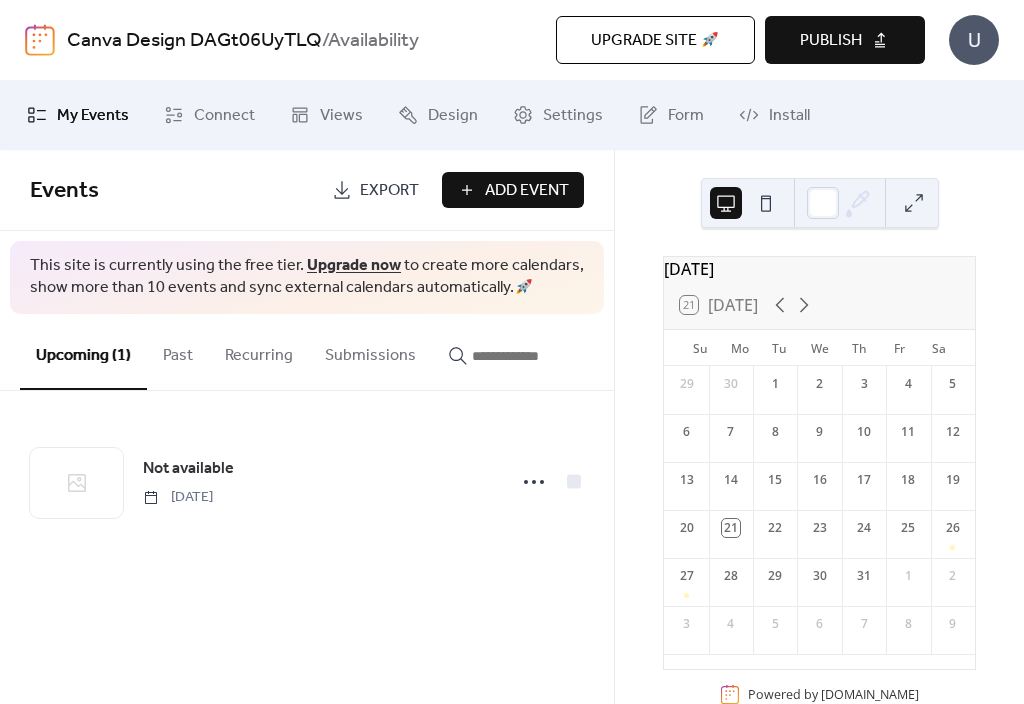 click on "Add Event" at bounding box center [527, 191] 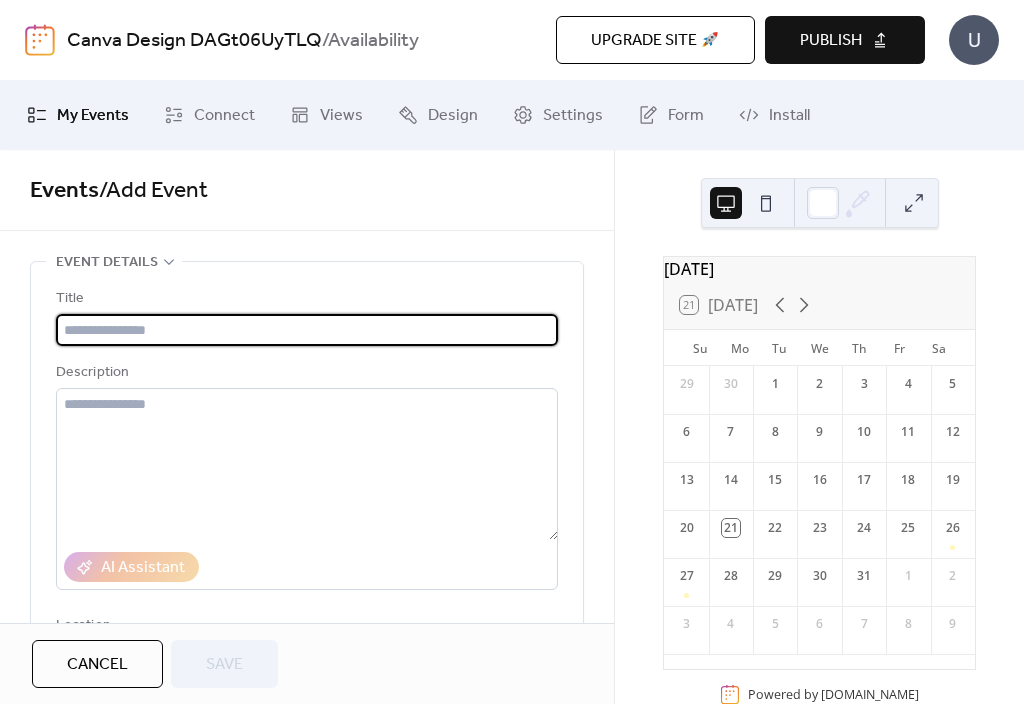click at bounding box center (307, 330) 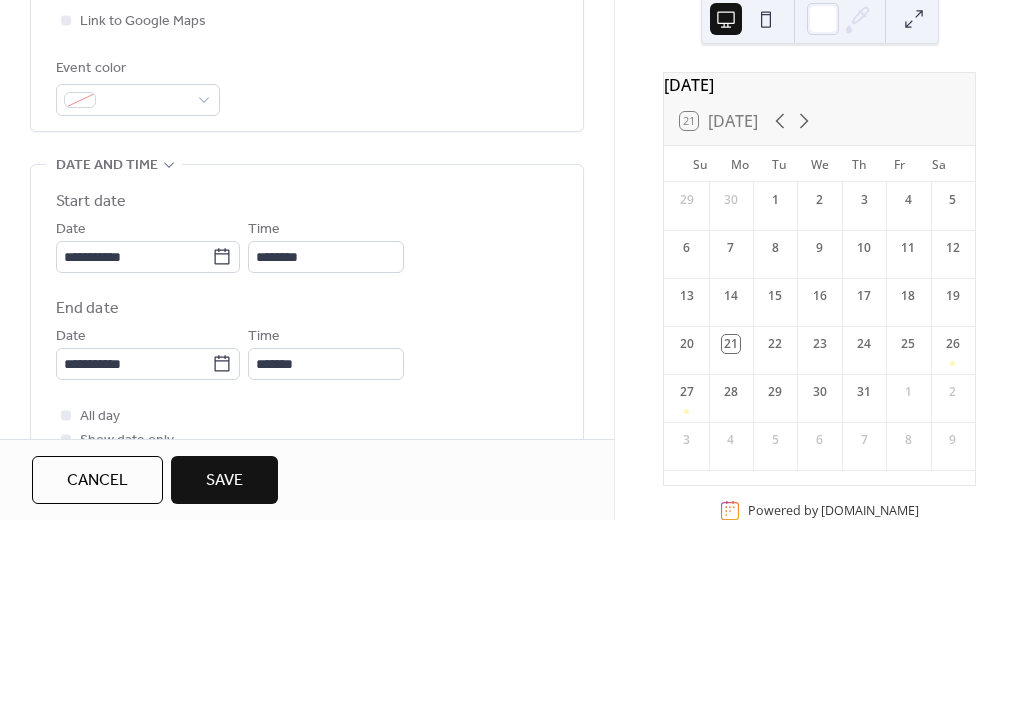 scroll, scrollTop: 504, scrollLeft: 0, axis: vertical 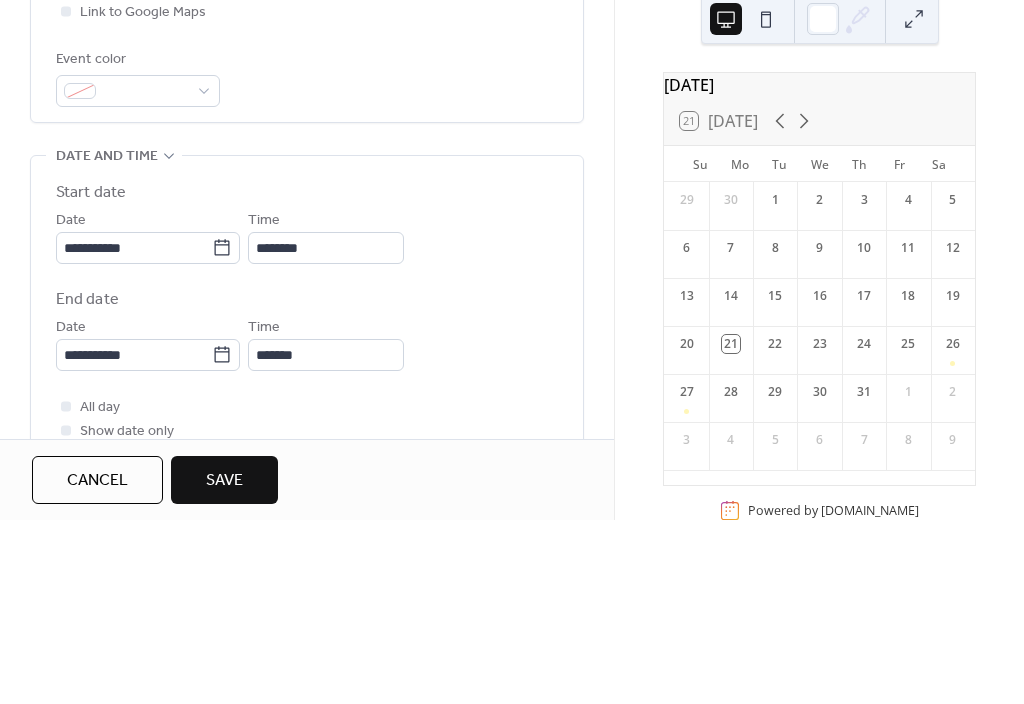 type on "**********" 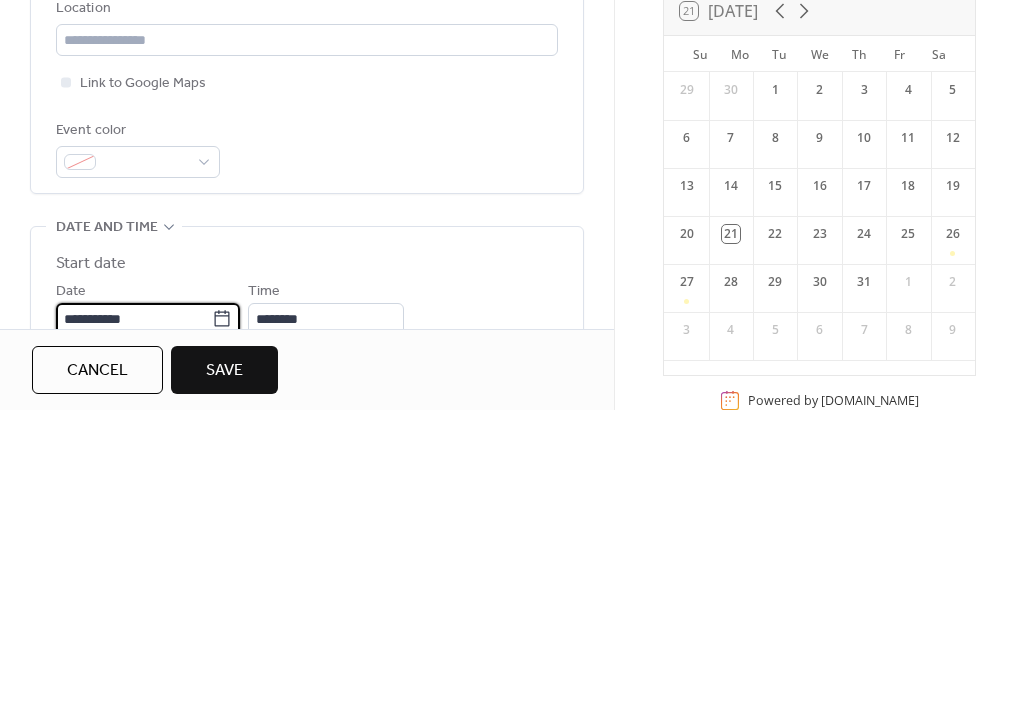 scroll, scrollTop: 438, scrollLeft: 0, axis: vertical 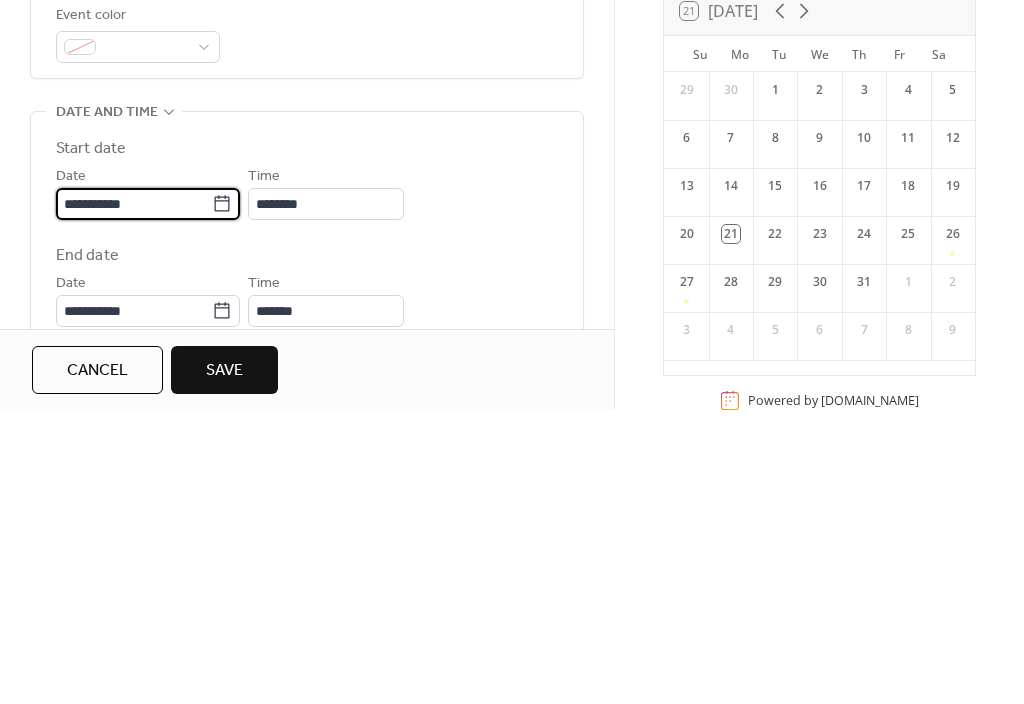 click on "**********" at bounding box center (134, 498) 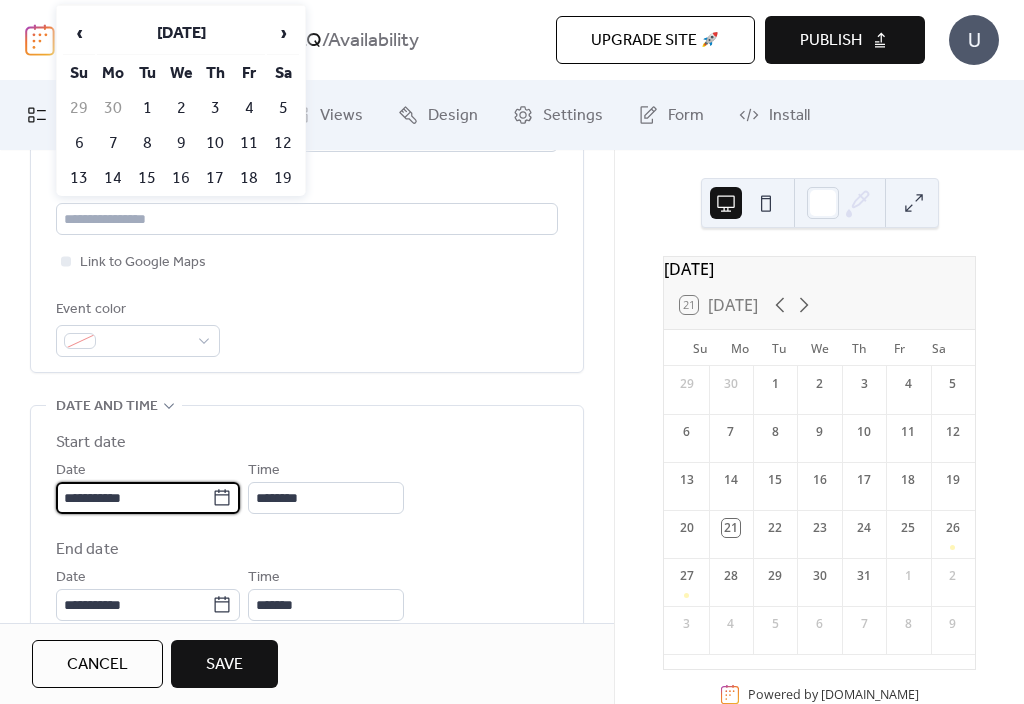 click on "›" at bounding box center (283, 33) 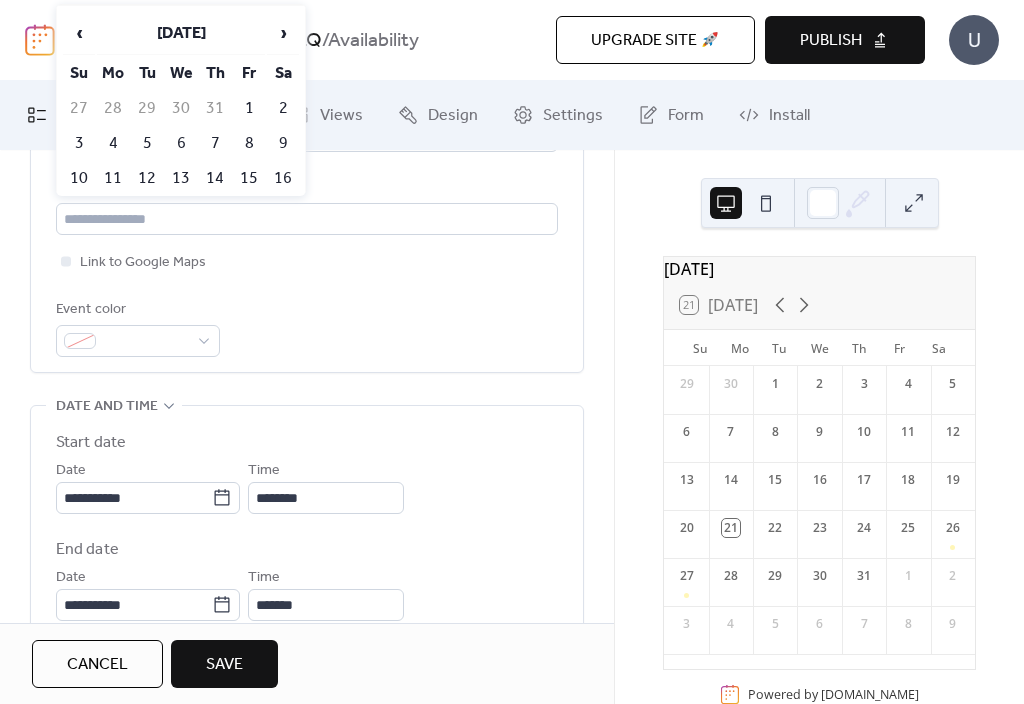 click on "1" at bounding box center (249, 108) 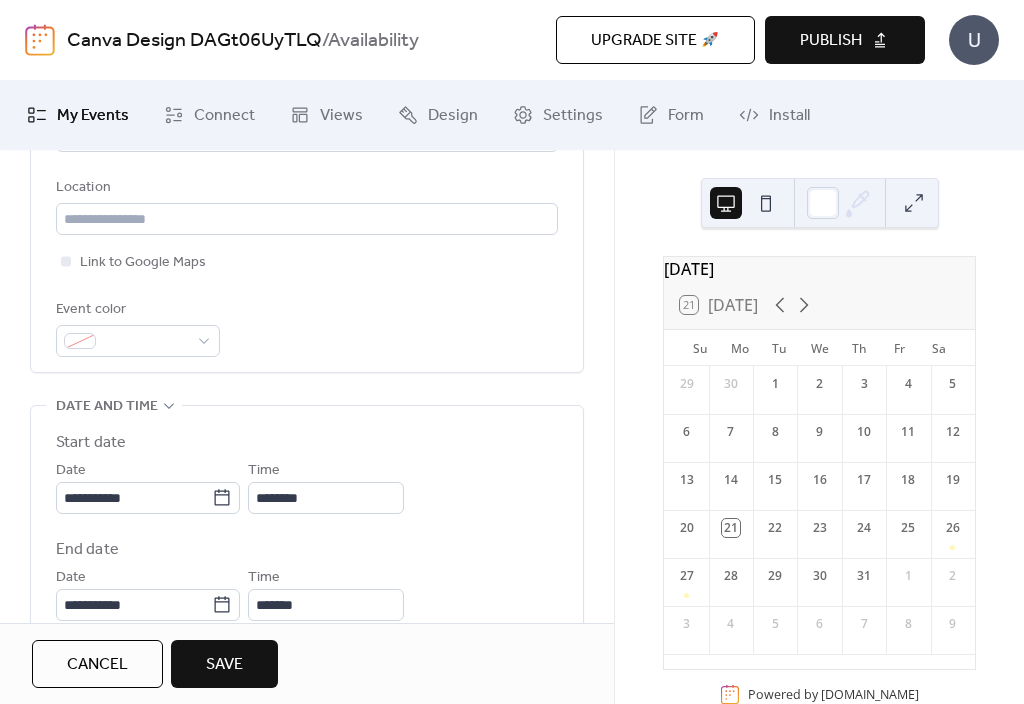 type on "**********" 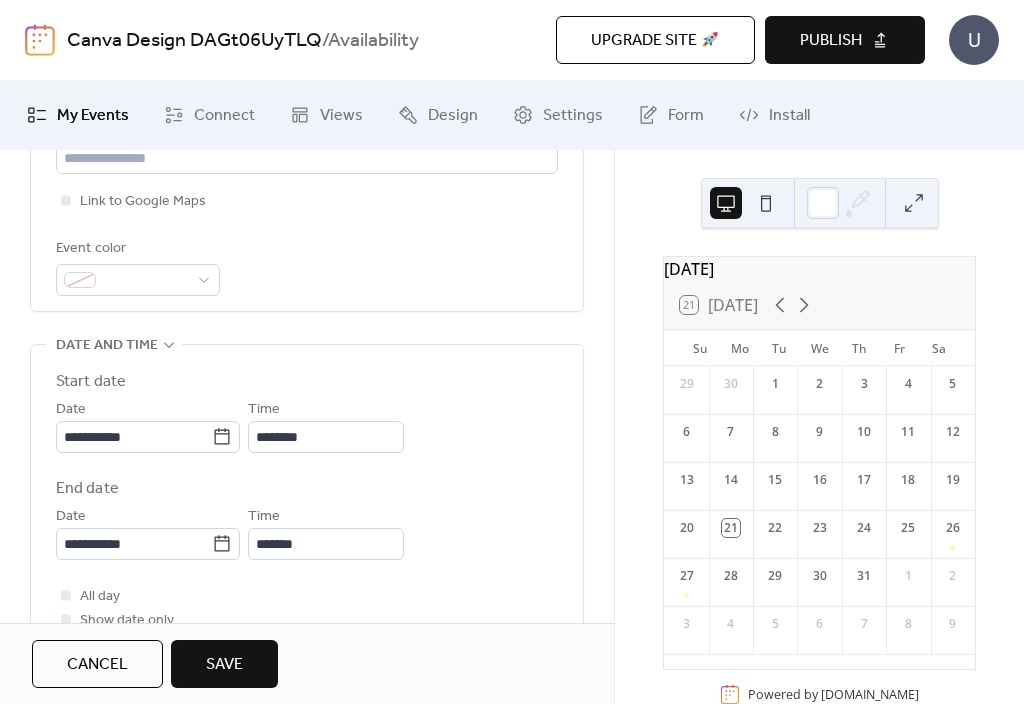 scroll, scrollTop: 522, scrollLeft: 0, axis: vertical 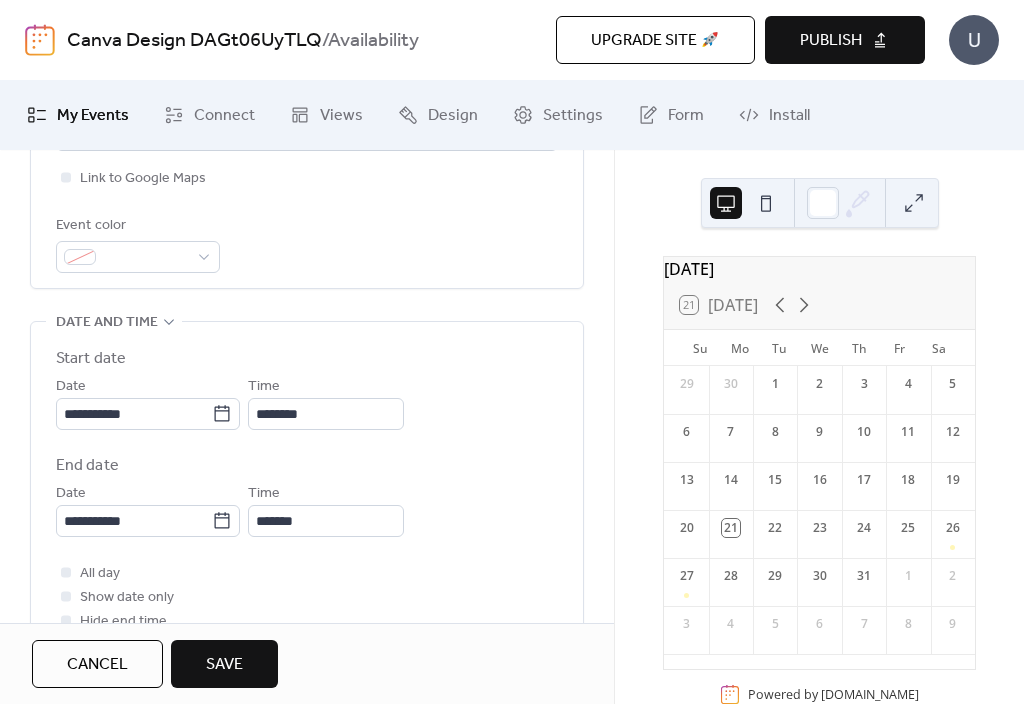 click 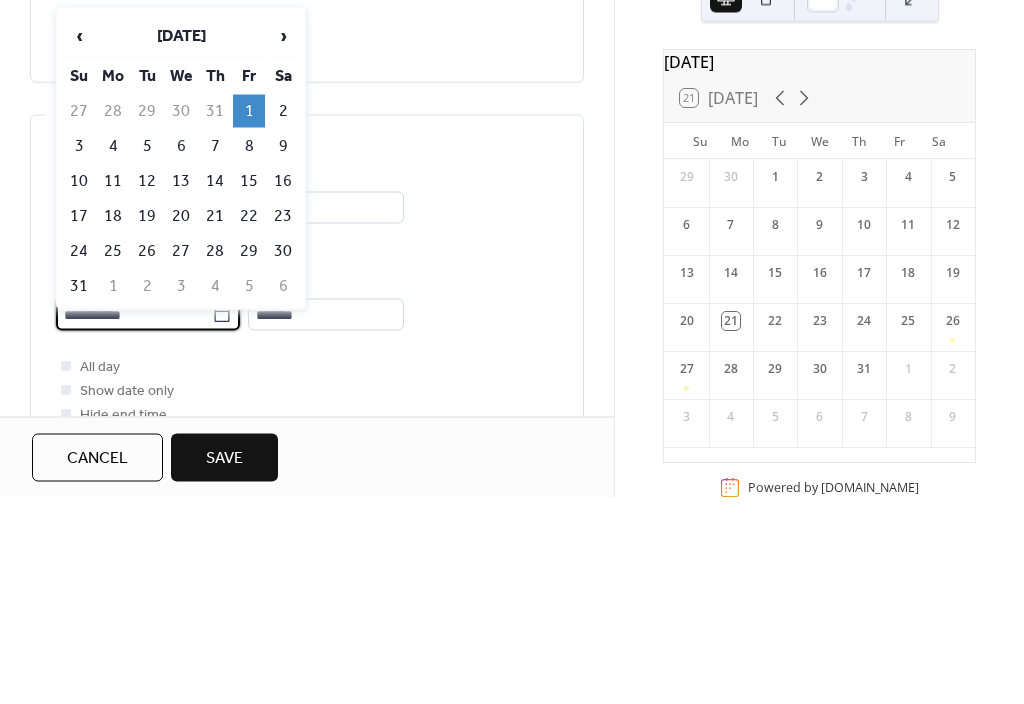 click on "3" at bounding box center (79, 352) 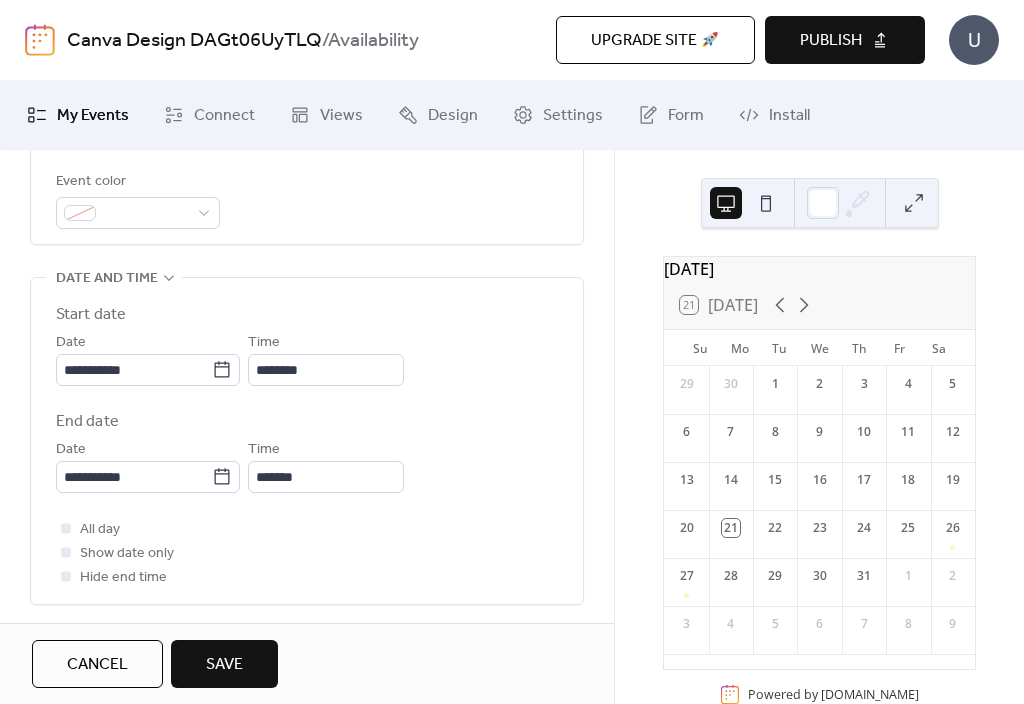 scroll, scrollTop: 582, scrollLeft: 0, axis: vertical 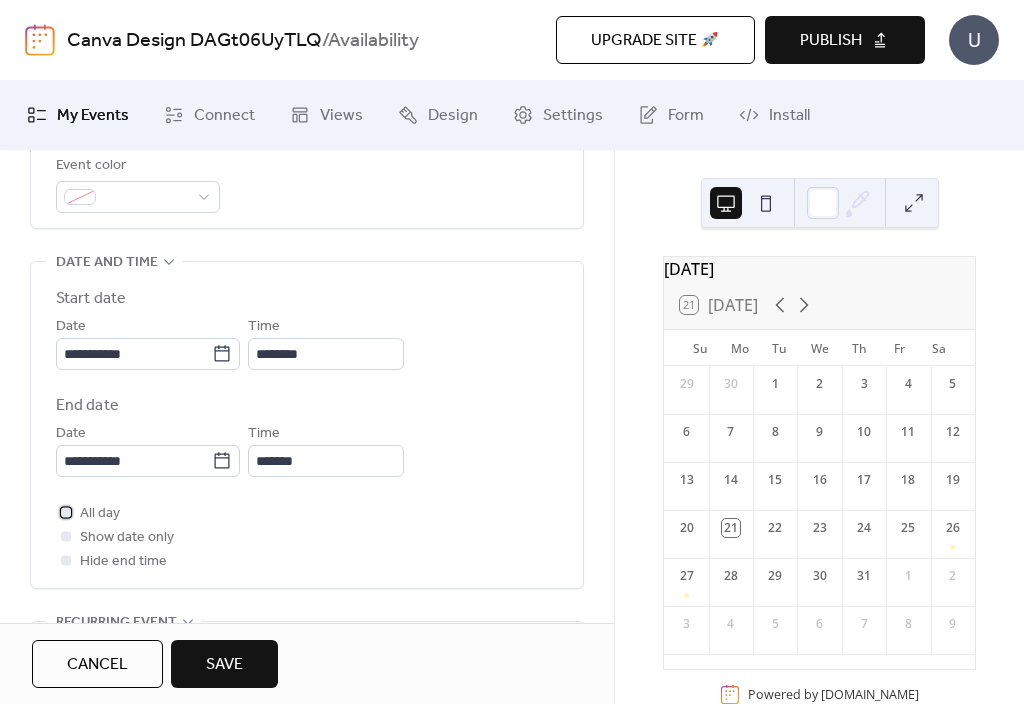 click at bounding box center (66, 512) 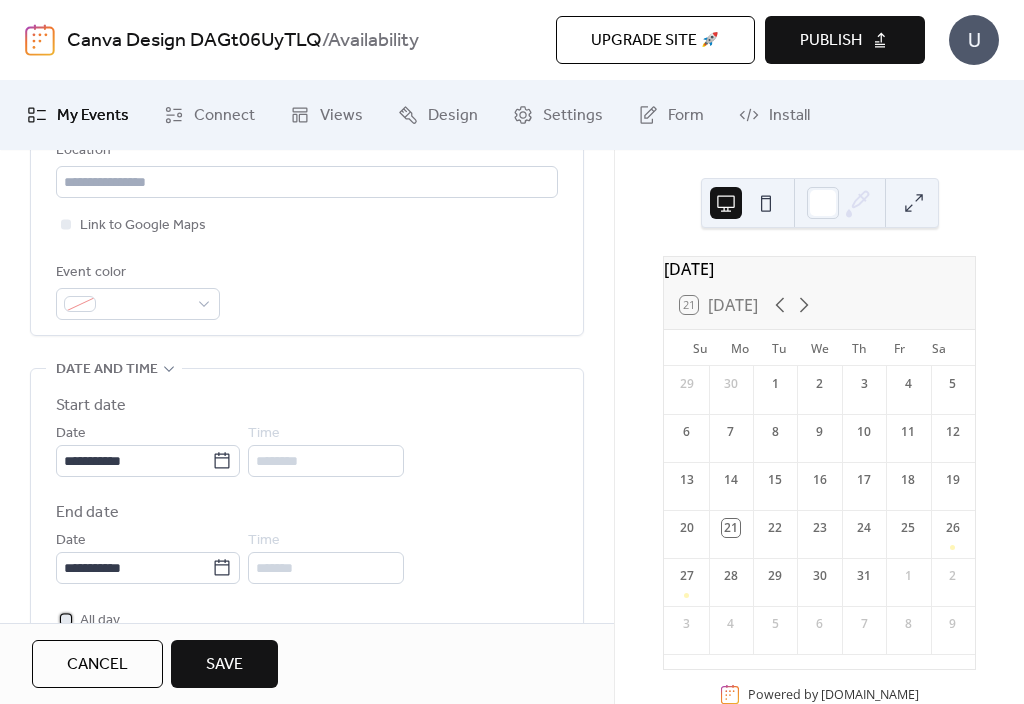 scroll, scrollTop: 471, scrollLeft: 0, axis: vertical 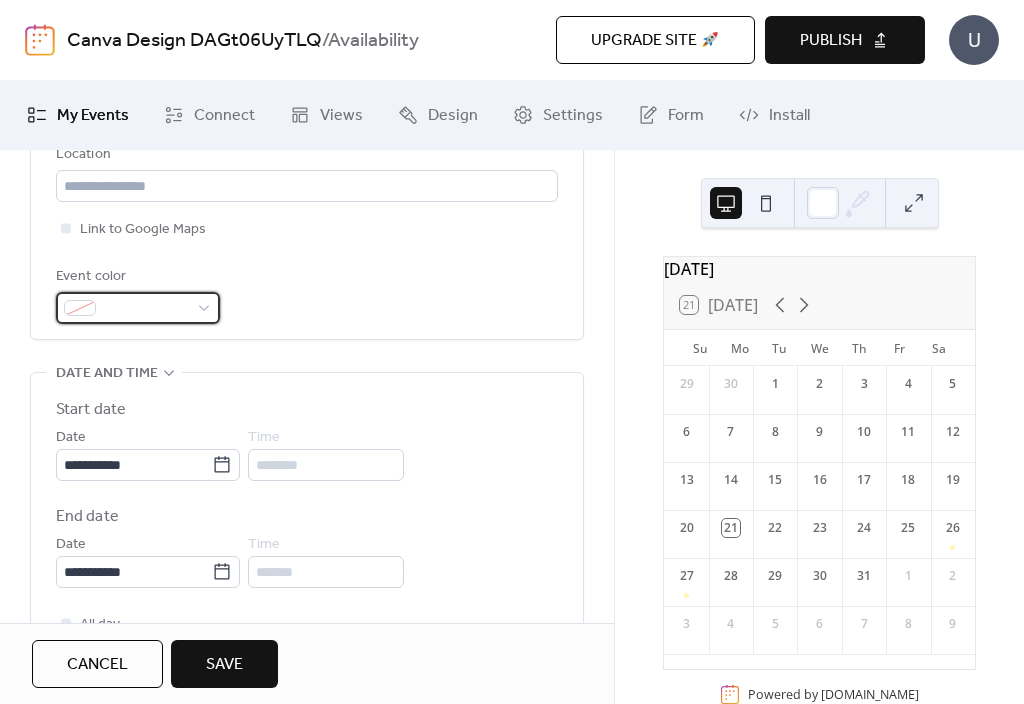click at bounding box center [138, 308] 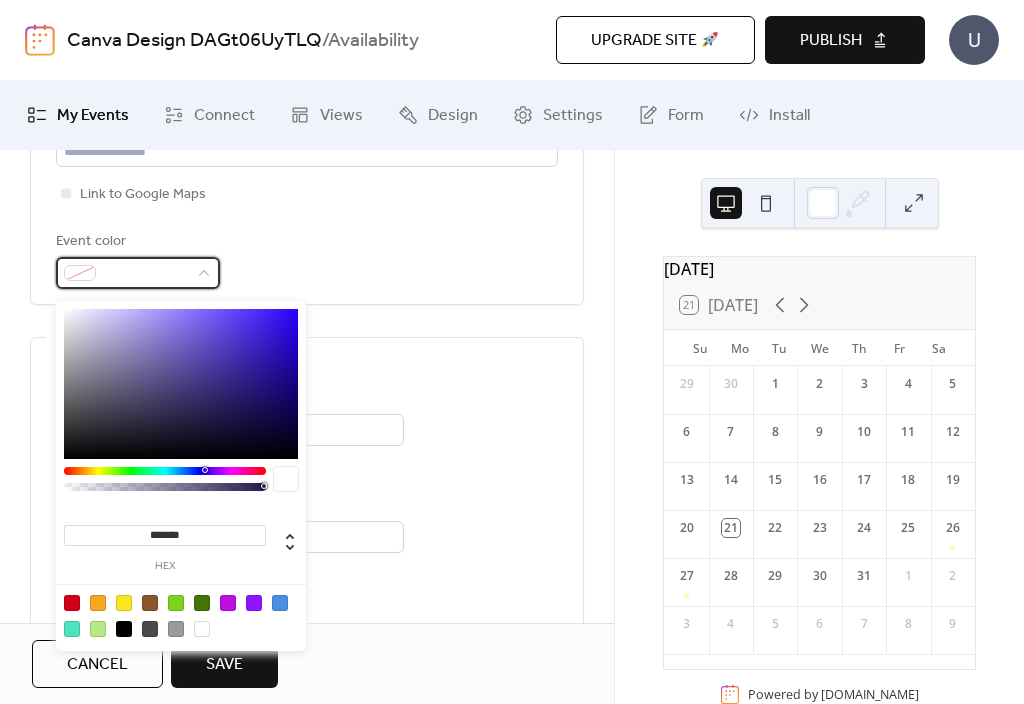 scroll, scrollTop: 506, scrollLeft: 0, axis: vertical 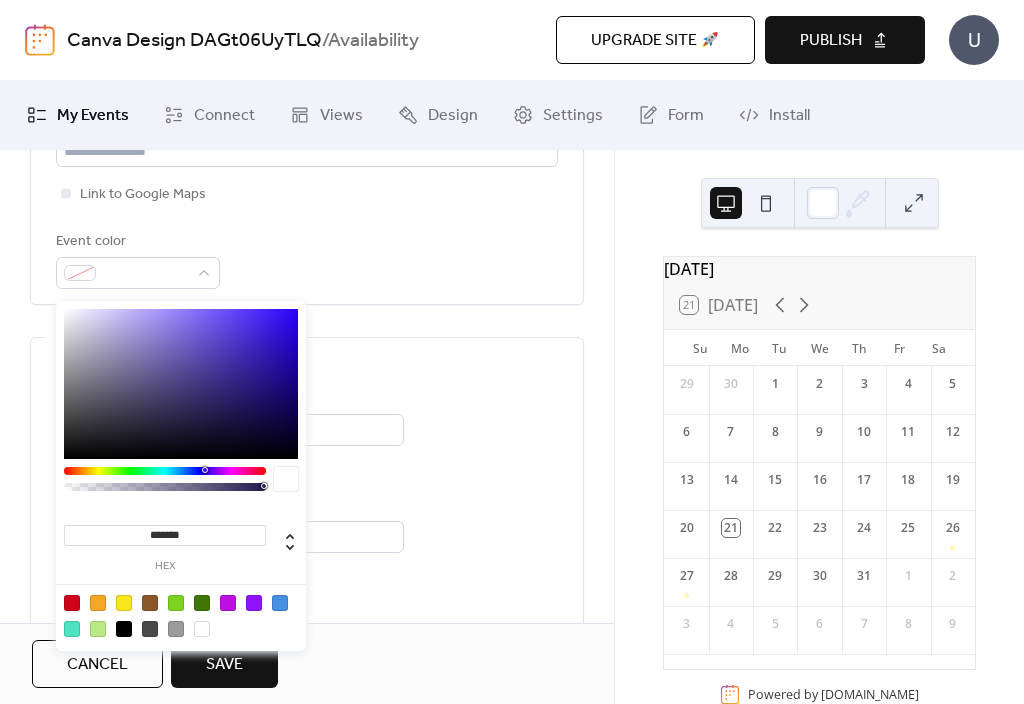 click at bounding box center [98, 603] 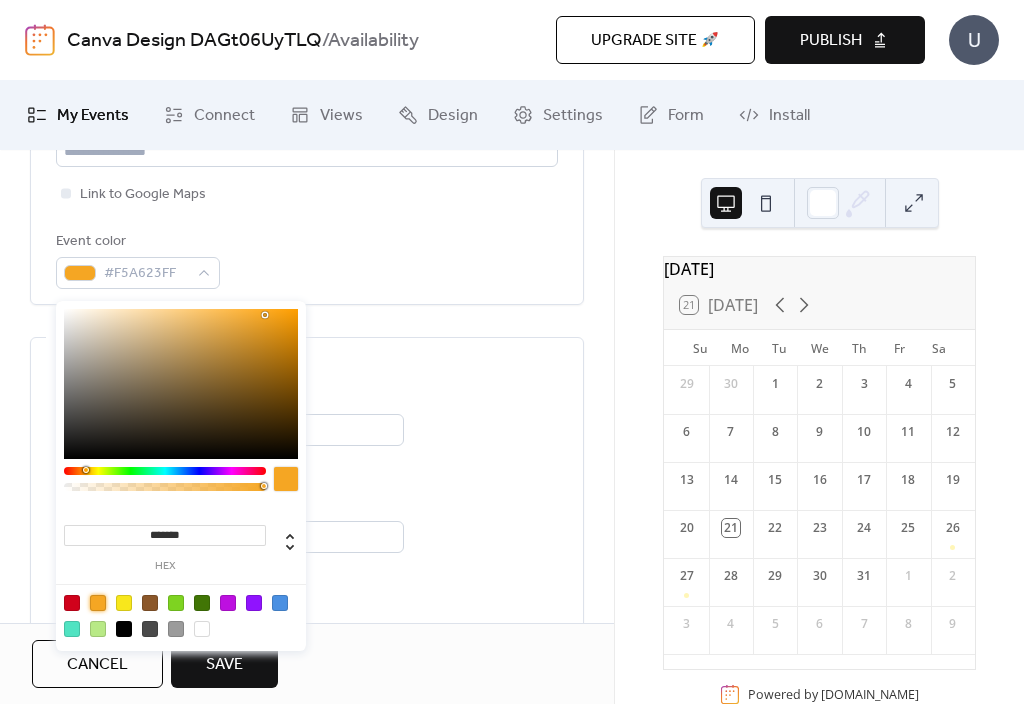 type on "*******" 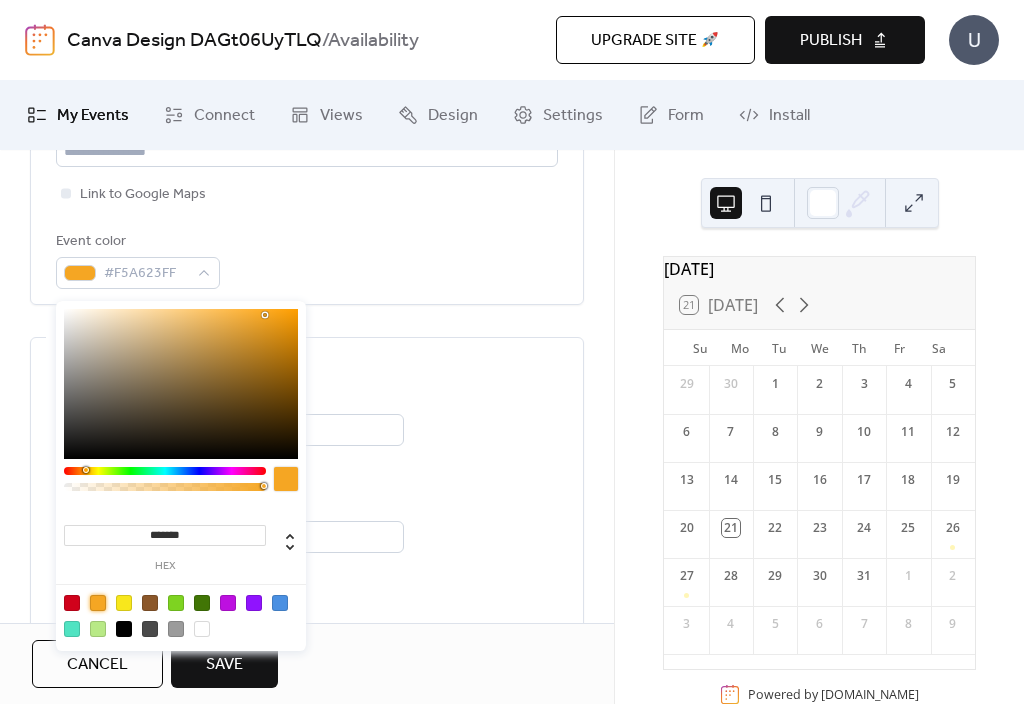 click on "**********" at bounding box center [307, 506] 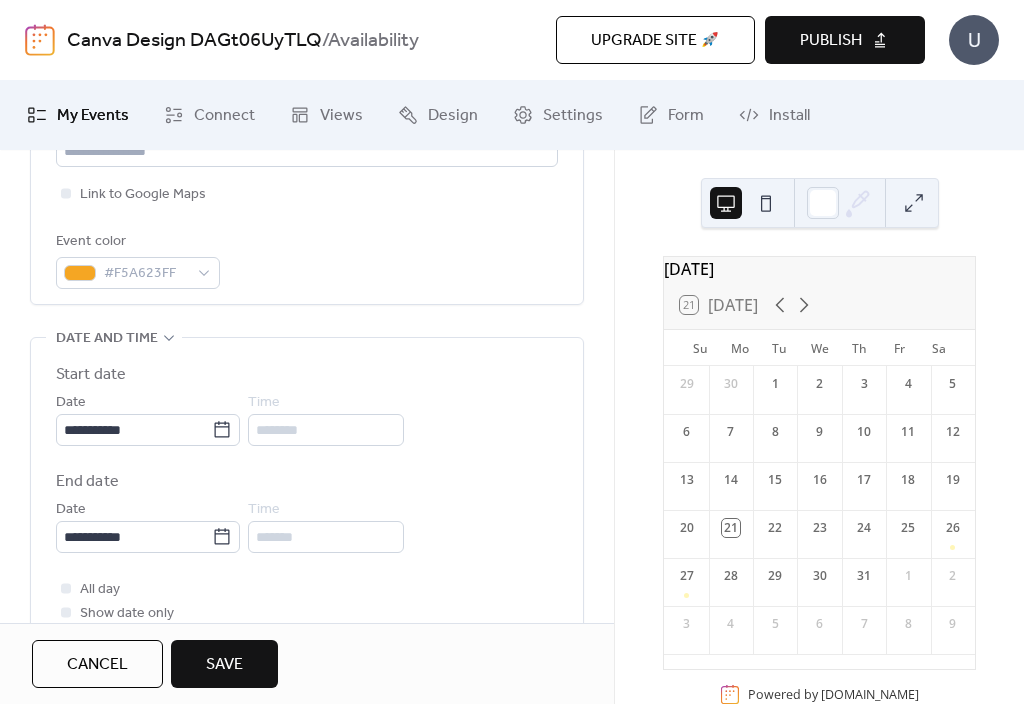click on "Save" at bounding box center [224, 665] 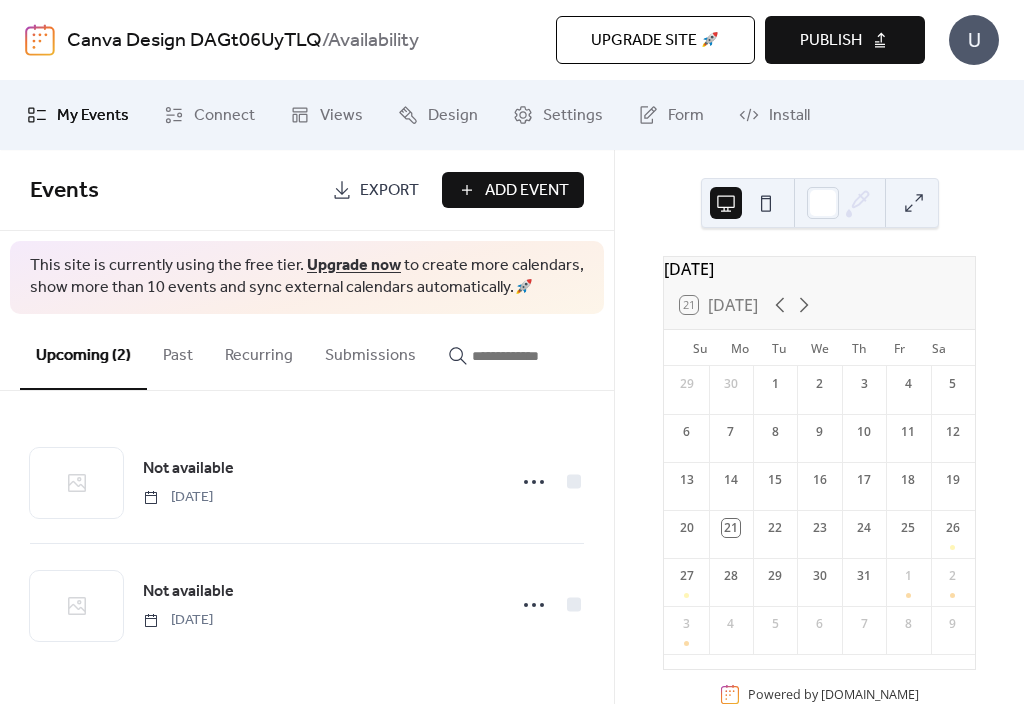 click at bounding box center [823, 203] 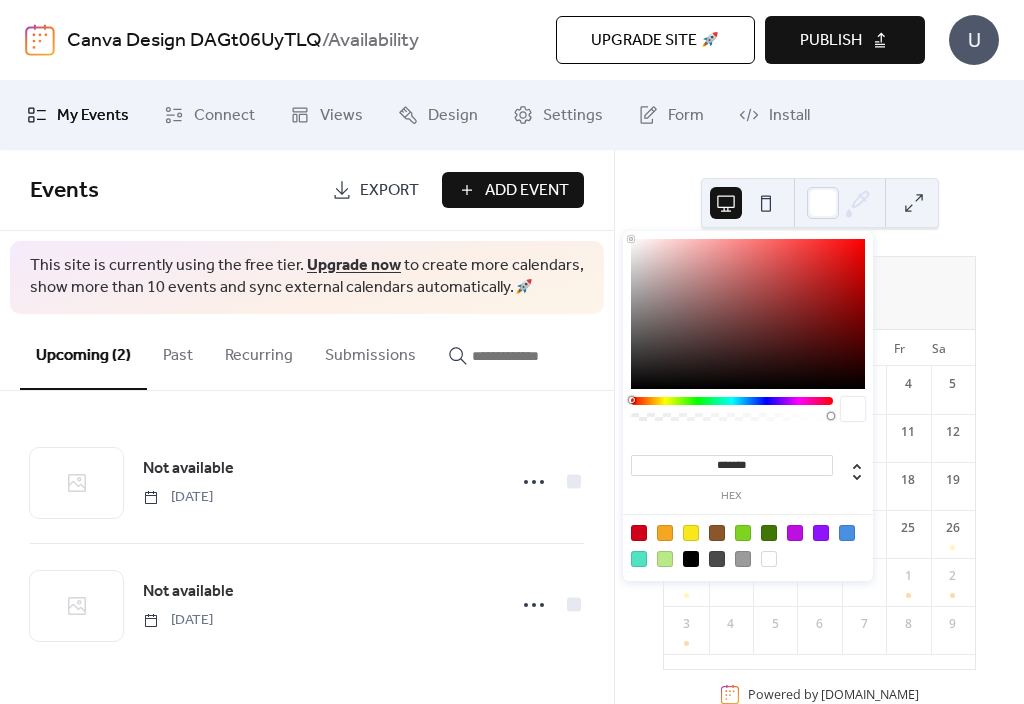 click on "[DATE] 21 [DATE] Su Mo Tu We Th Fr Sa 29 30 1 2 3 4 5 6 7 8 9 10 11 12 13 14 15 16 17 18 19 20 21 22 23 24 25 26 27 28 29 30 31 1 2 3 4 5 6 7 8 9 Powered by   [DOMAIN_NAME]" at bounding box center (819, 427) 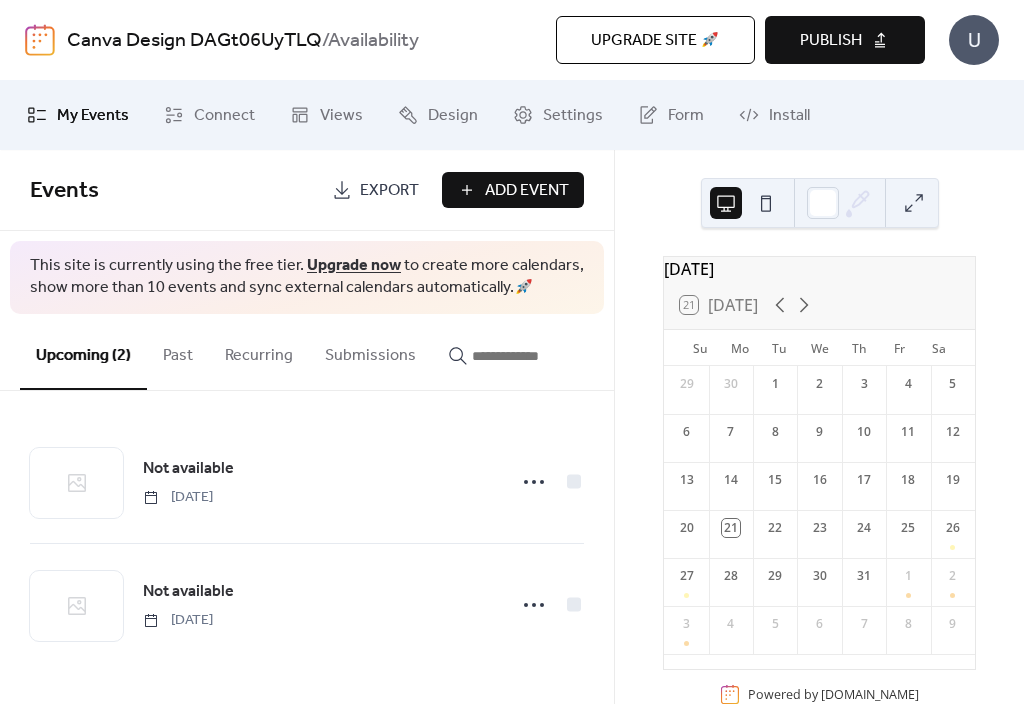 click at bounding box center [766, 203] 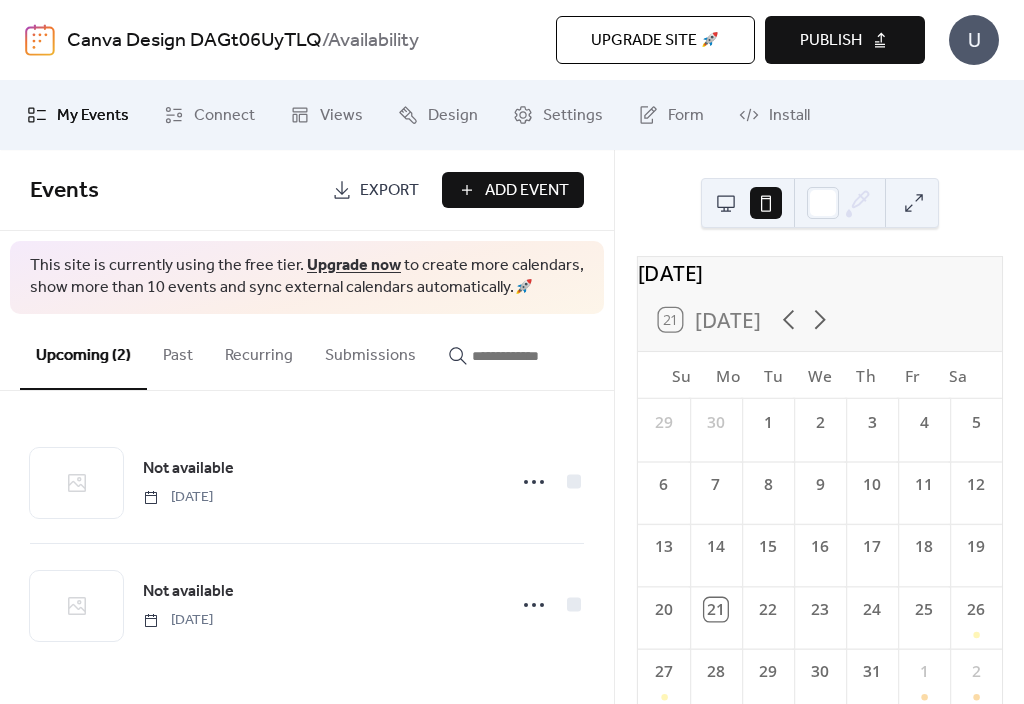 click at bounding box center [726, 203] 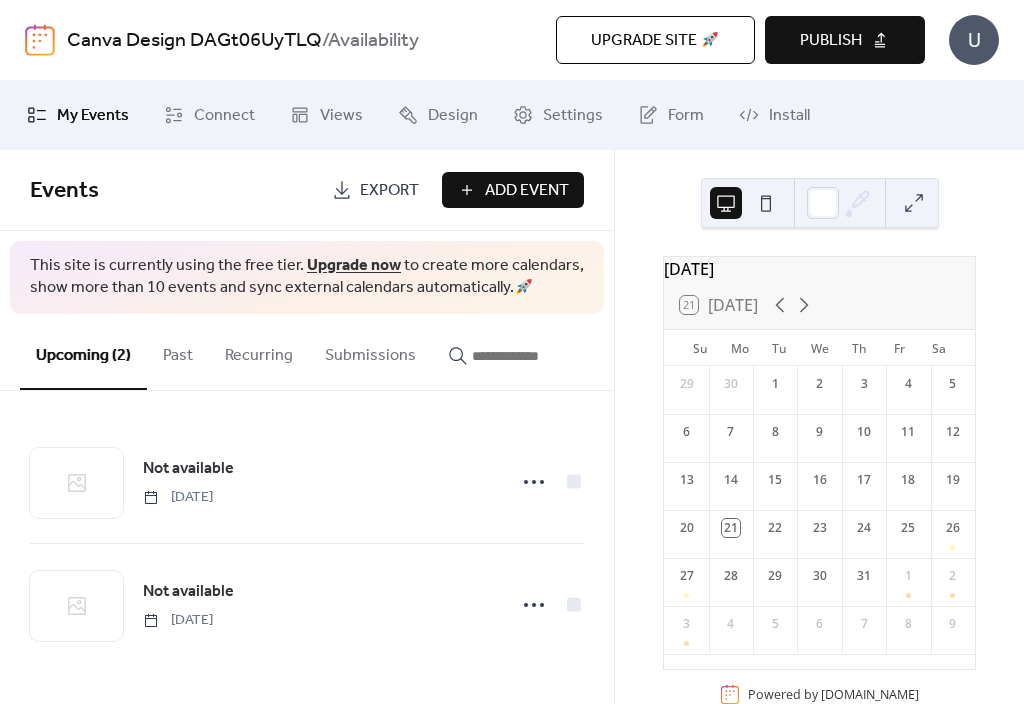 click on "Design" at bounding box center (453, 116) 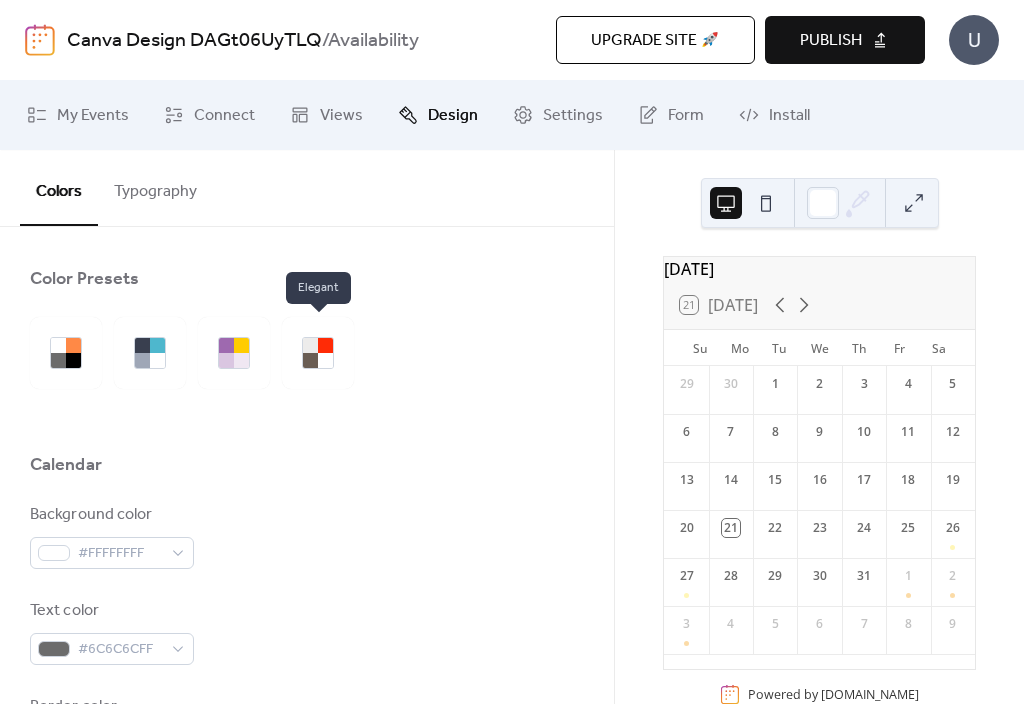 click at bounding box center [318, 353] 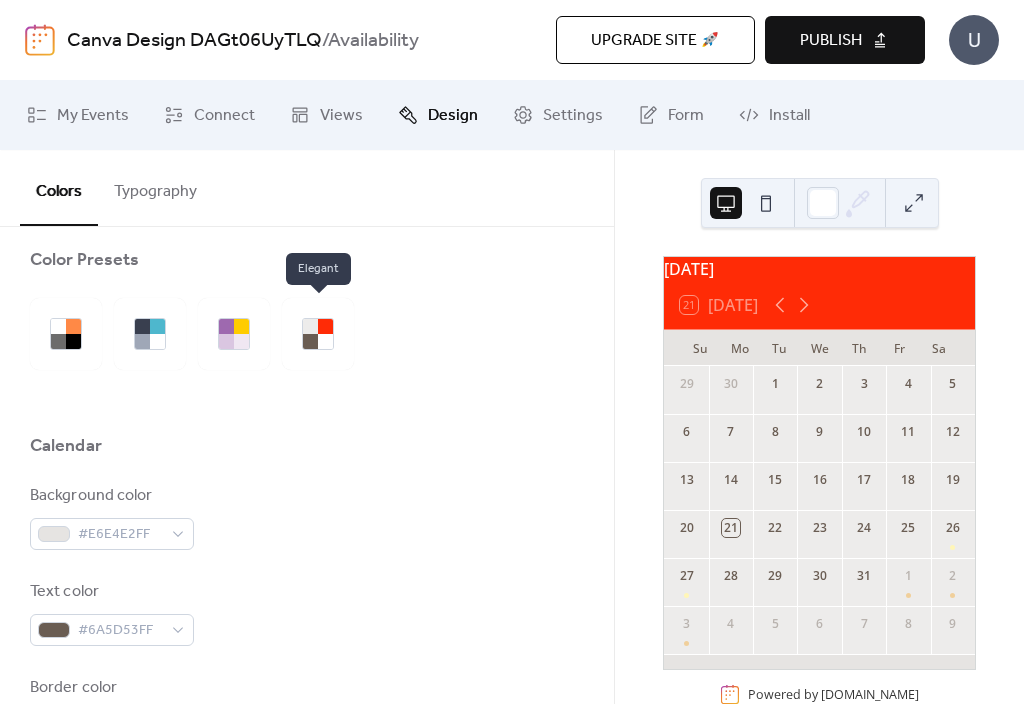 scroll, scrollTop: 19, scrollLeft: 0, axis: vertical 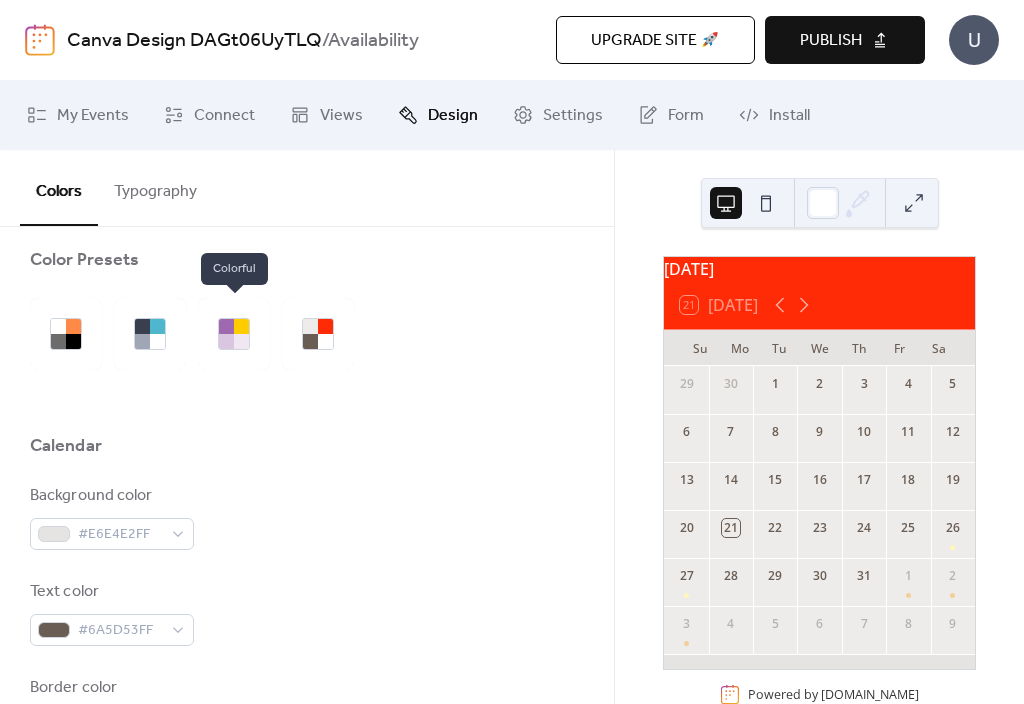 click at bounding box center [234, 334] 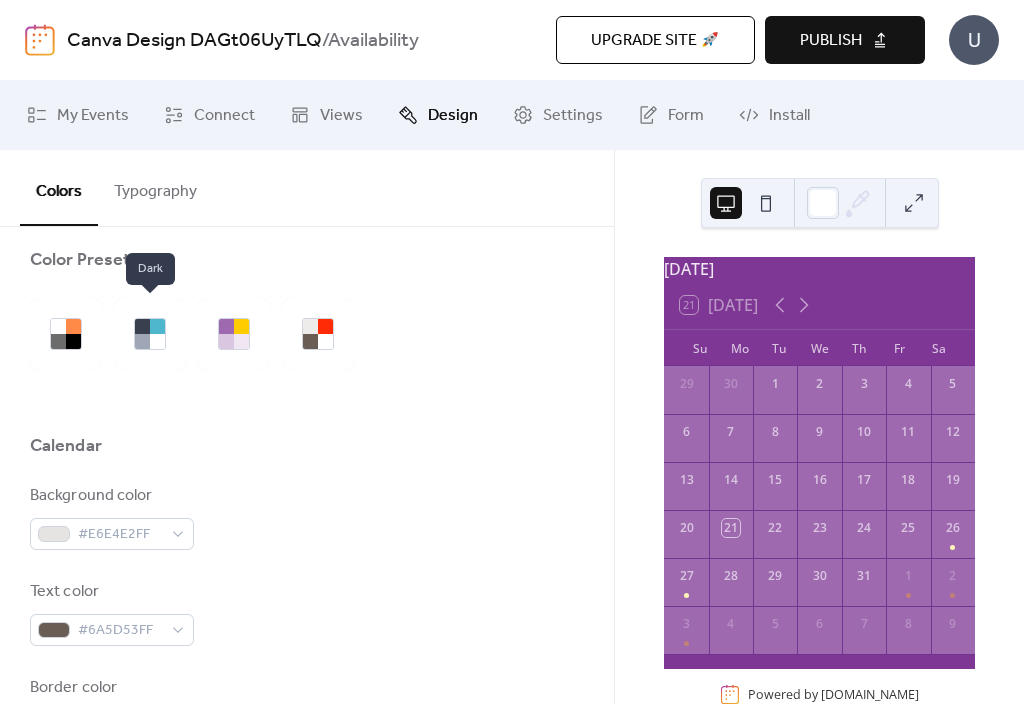 click at bounding box center [142, 326] 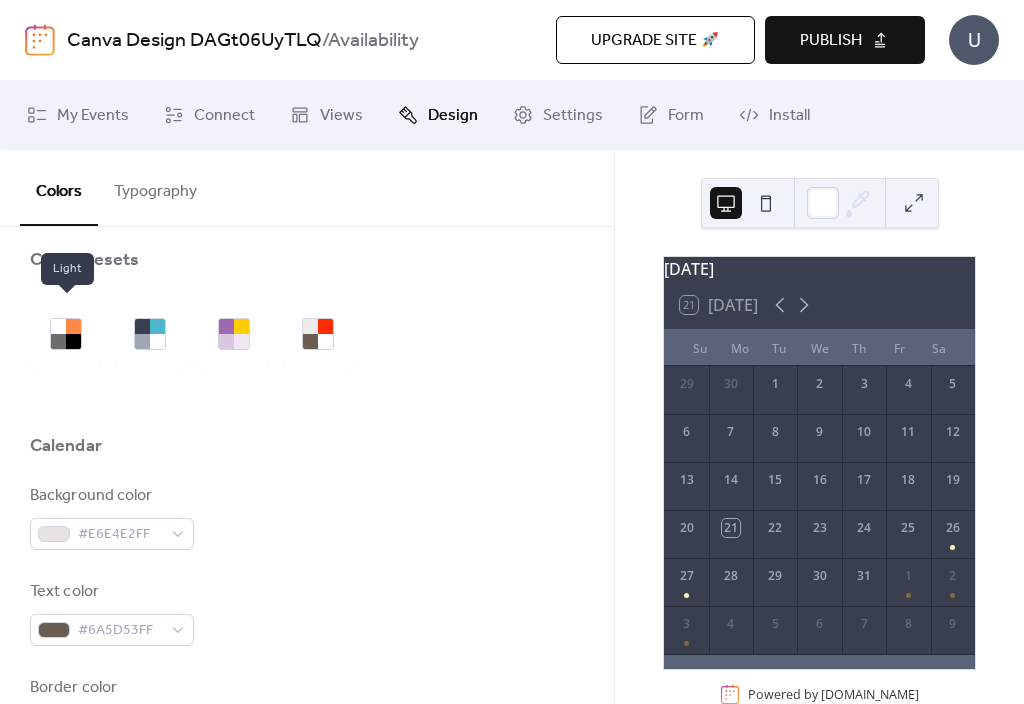 click at bounding box center (73, 326) 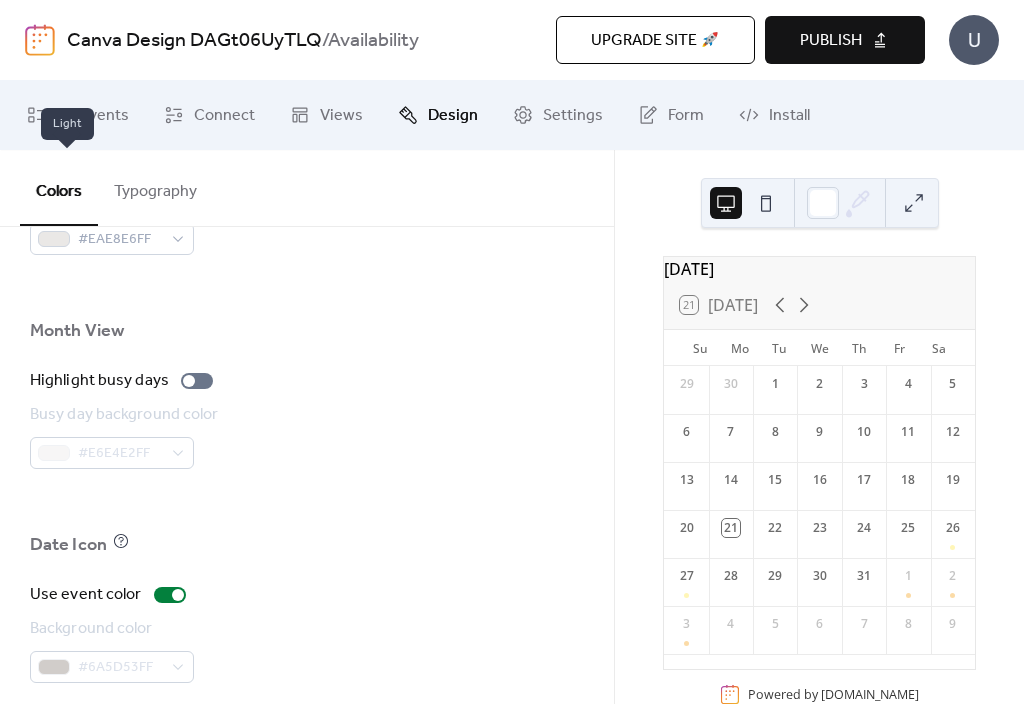 scroll, scrollTop: 1346, scrollLeft: 0, axis: vertical 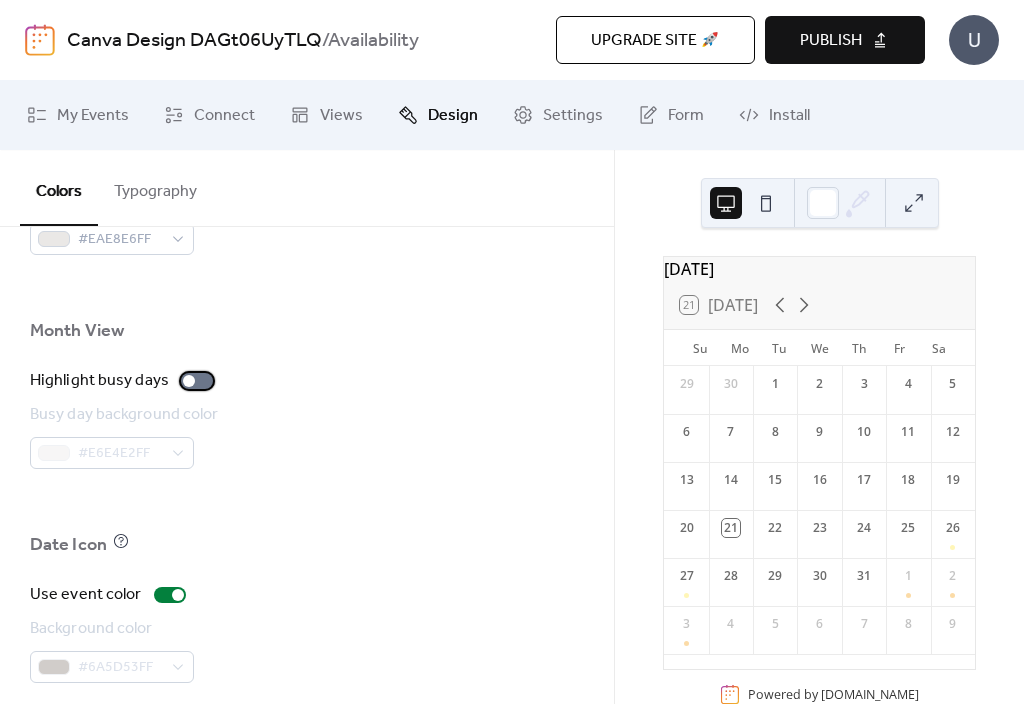 click at bounding box center (189, 381) 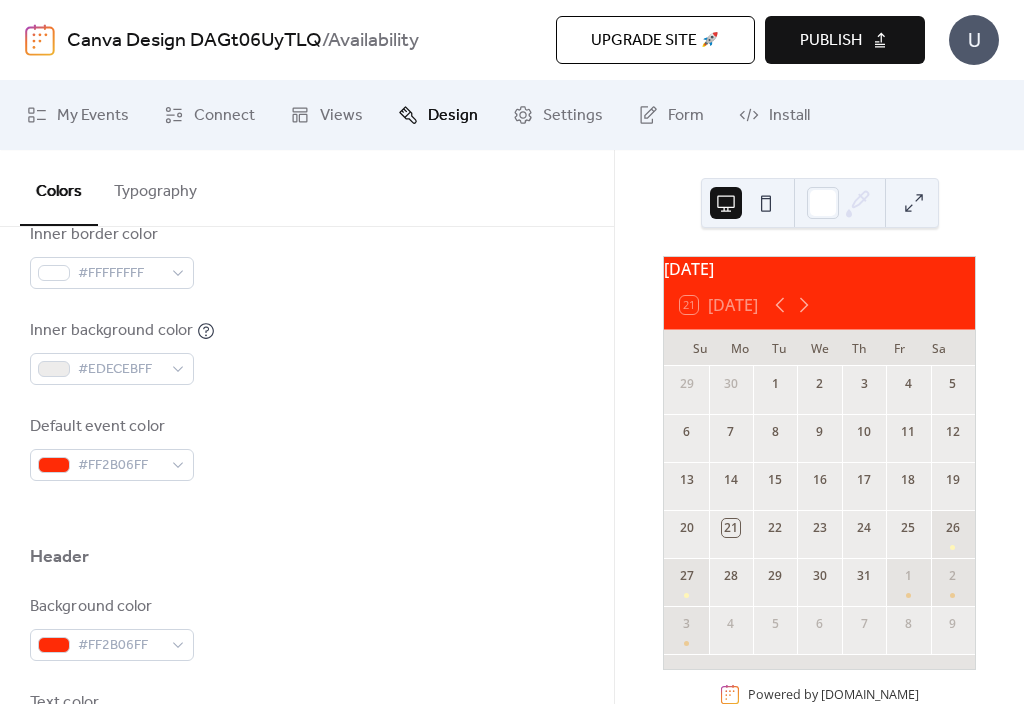 scroll, scrollTop: 590, scrollLeft: 0, axis: vertical 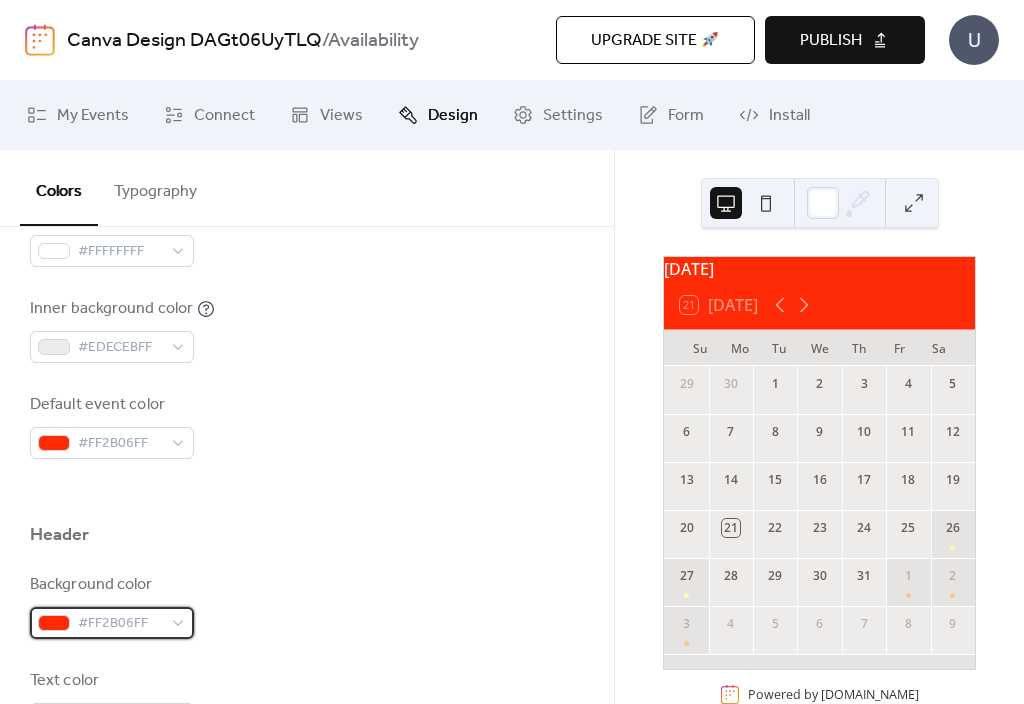click on "#FF2B06FF" at bounding box center [120, 624] 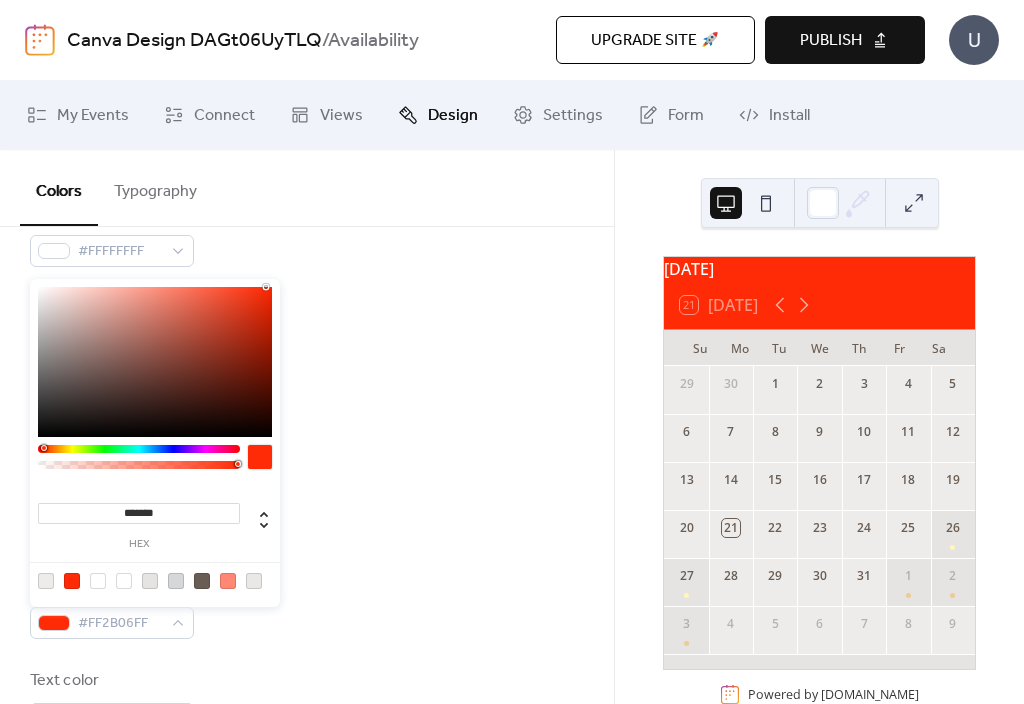 click on "hex" at bounding box center (139, 544) 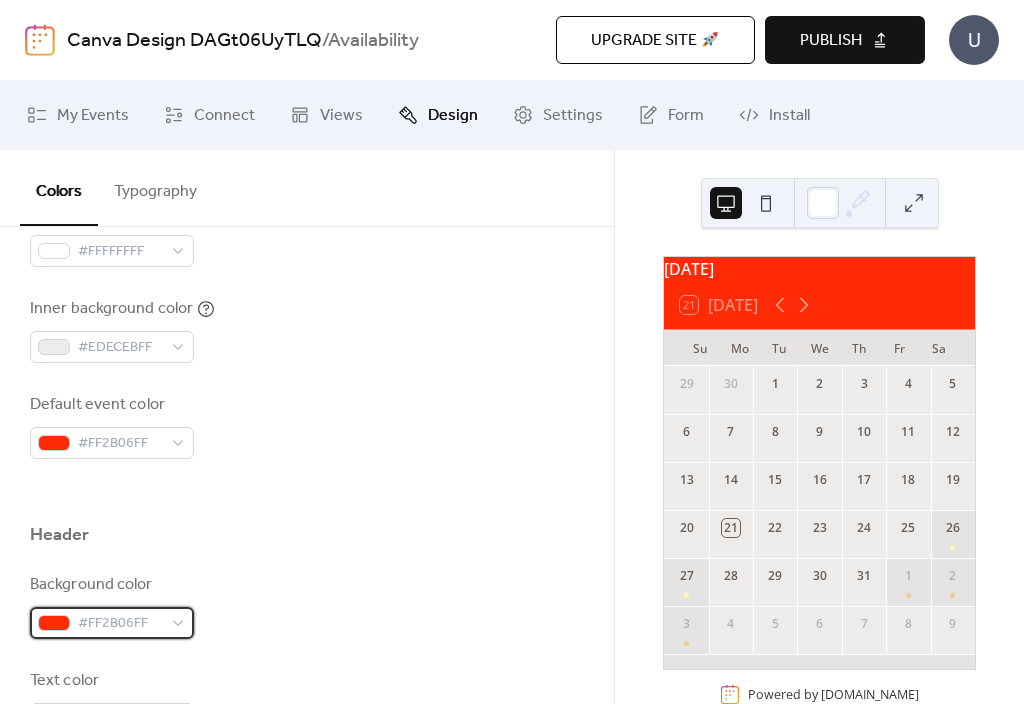 click on "#FF2B06FF" at bounding box center (112, 623) 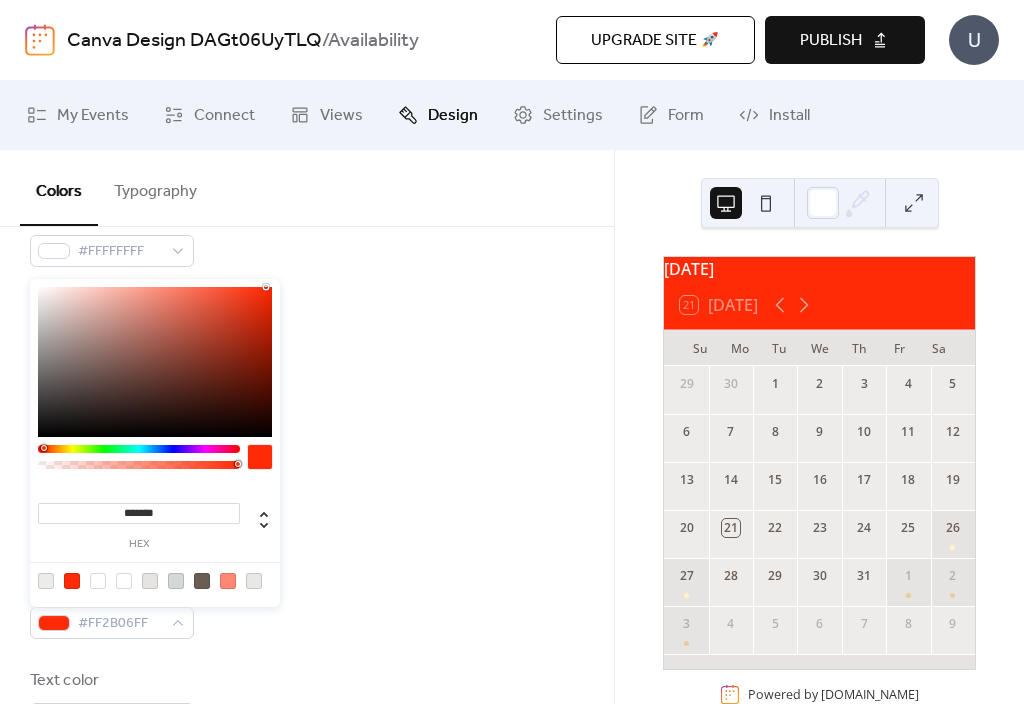 click at bounding box center [98, 581] 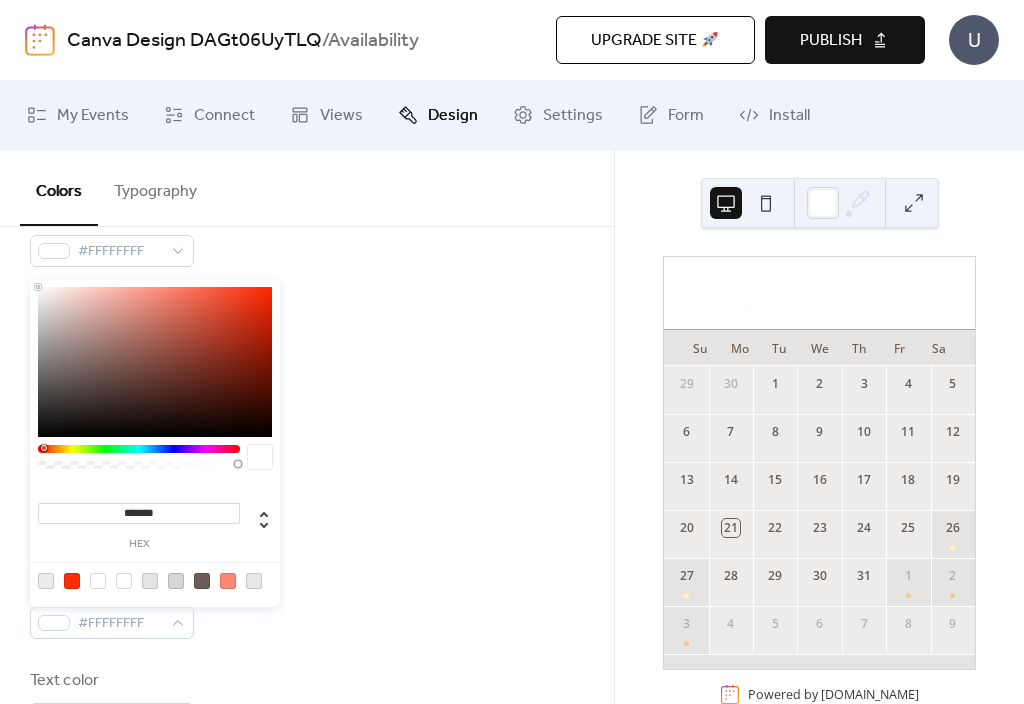 click at bounding box center [155, 580] 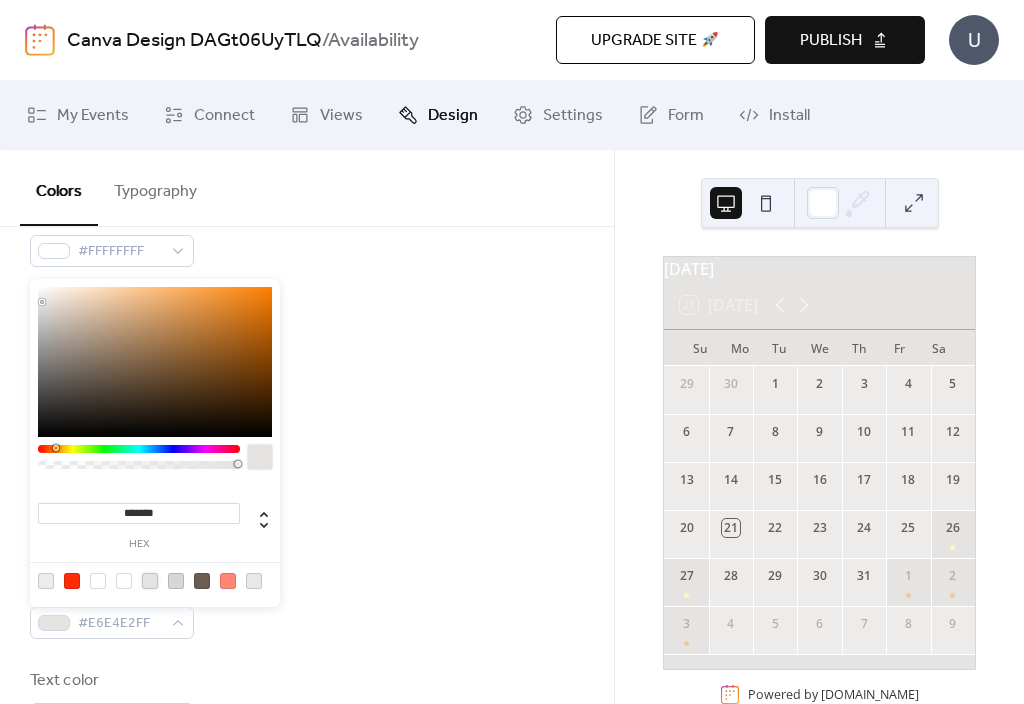 click at bounding box center (155, 580) 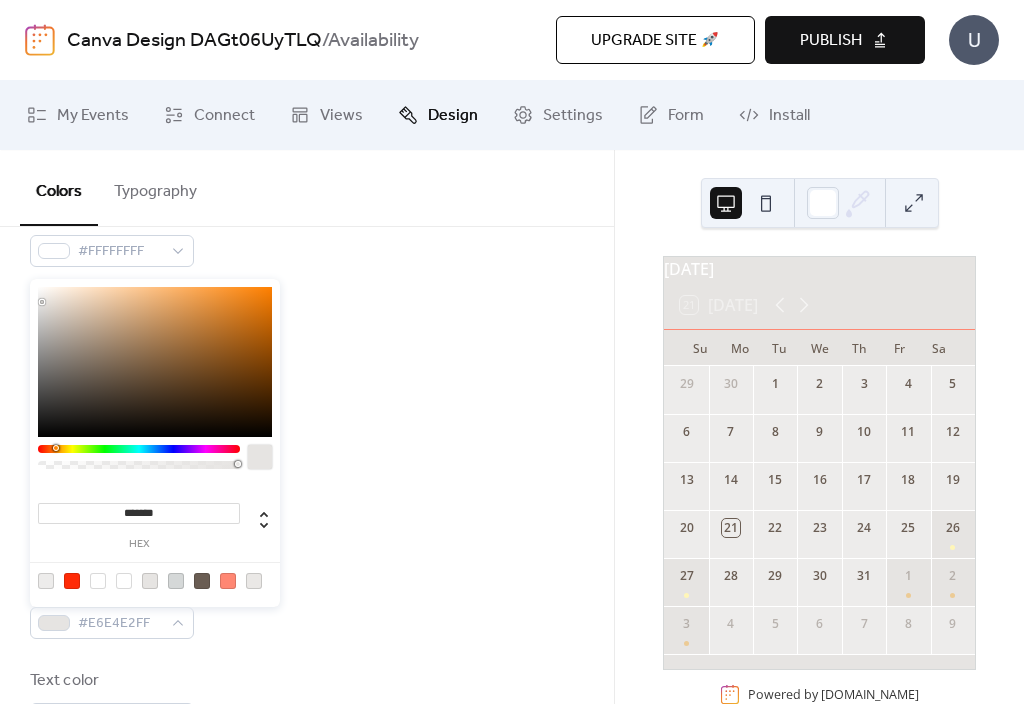click at bounding box center [150, 581] 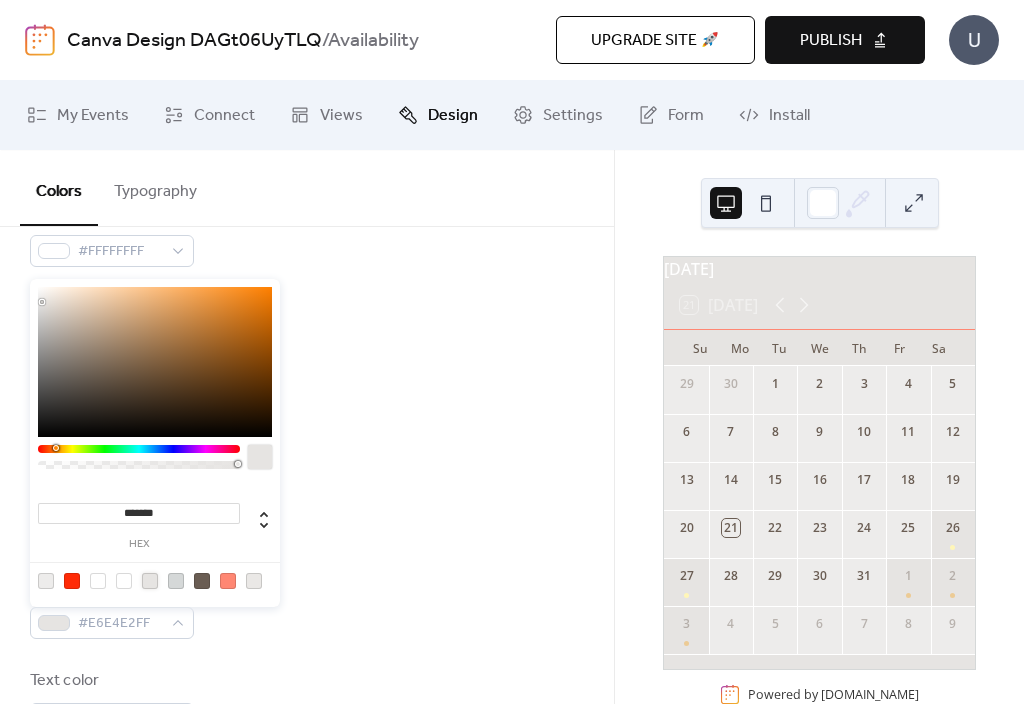 click at bounding box center [254, 581] 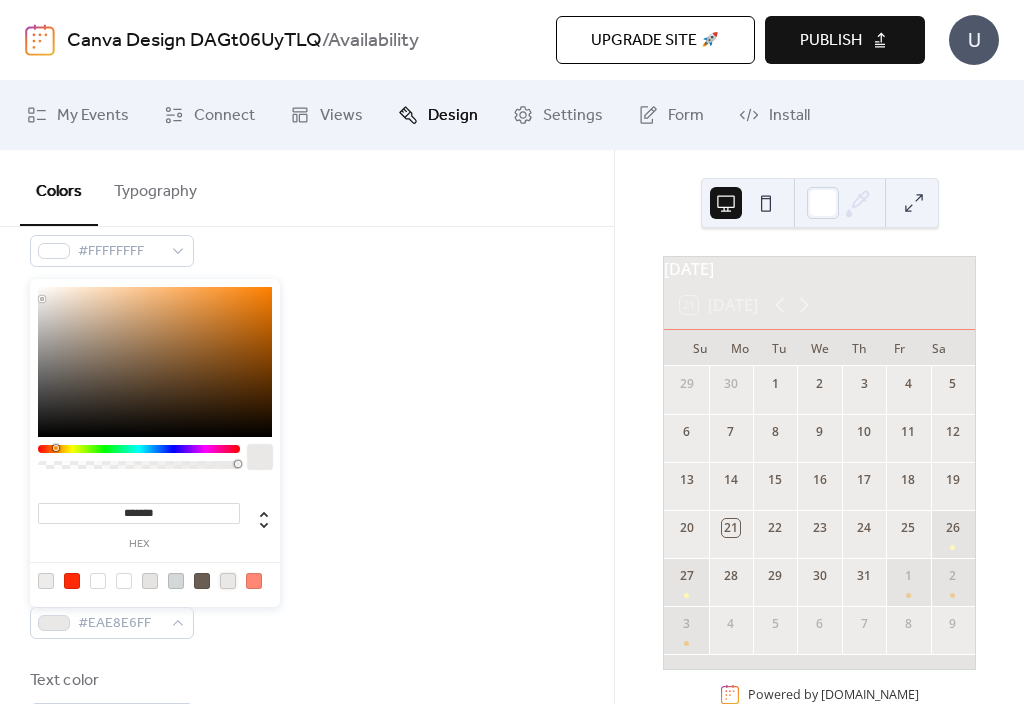 click at bounding box center (228, 581) 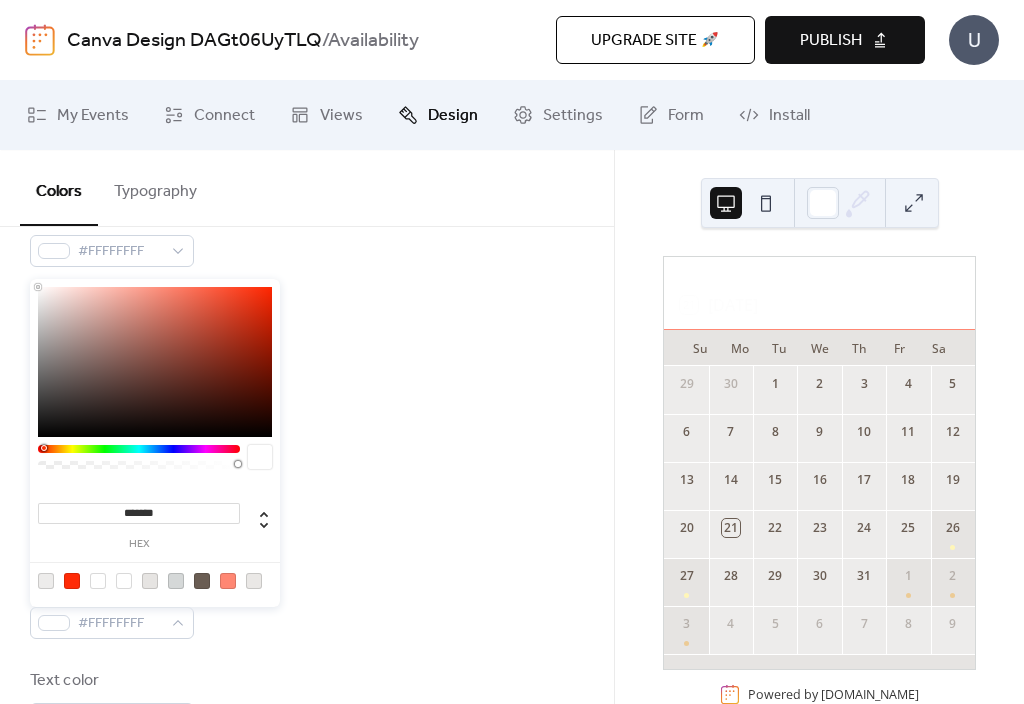 click at bounding box center [307, 491] 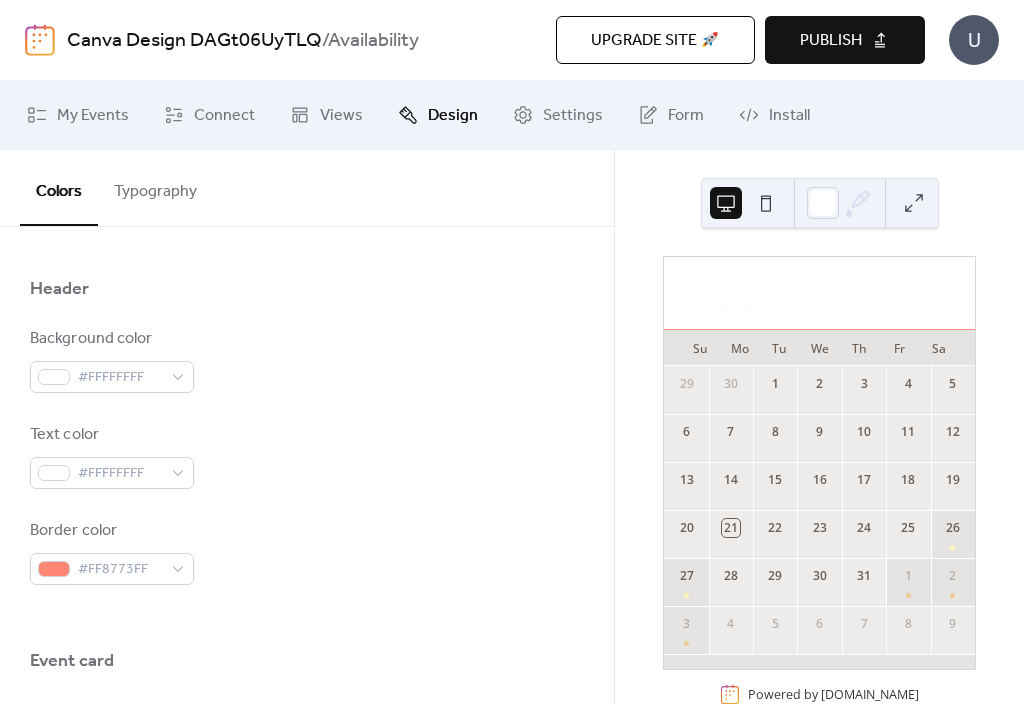 scroll, scrollTop: 841, scrollLeft: 0, axis: vertical 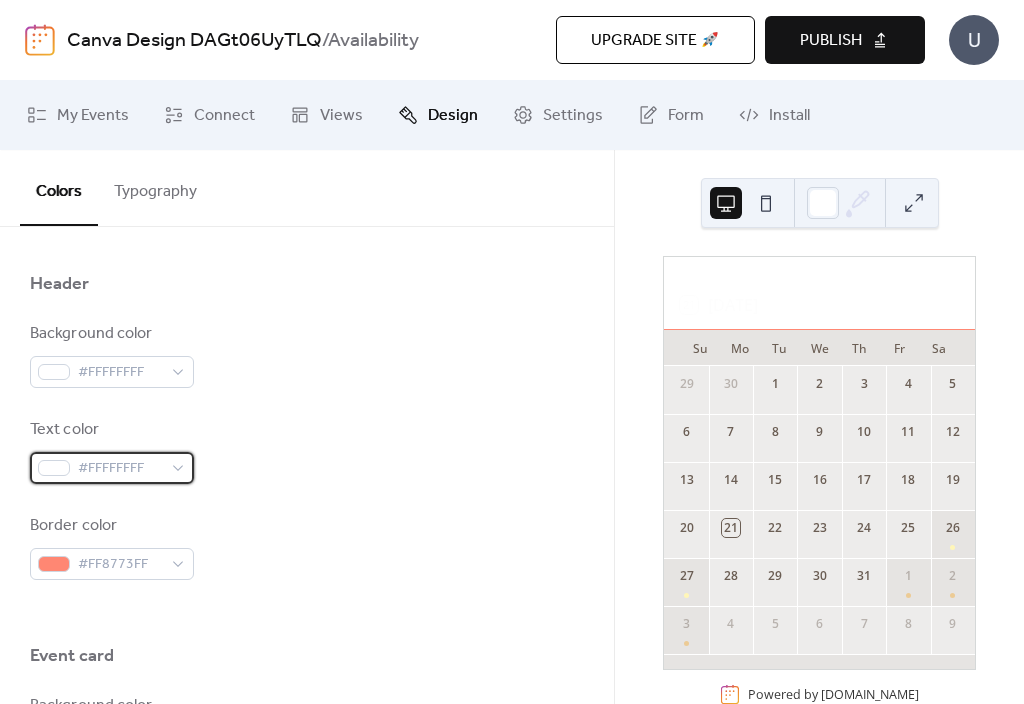 click on "#FFFFFFFF" at bounding box center [120, 469] 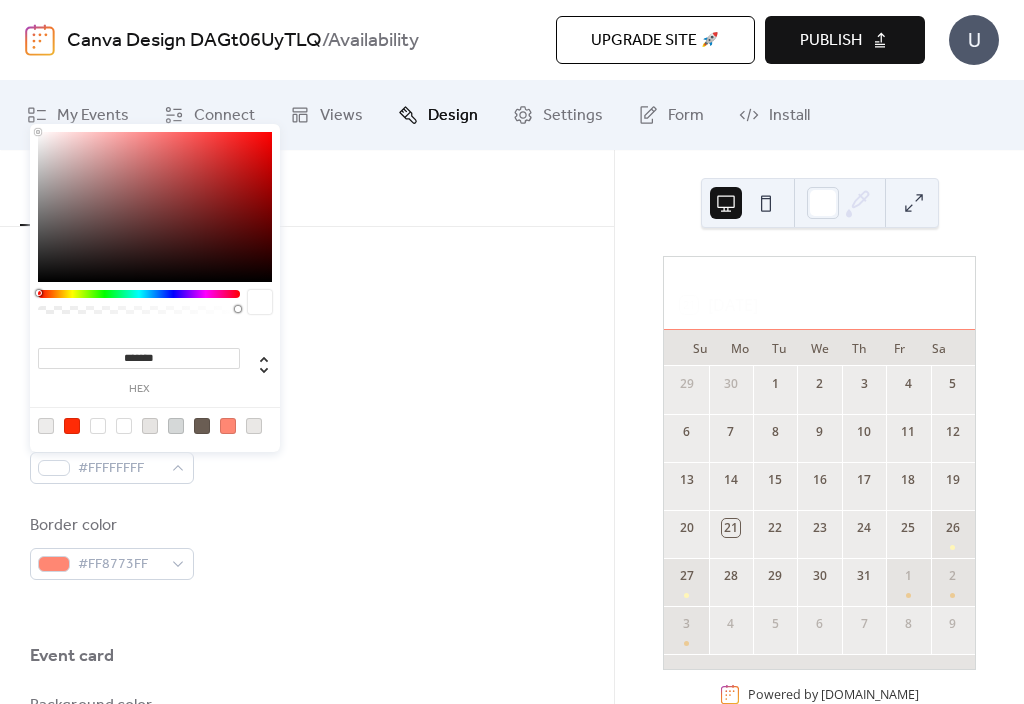 click at bounding box center [202, 426] 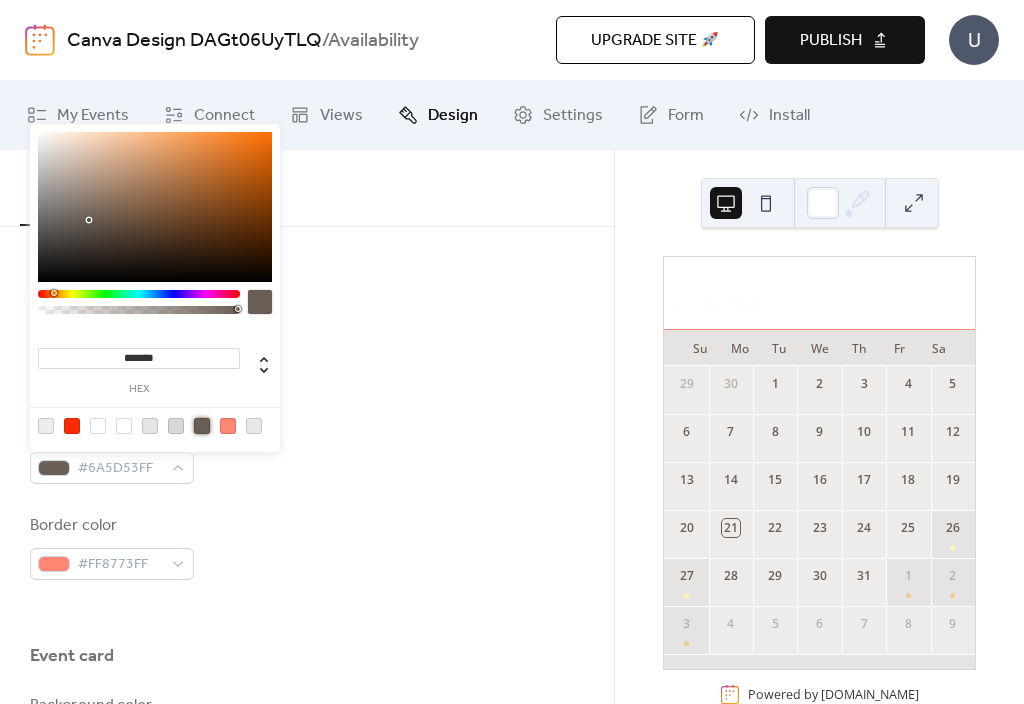 type on "*******" 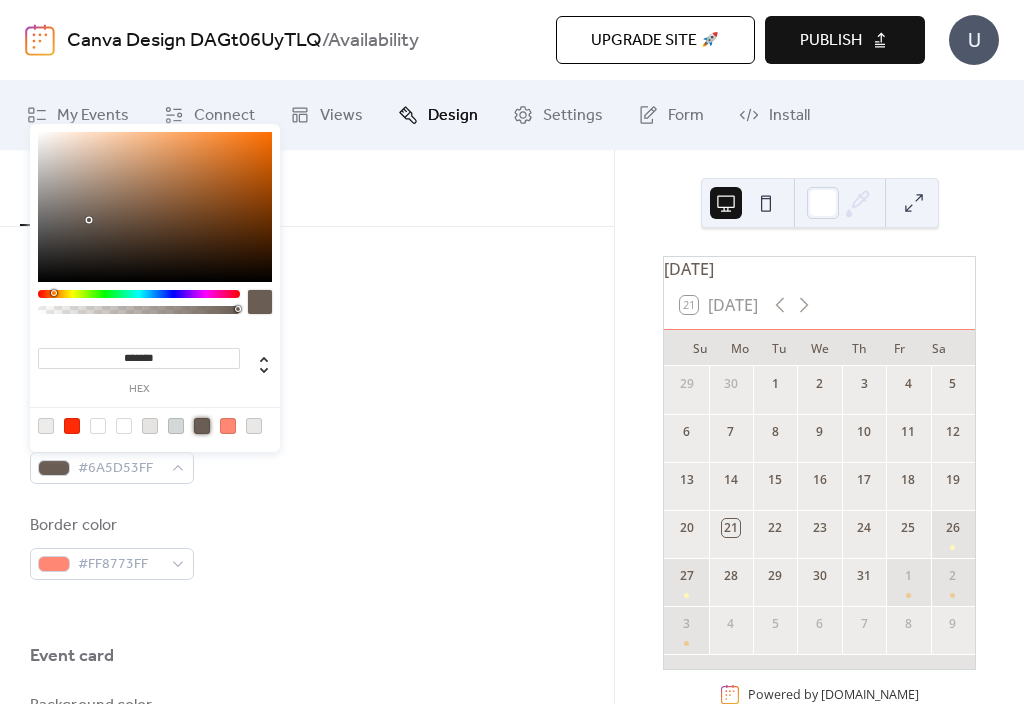 click on "Background color #FFFFFFFF Text color #6A5D53FF Border color #FF8773FF" at bounding box center [307, 451] 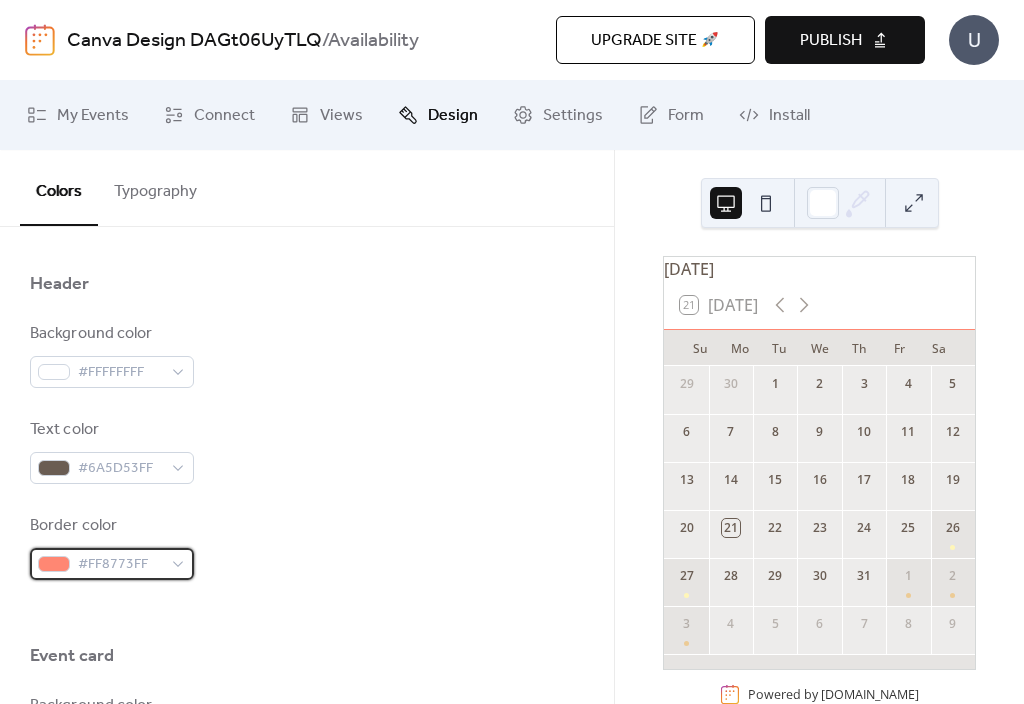 click on "#FF8773FF" at bounding box center (120, 565) 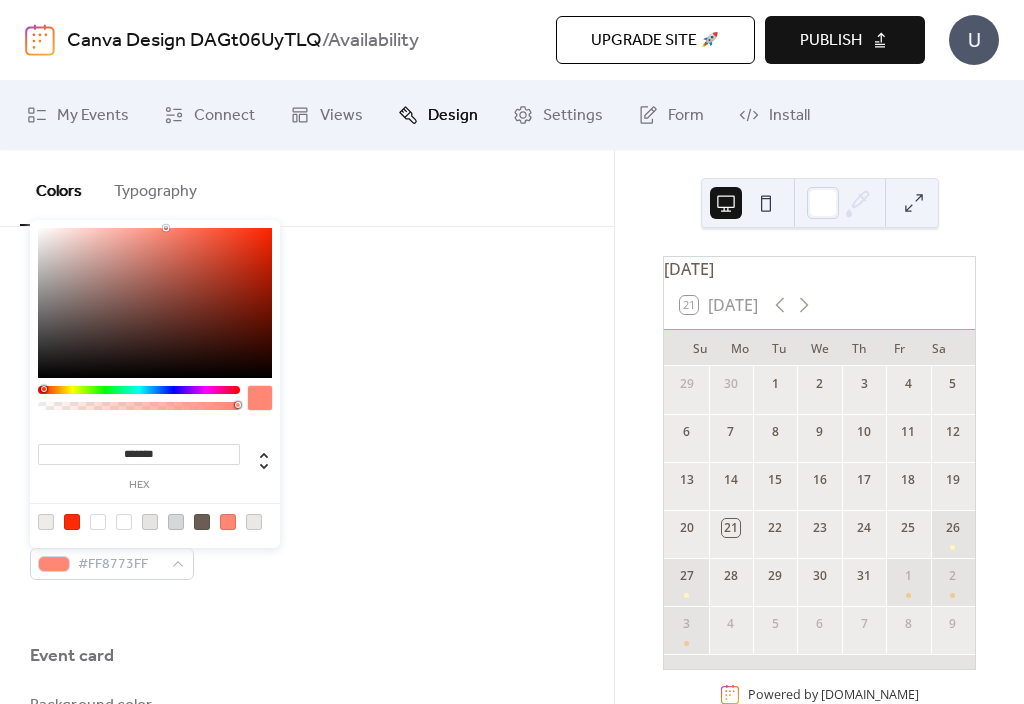 click at bounding box center [155, 521] 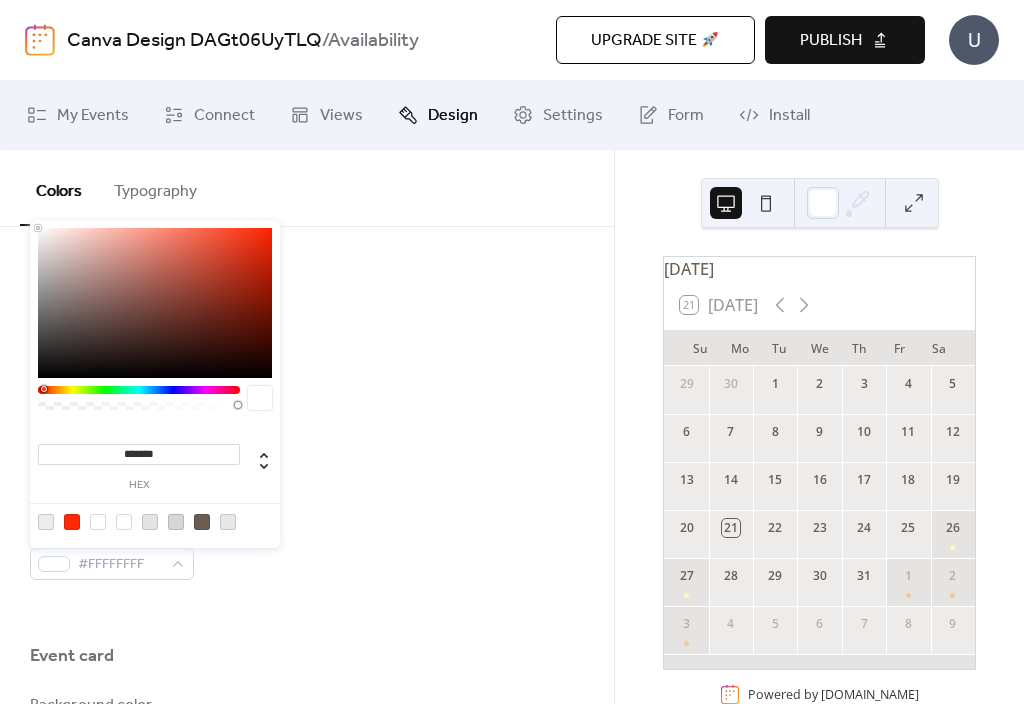 click on "Background color #FFFFFFFF Text color #6A5D53FF Border color #FFFFFFFF" at bounding box center [307, 451] 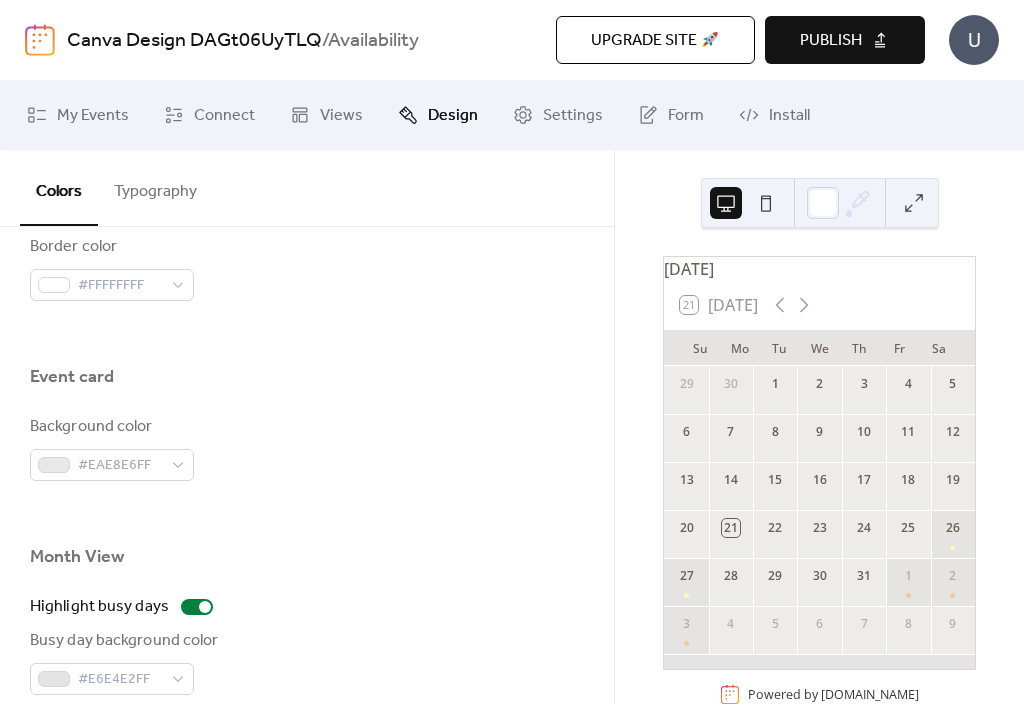 scroll, scrollTop: 1138, scrollLeft: 0, axis: vertical 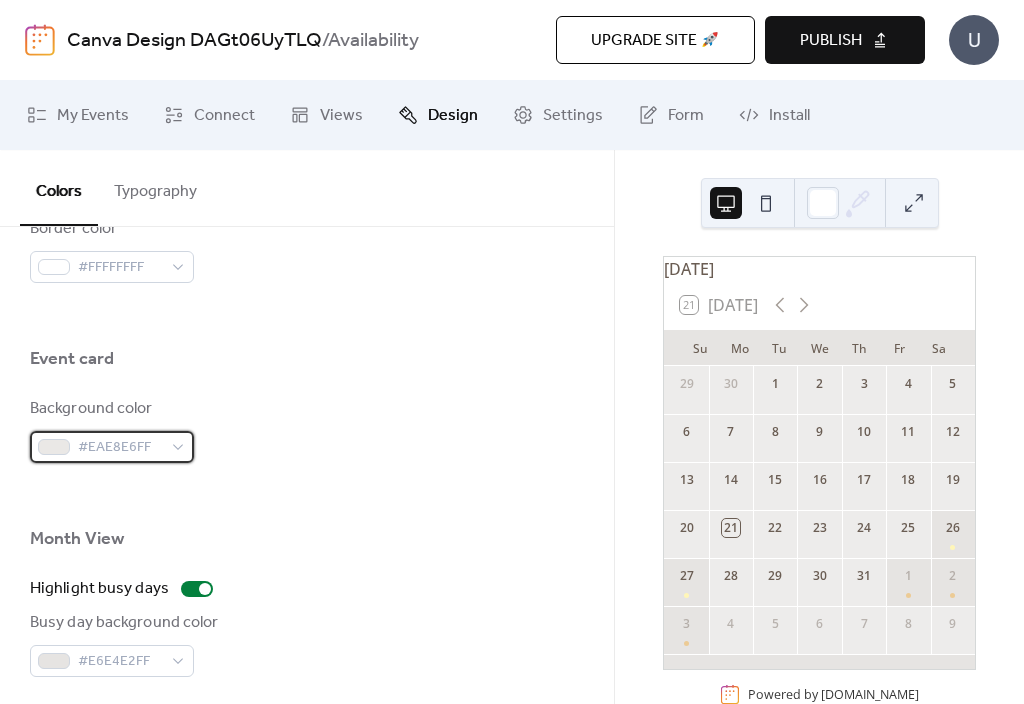 click on "#EAE8E6FF" at bounding box center [120, 448] 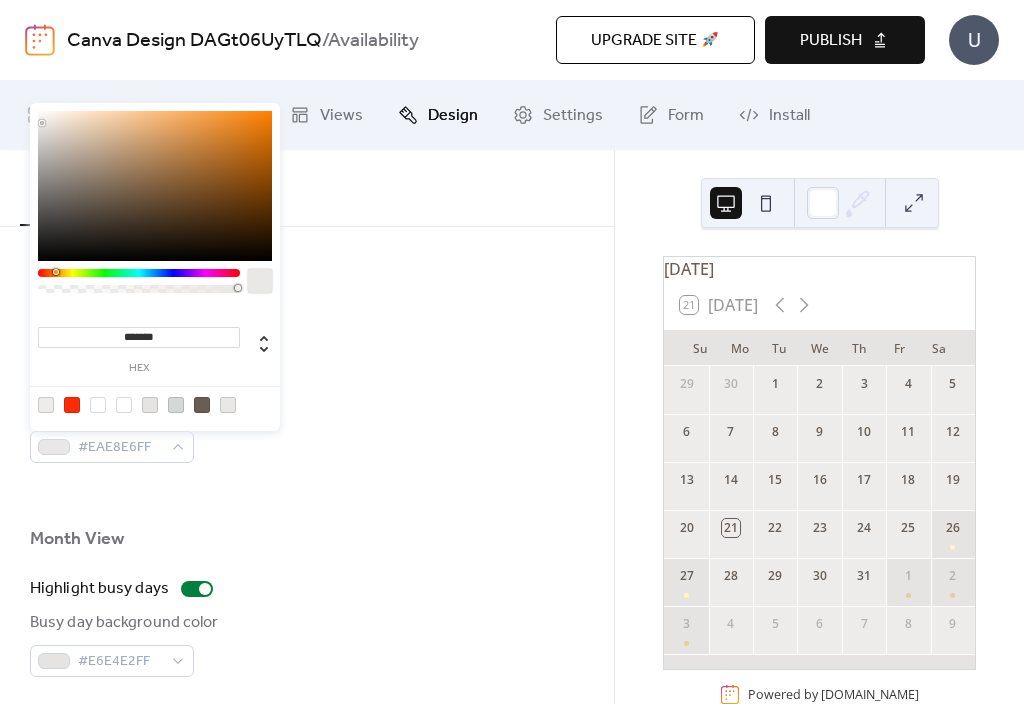 click at bounding box center (124, 405) 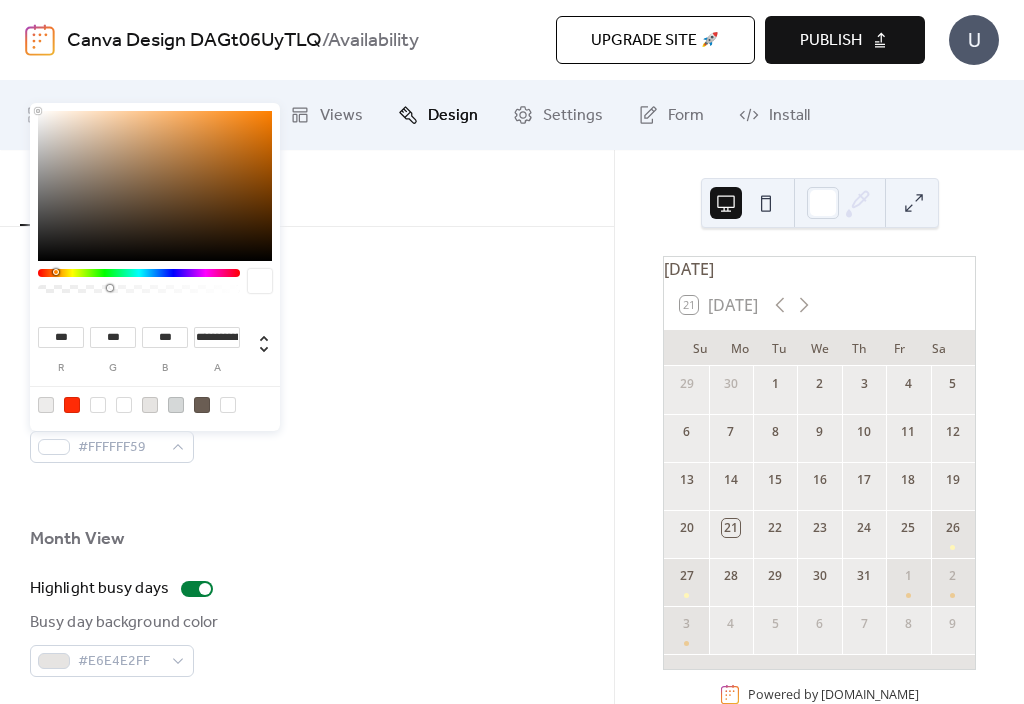 click on "Event card" at bounding box center [307, 364] 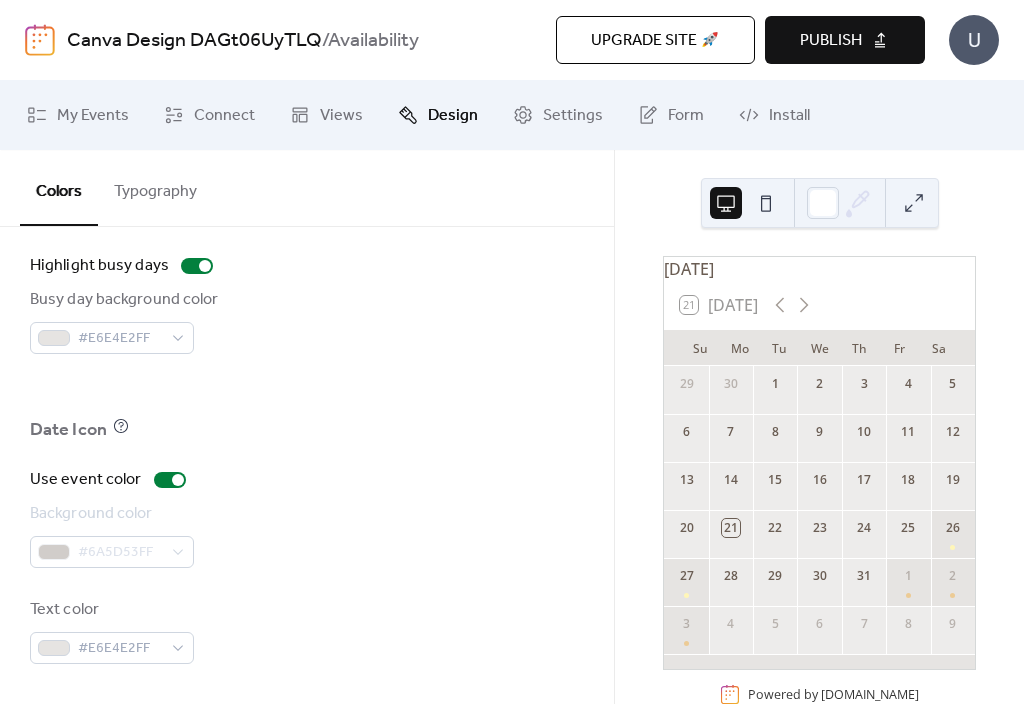 scroll, scrollTop: 1474, scrollLeft: 0, axis: vertical 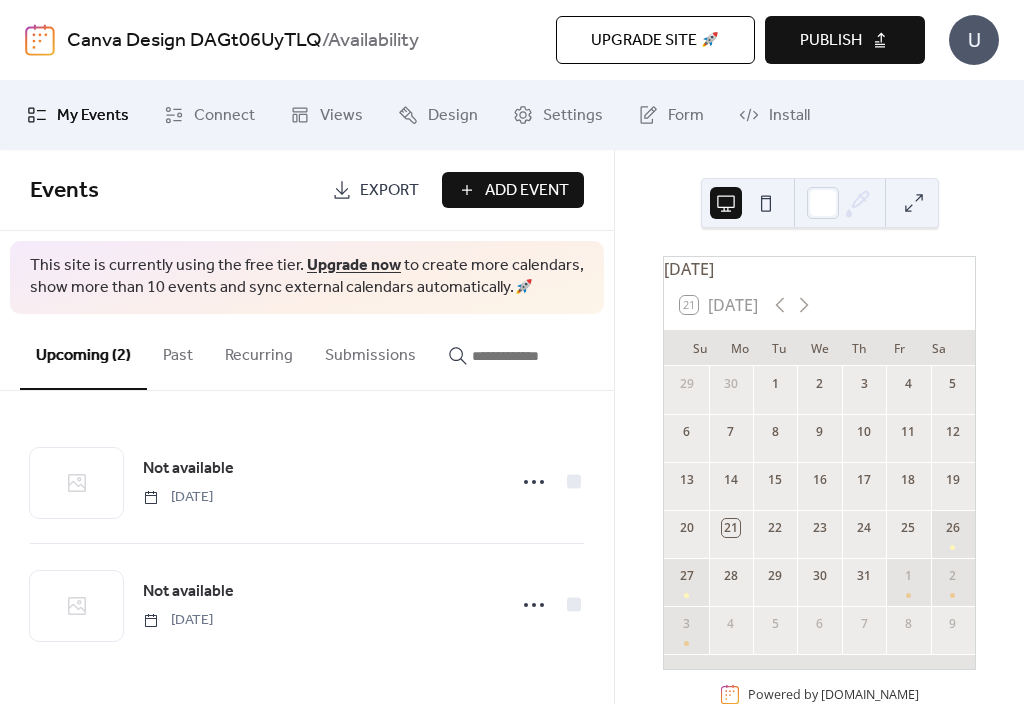 click on "Design" at bounding box center (453, 116) 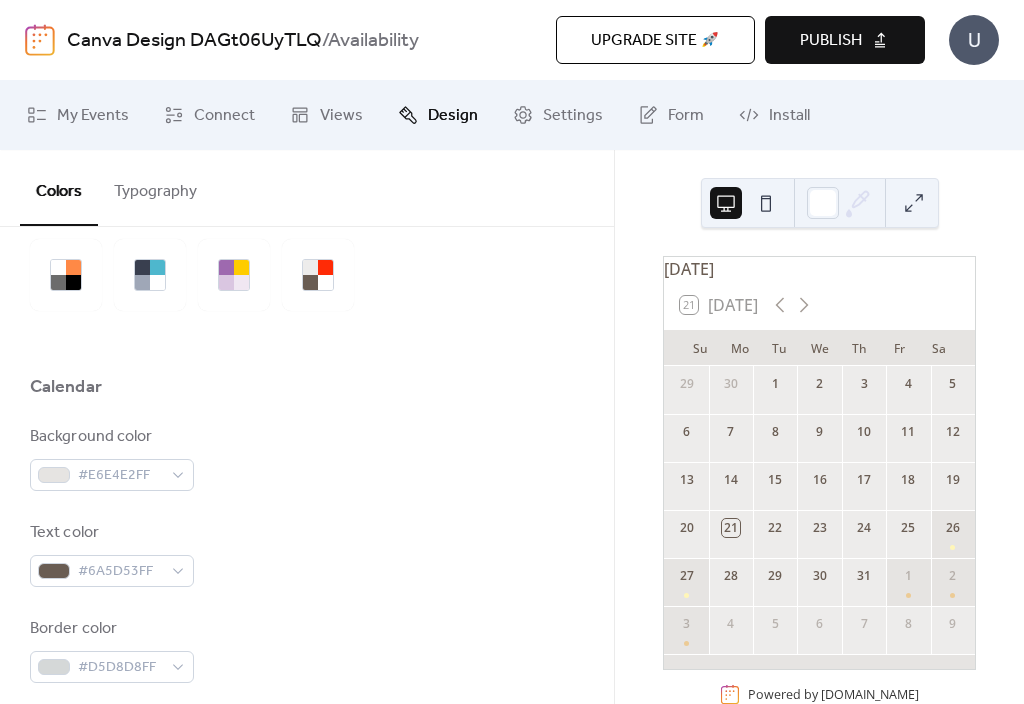 scroll, scrollTop: 87, scrollLeft: 0, axis: vertical 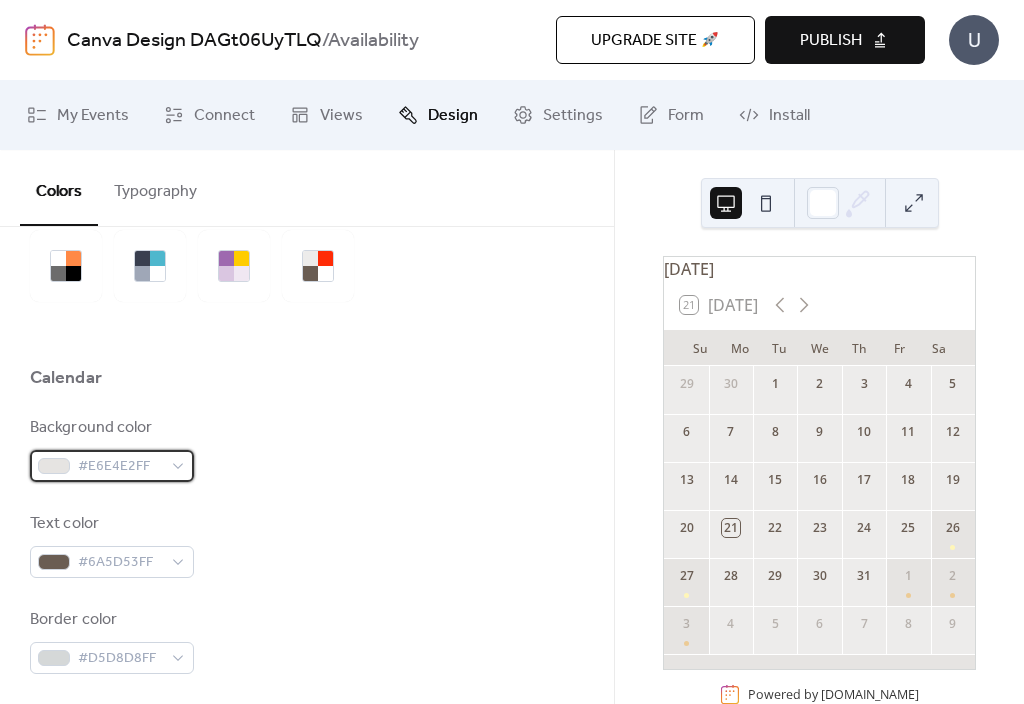 click on "#E6E4E2FF" at bounding box center (112, 466) 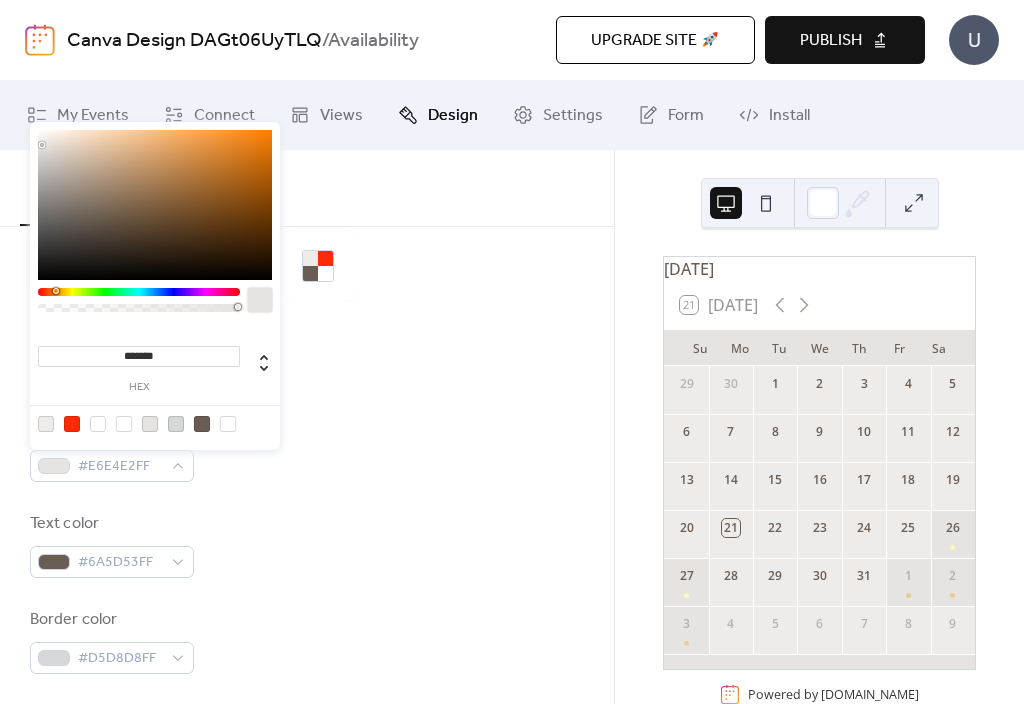 click at bounding box center (98, 424) 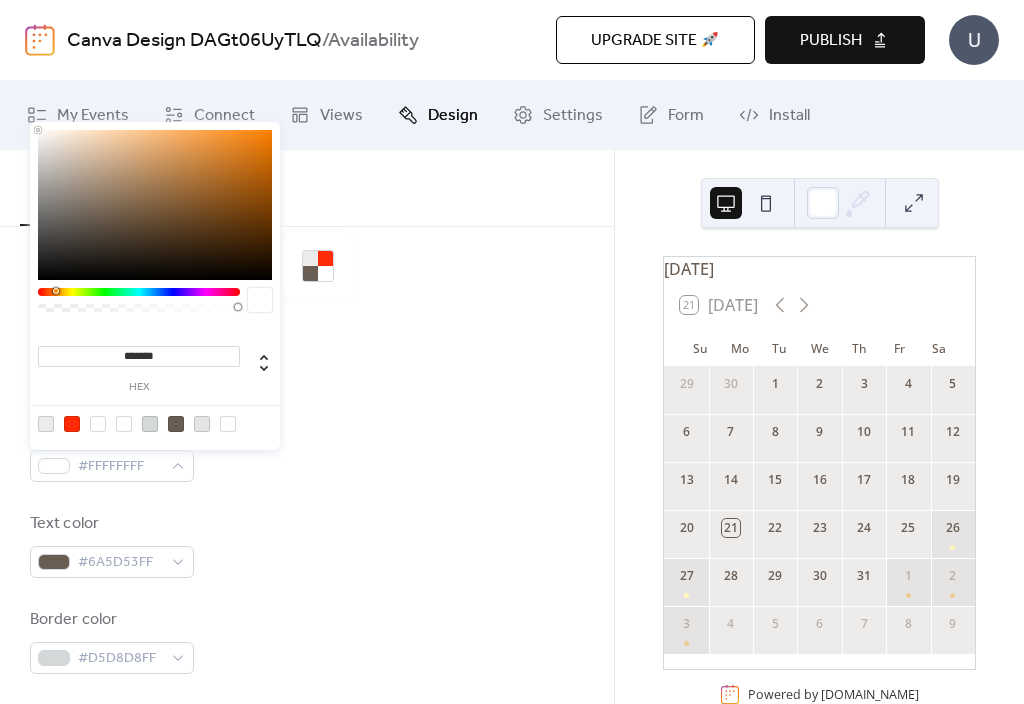 click at bounding box center [307, 334] 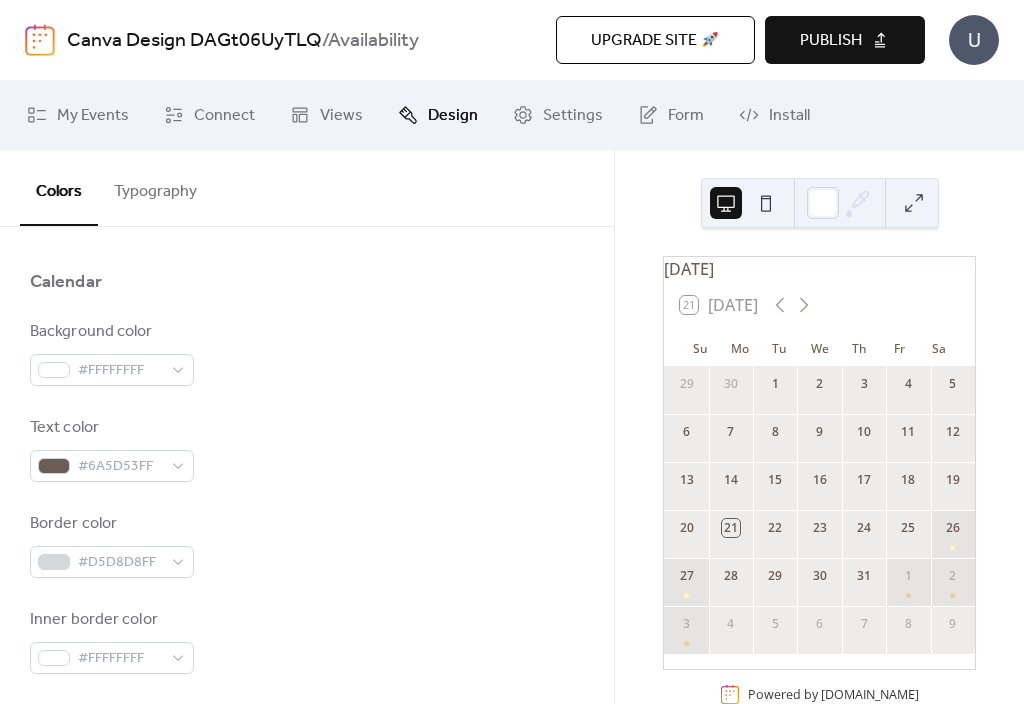 scroll, scrollTop: 185, scrollLeft: 0, axis: vertical 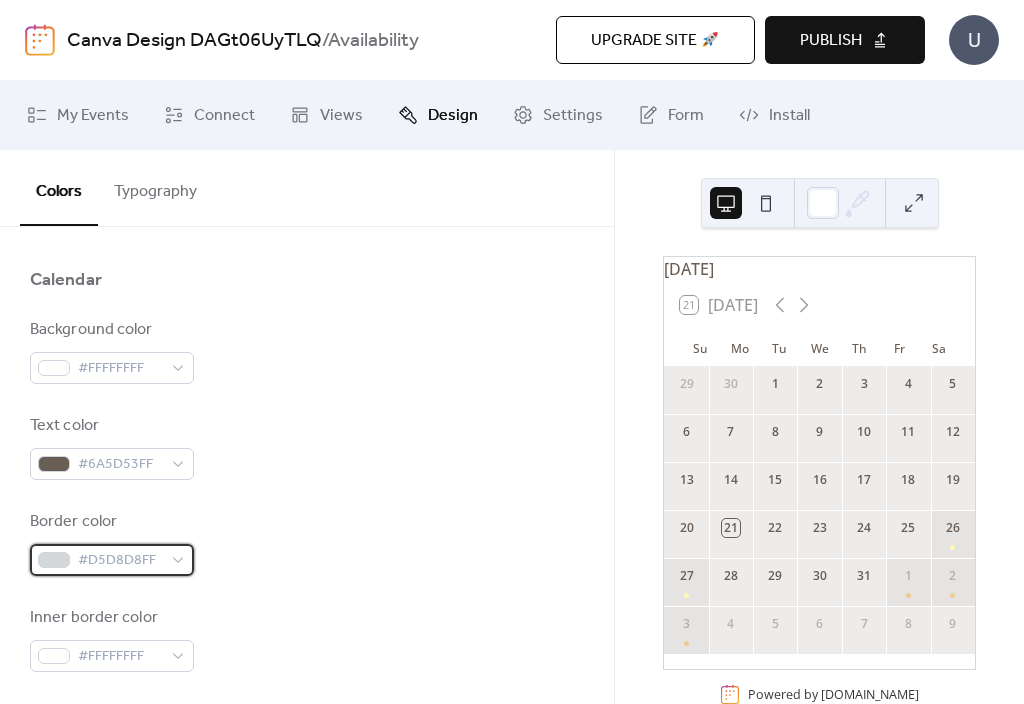 click on "#D5D8D8FF" at bounding box center [120, 561] 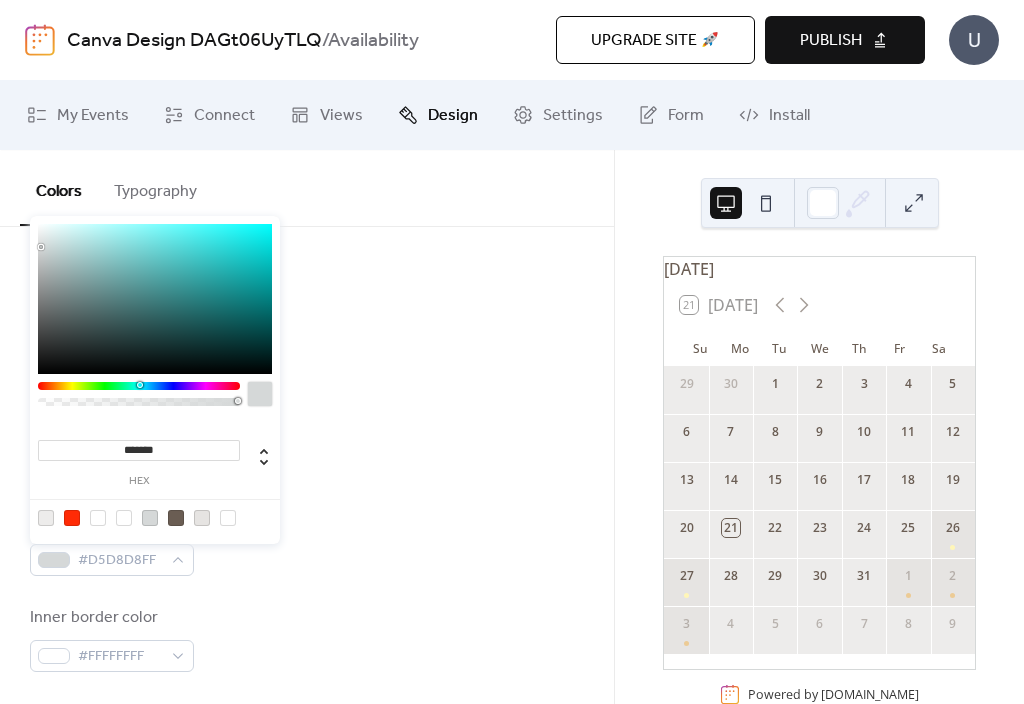 click at bounding box center [202, 518] 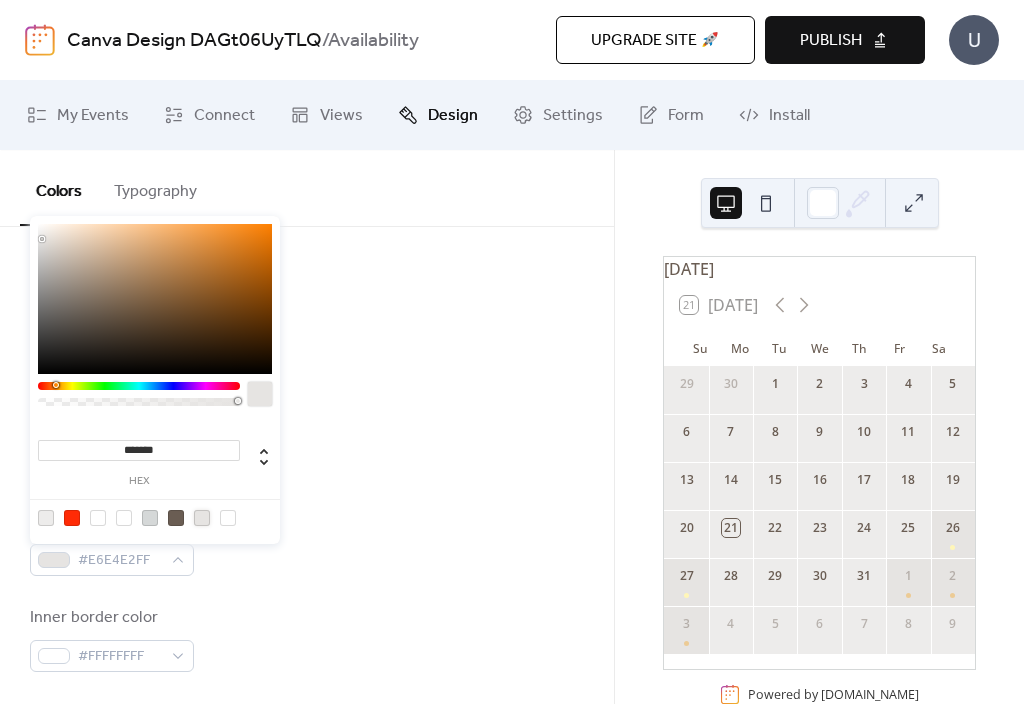 type on "*******" 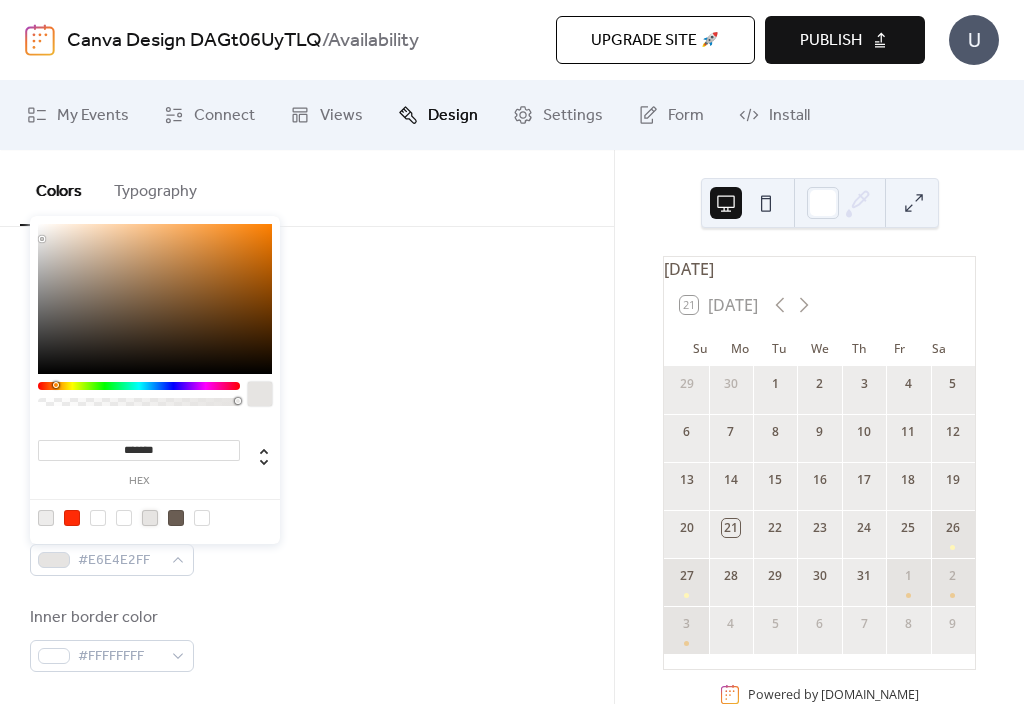 click on "Text color #6A5D53FF" at bounding box center [307, 447] 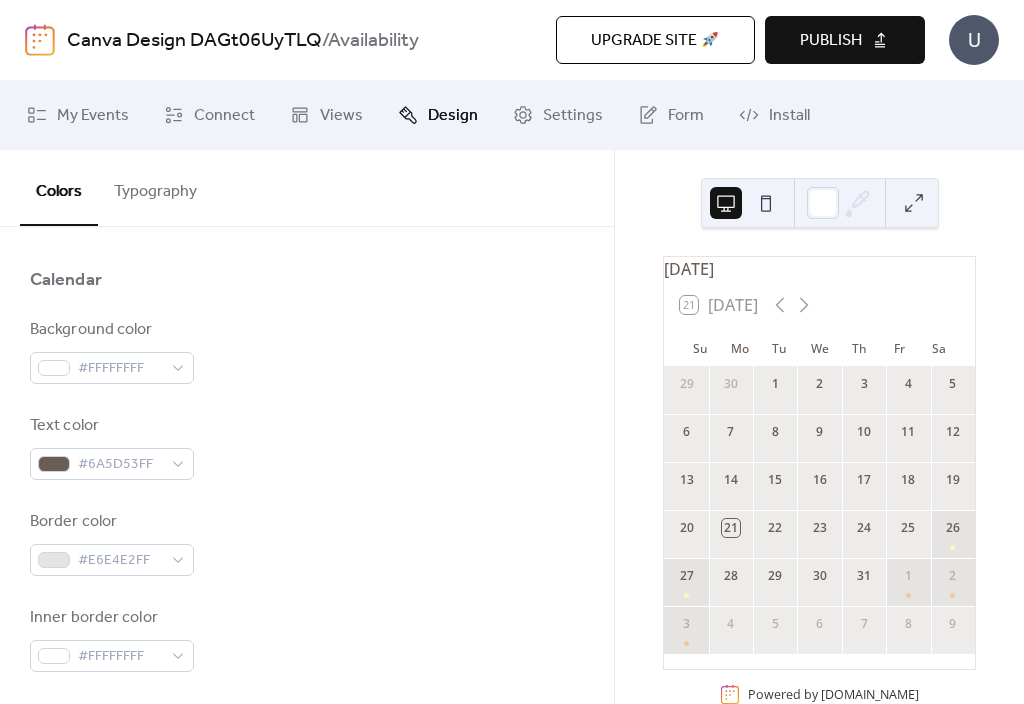 click on "Publish" at bounding box center (831, 41) 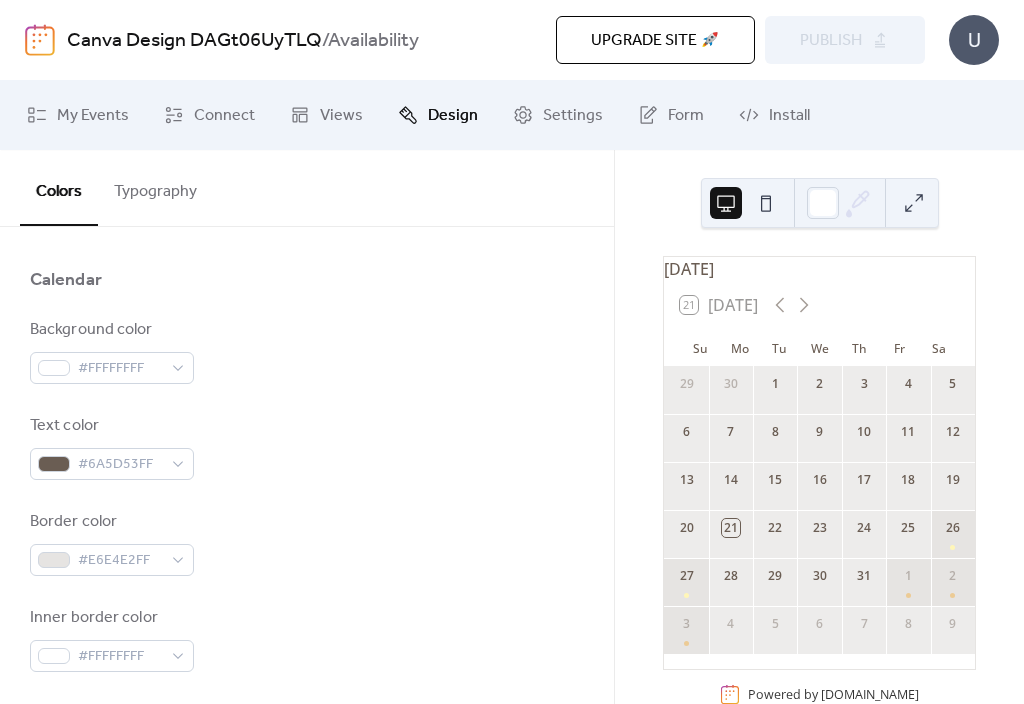 click on "U" at bounding box center (974, 40) 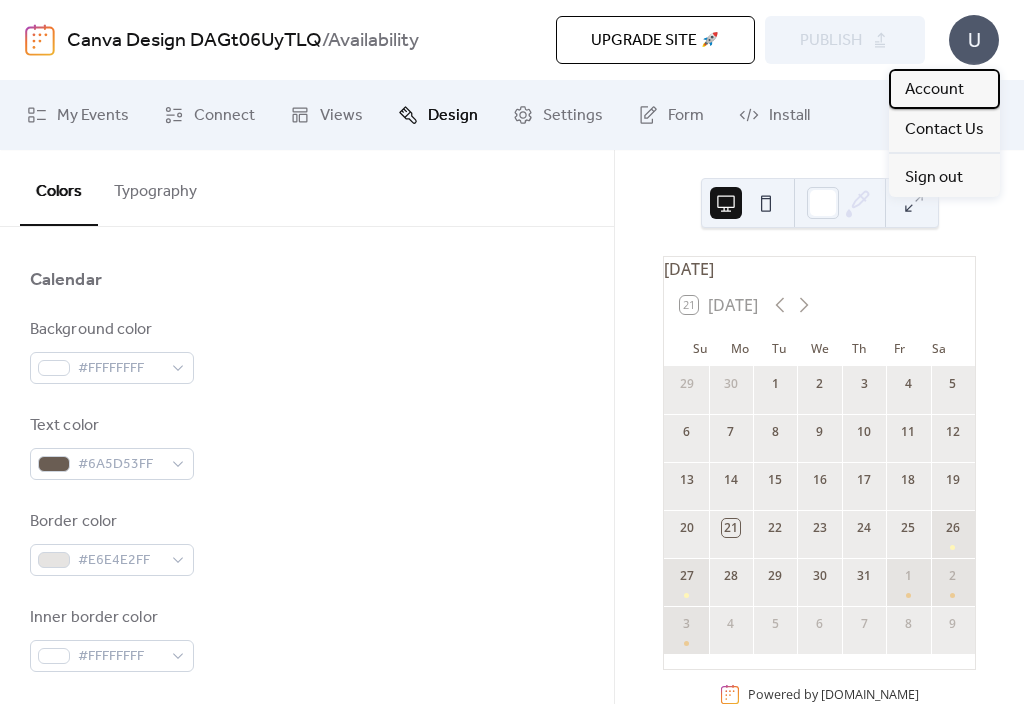 click on "Account" at bounding box center [934, 90] 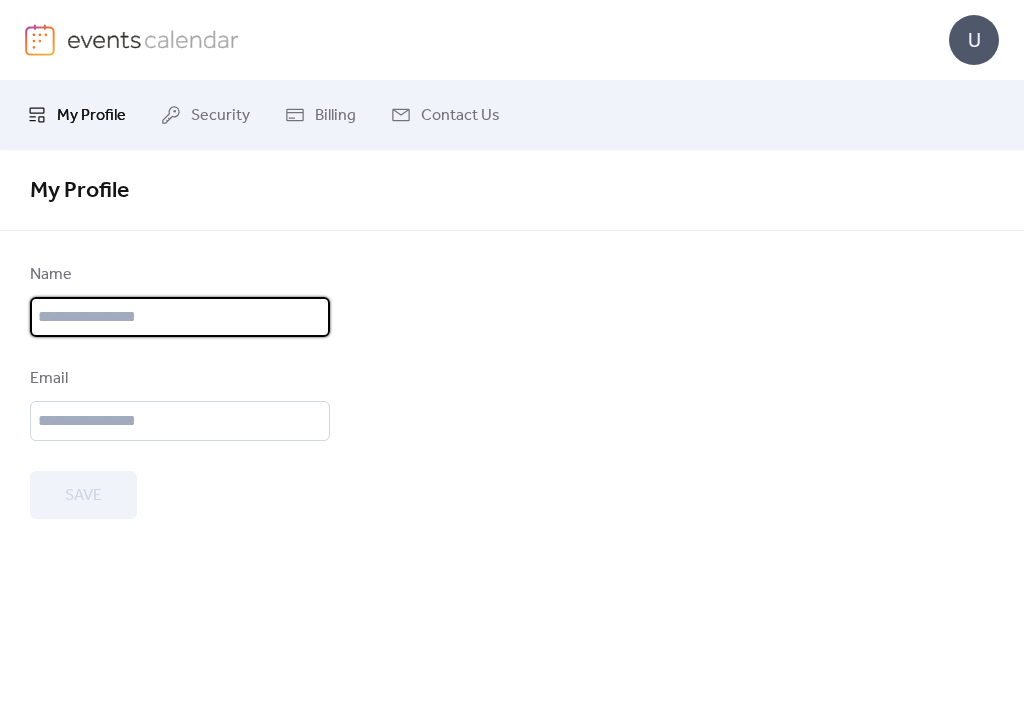 click at bounding box center [180, 317] 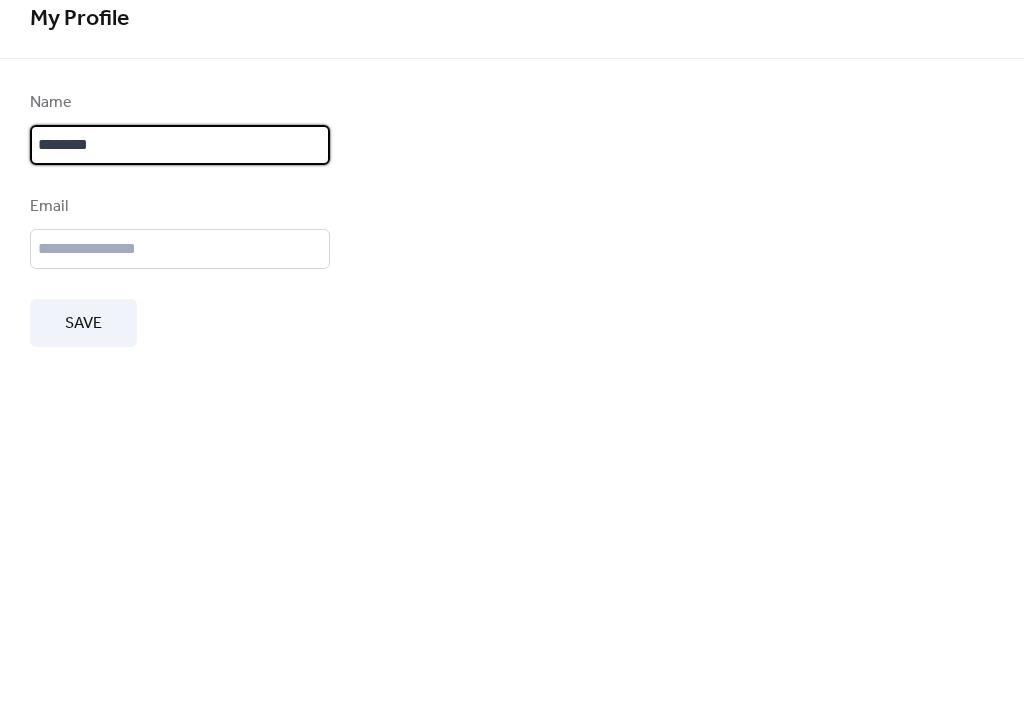 type on "********" 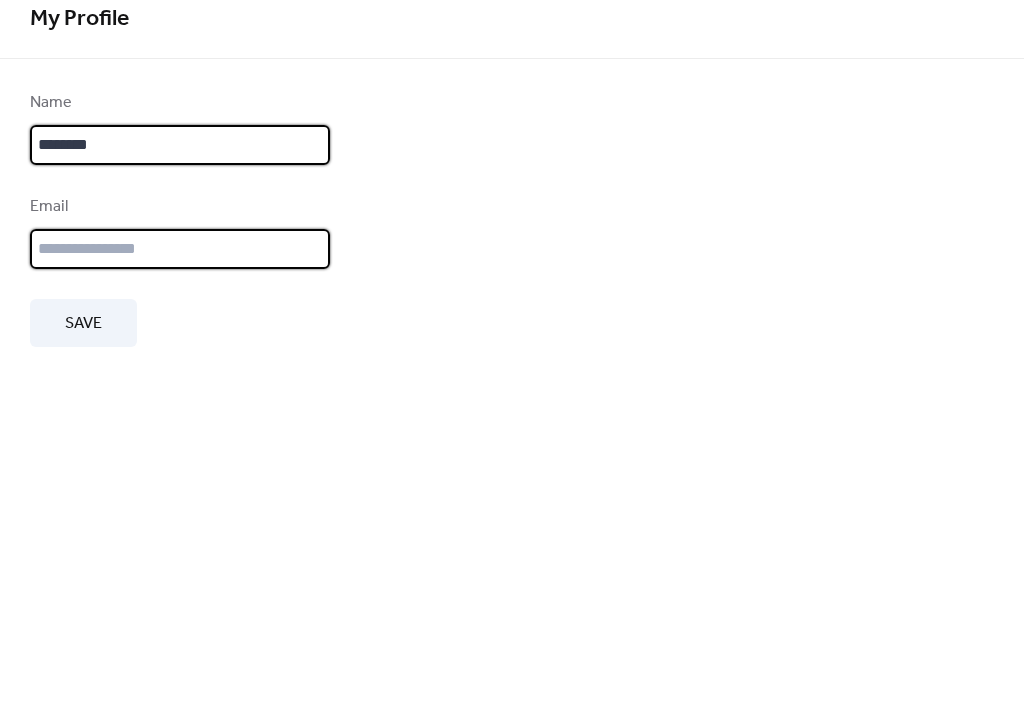 click at bounding box center (180, 421) 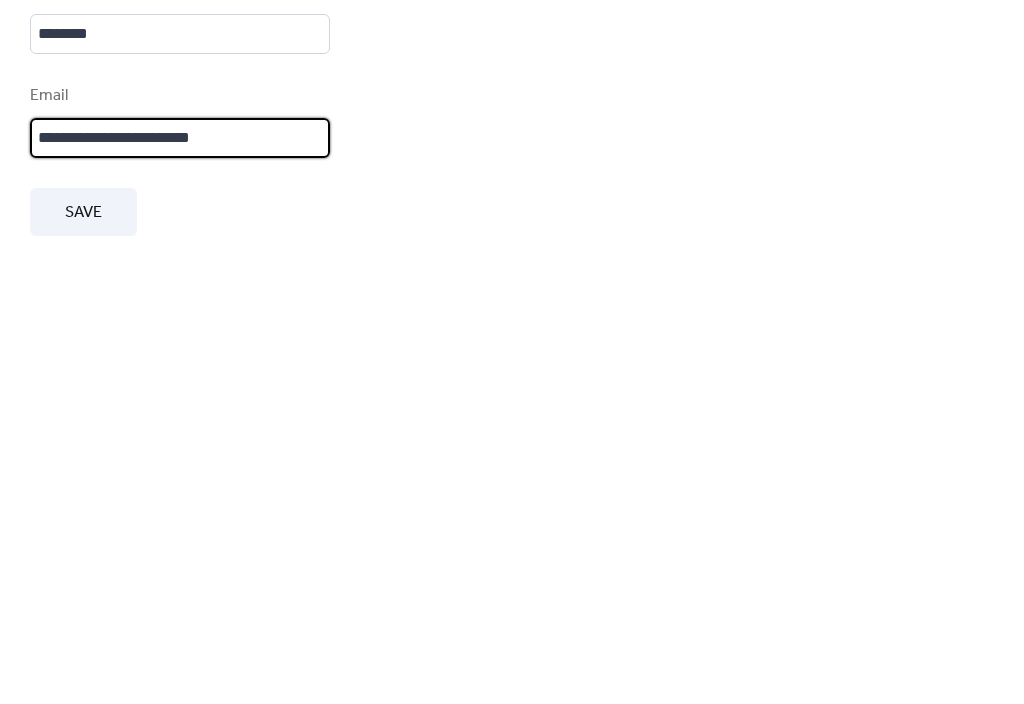 type on "**********" 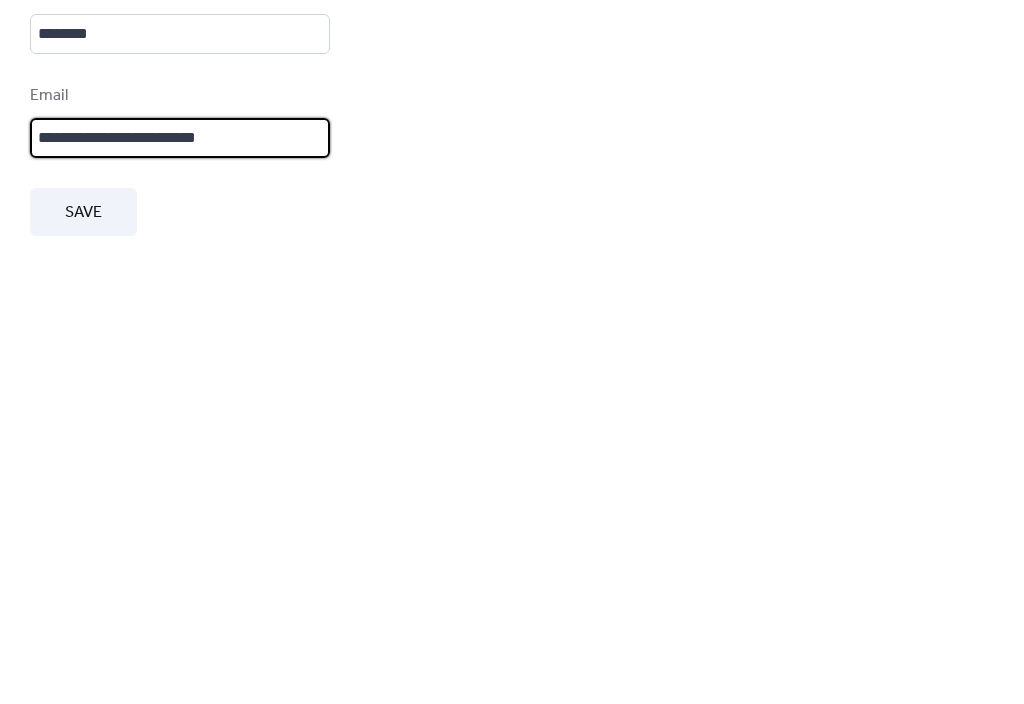 click on "Save" at bounding box center [83, 496] 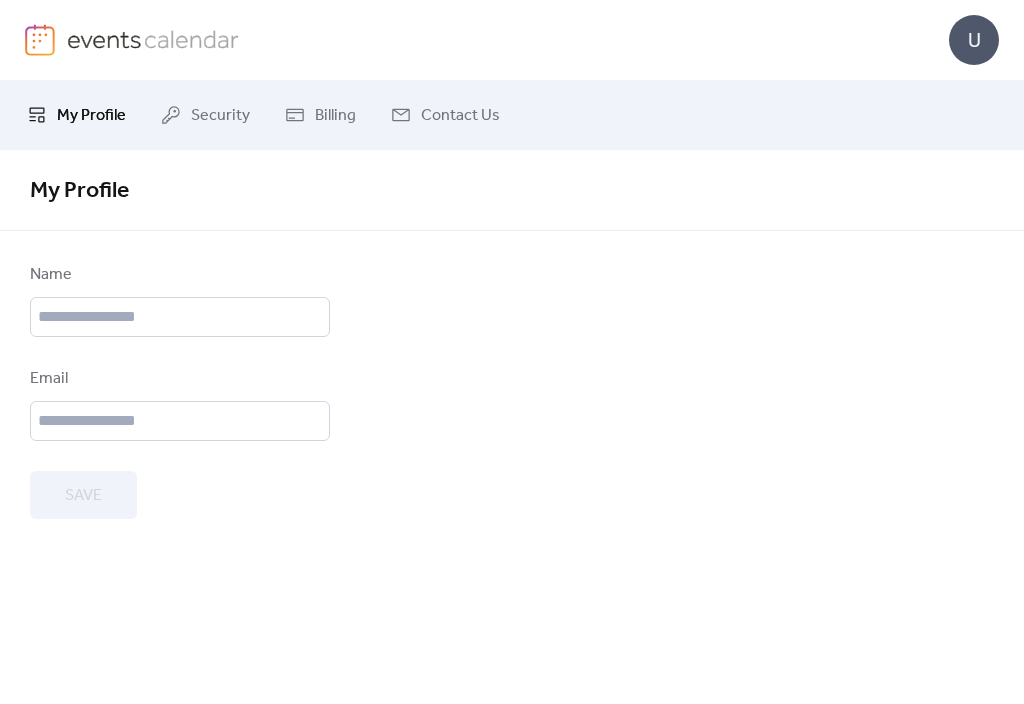 type on "********" 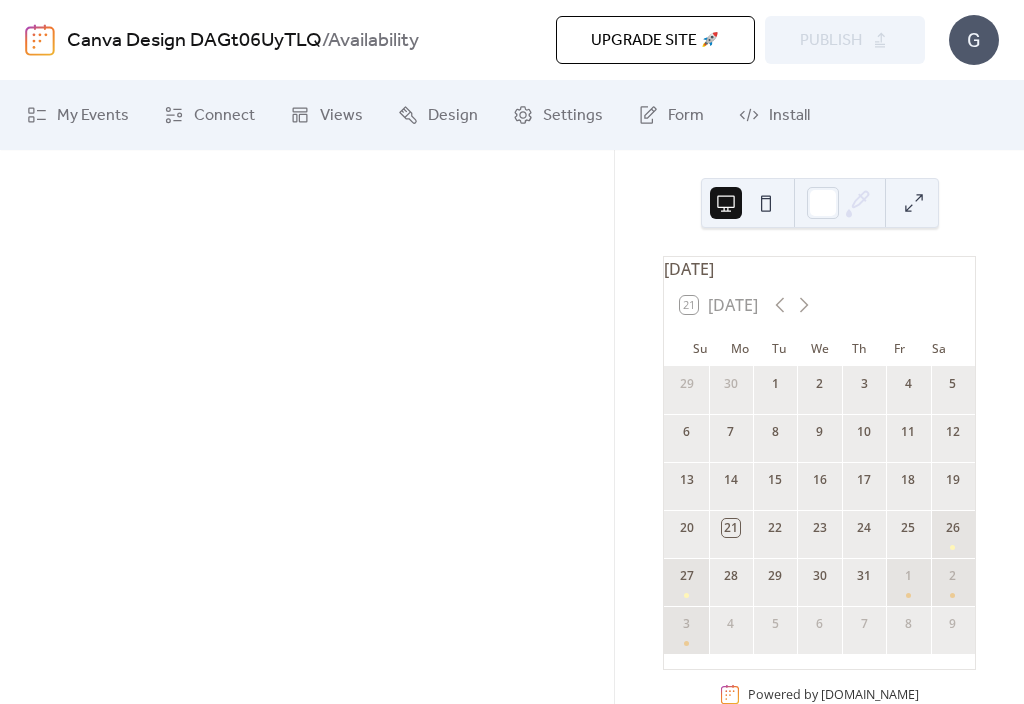 scroll, scrollTop: 0, scrollLeft: 0, axis: both 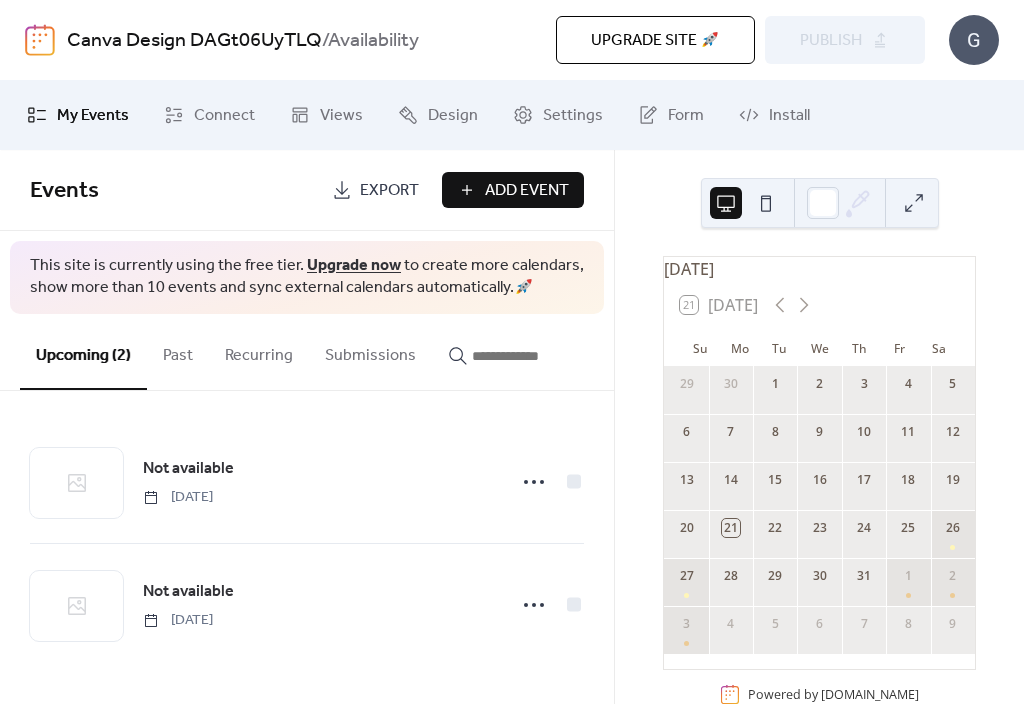 click on "Export" at bounding box center (389, 191) 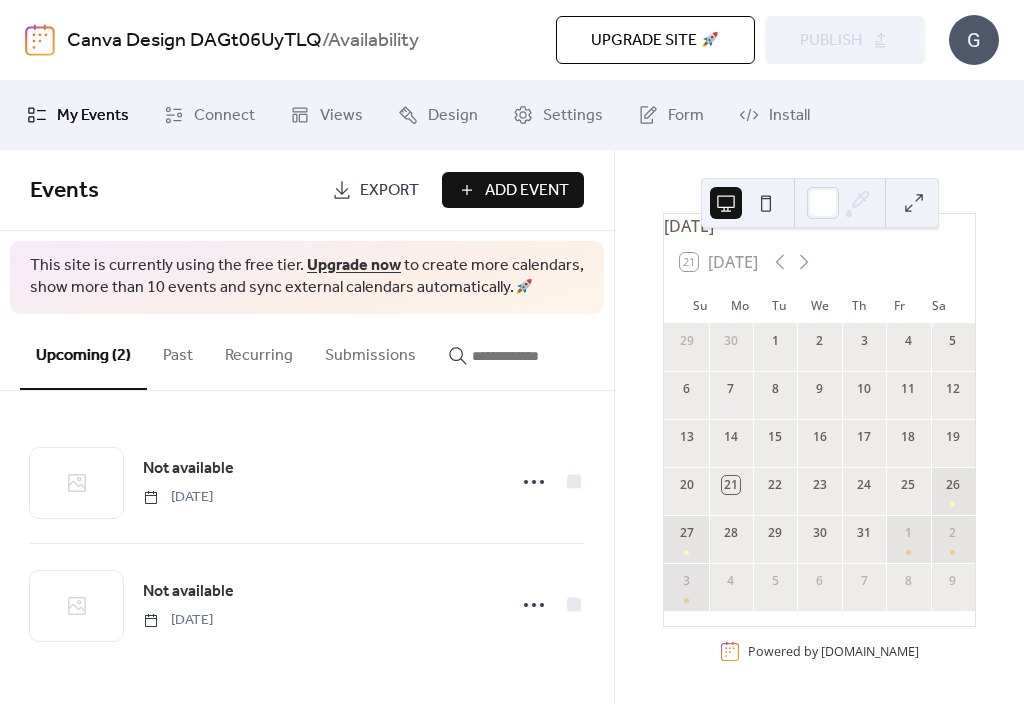 click on "Submissions" at bounding box center (370, 351) 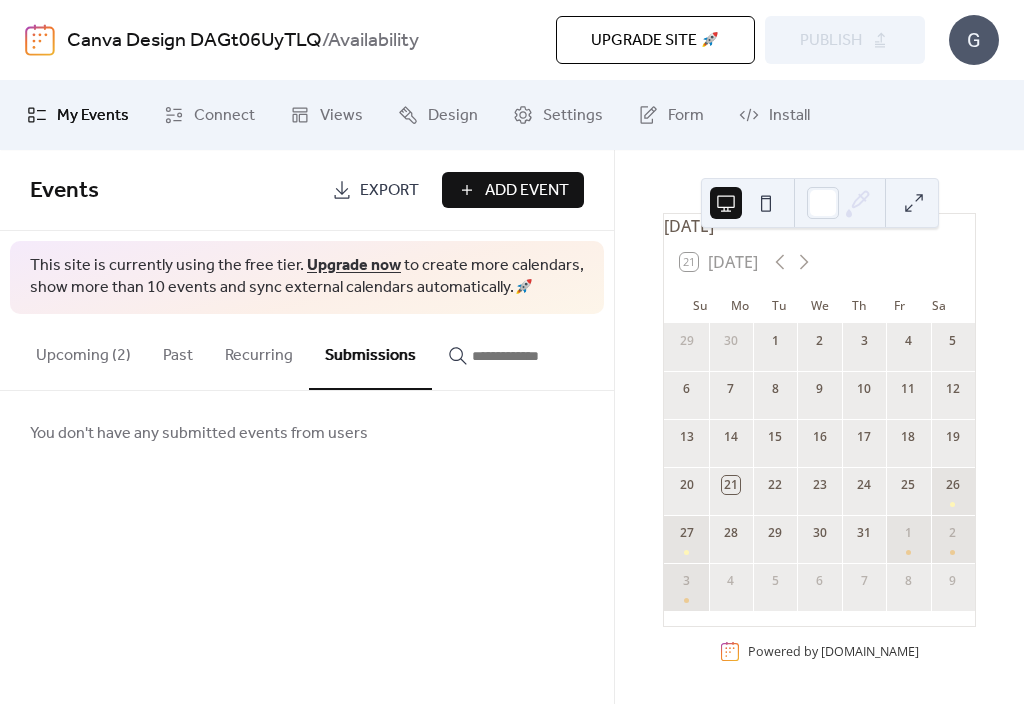 click on "Recurring" at bounding box center (259, 351) 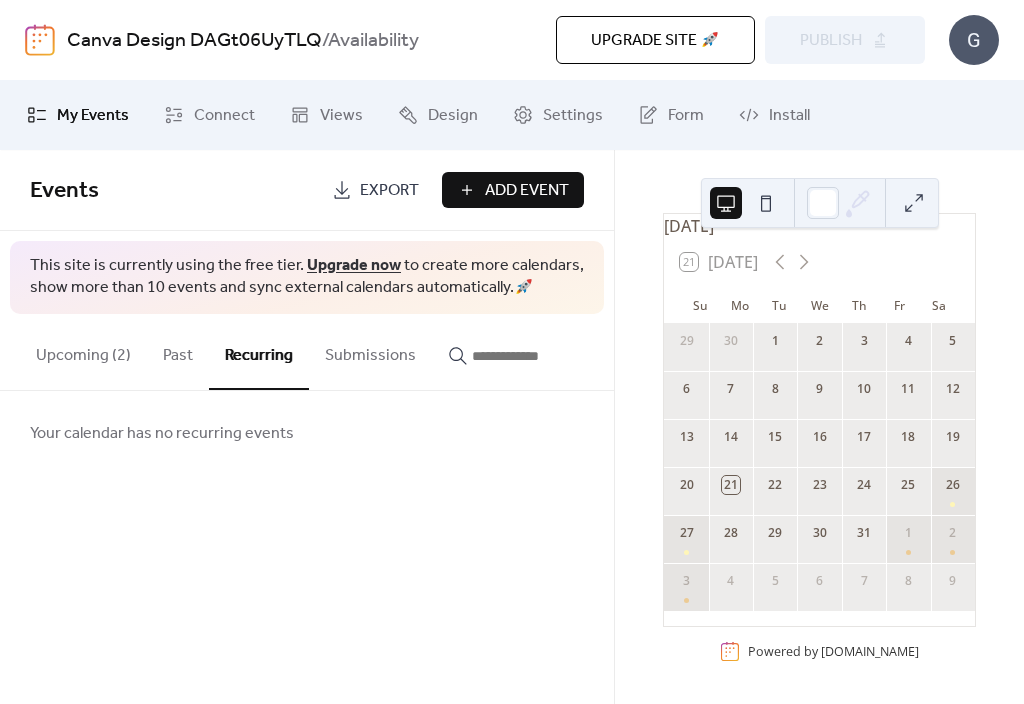 click on "Past" at bounding box center (178, 351) 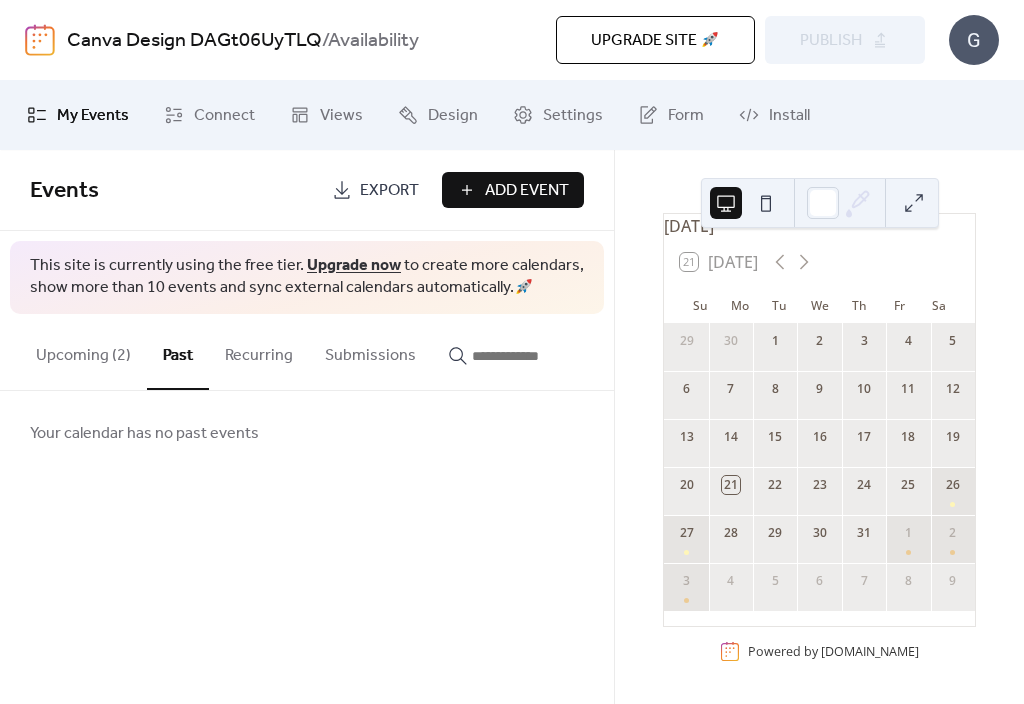 click on "Upgrade site 🚀 Preview Publish" at bounding box center (709, 40) 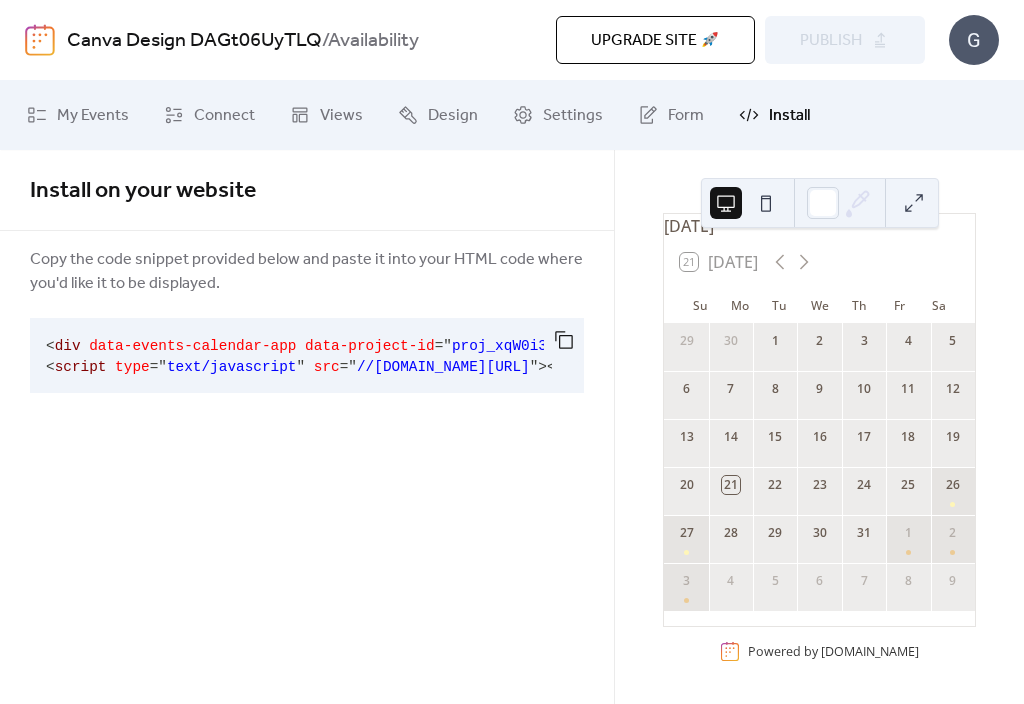 click on "Connect" at bounding box center (224, 116) 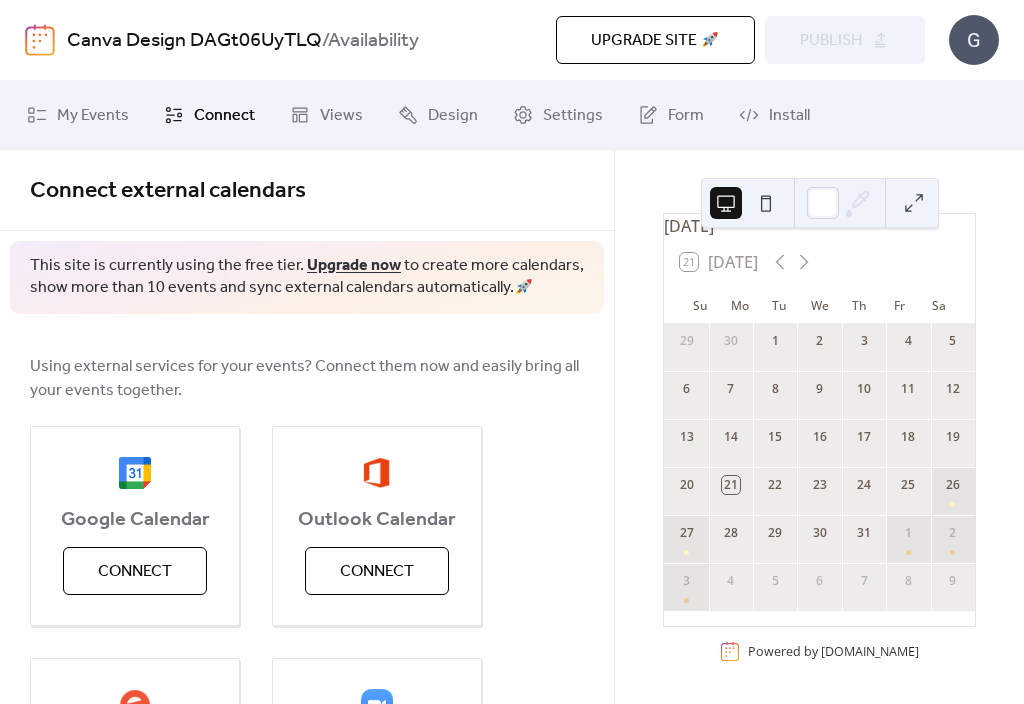 scroll, scrollTop: 0, scrollLeft: 0, axis: both 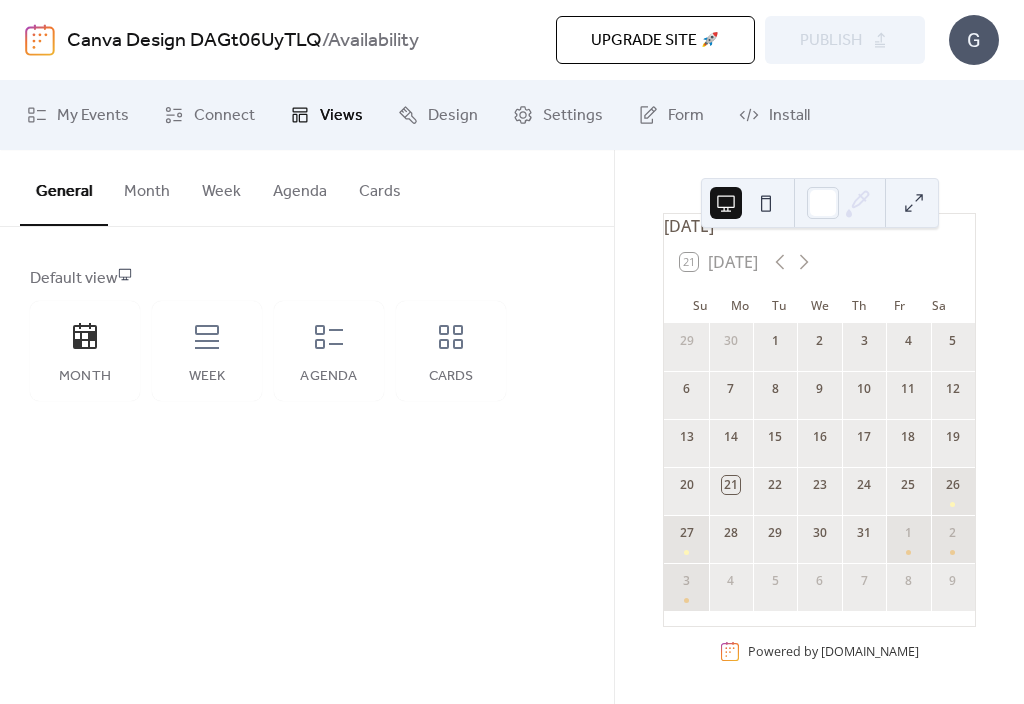 click 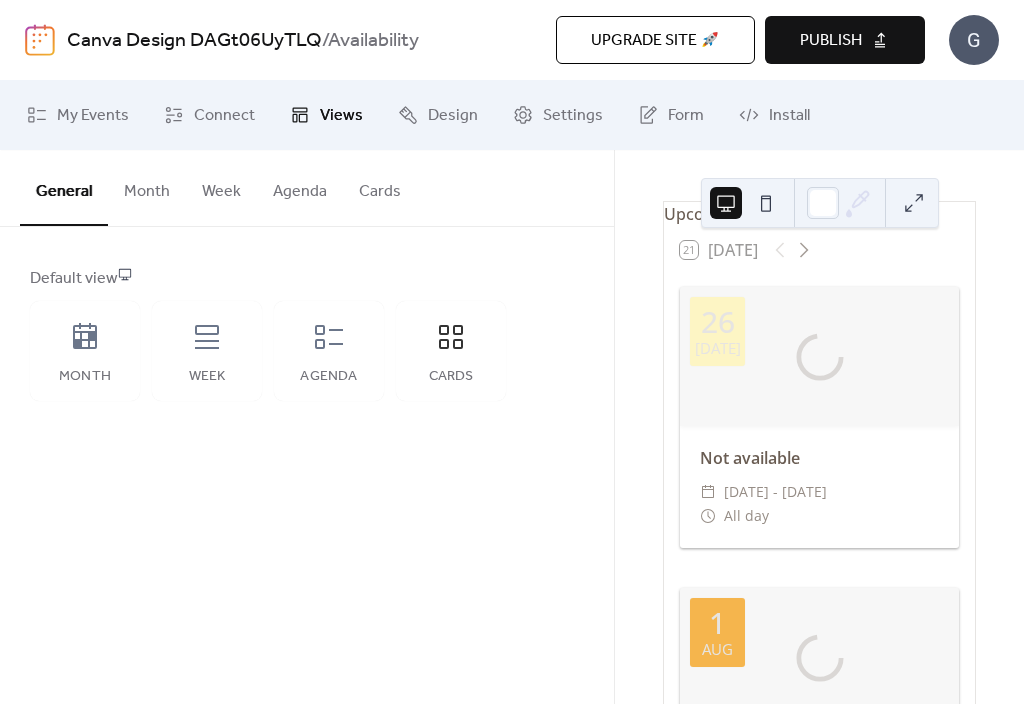 scroll, scrollTop: 0, scrollLeft: 0, axis: both 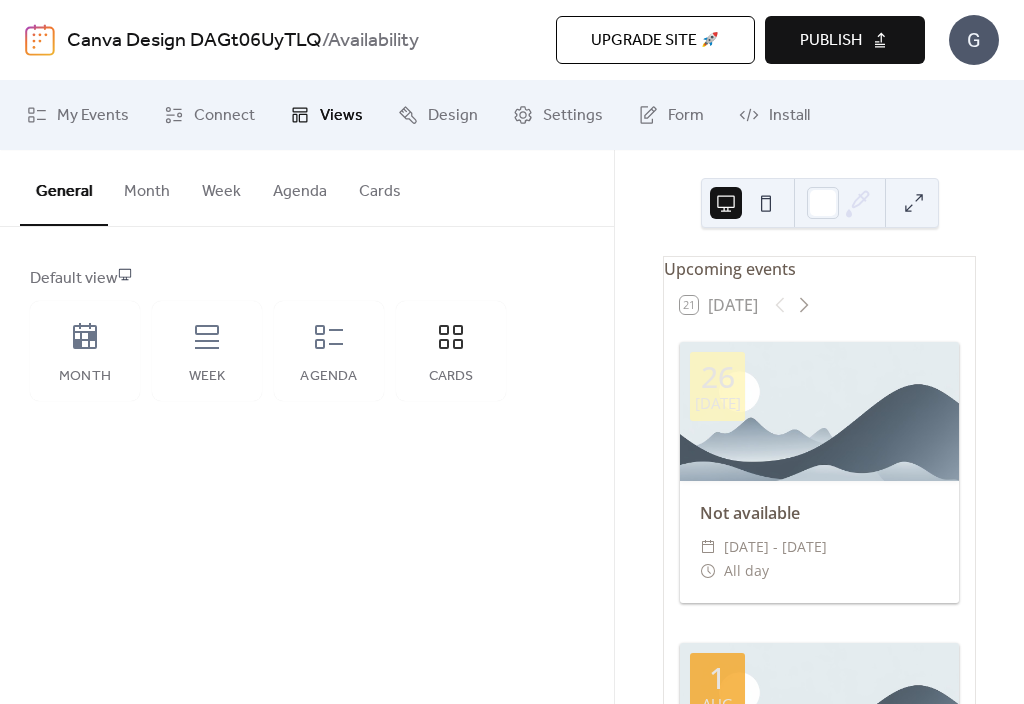 click on "Week" at bounding box center (207, 351) 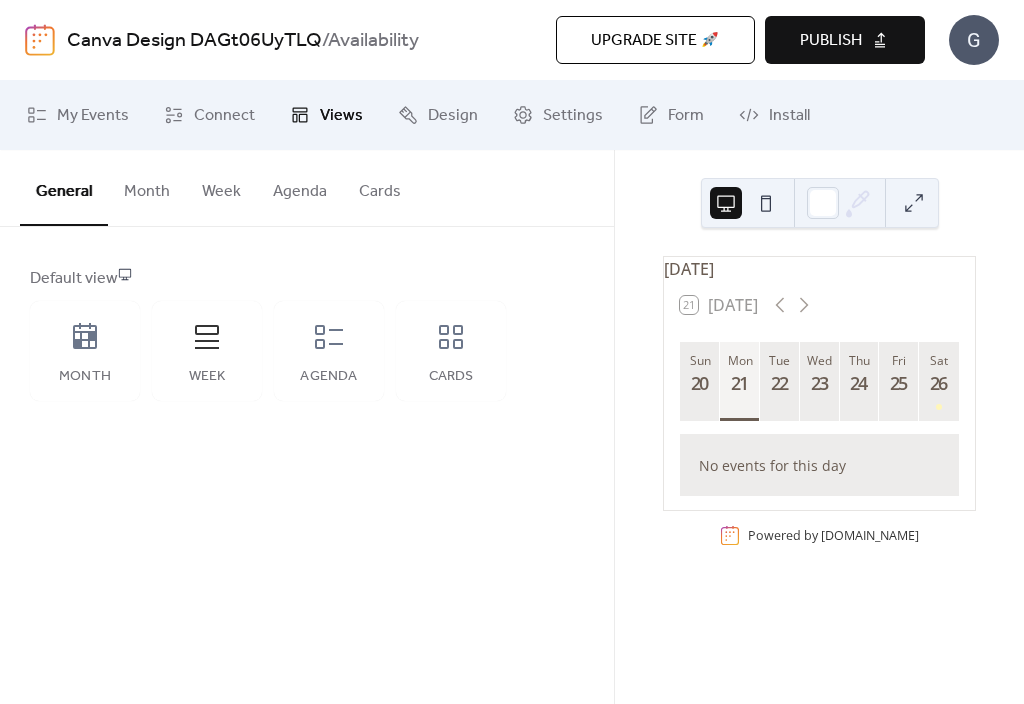 click on "Agenda" at bounding box center (329, 351) 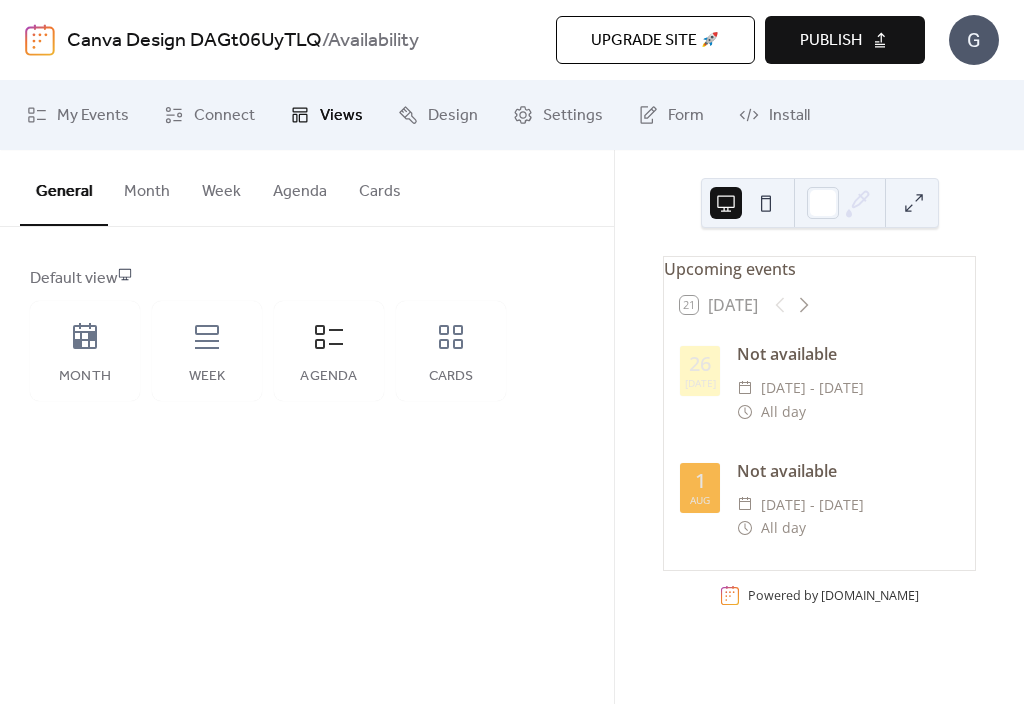 click on "Month" at bounding box center [85, 351] 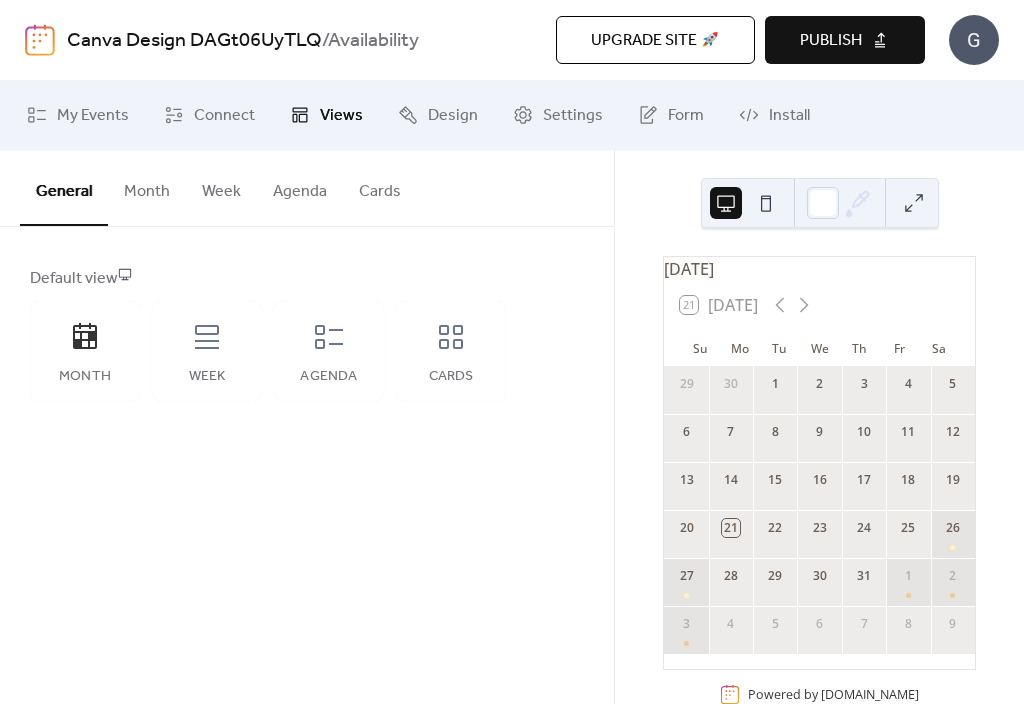 click on "Design" at bounding box center (453, 116) 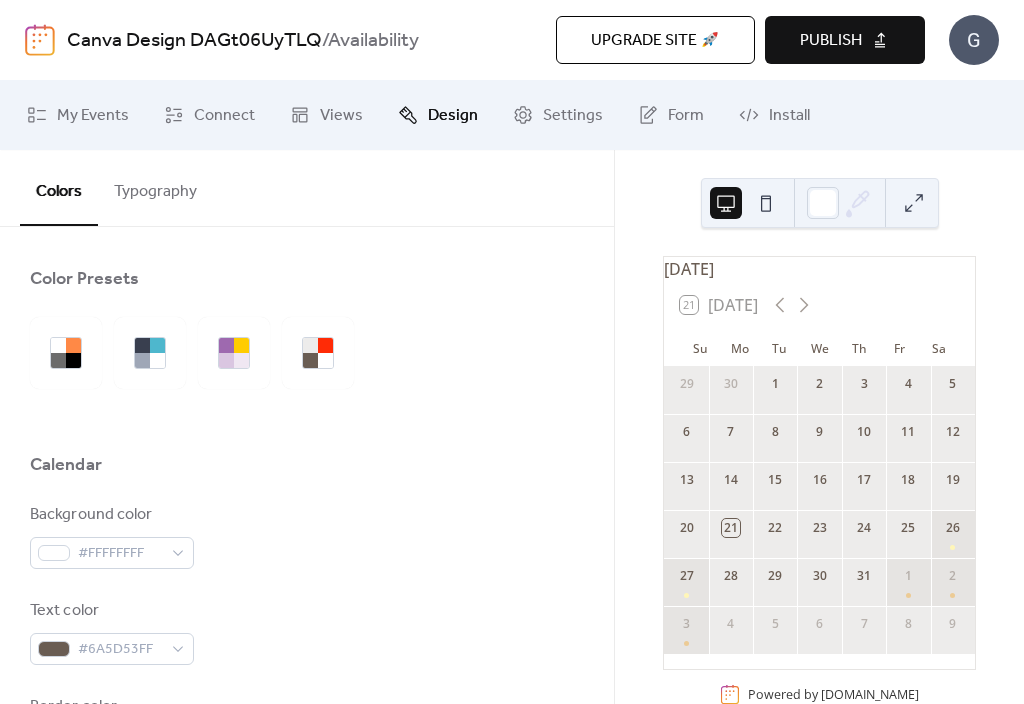 click on "Settings" at bounding box center [573, 116] 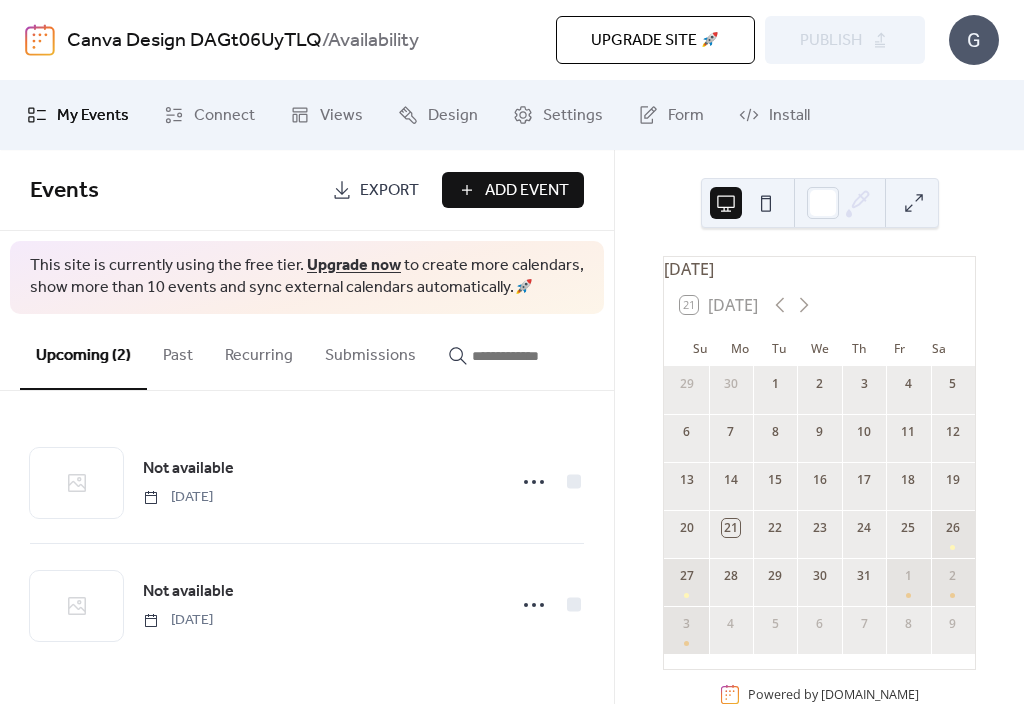 scroll, scrollTop: 0, scrollLeft: 0, axis: both 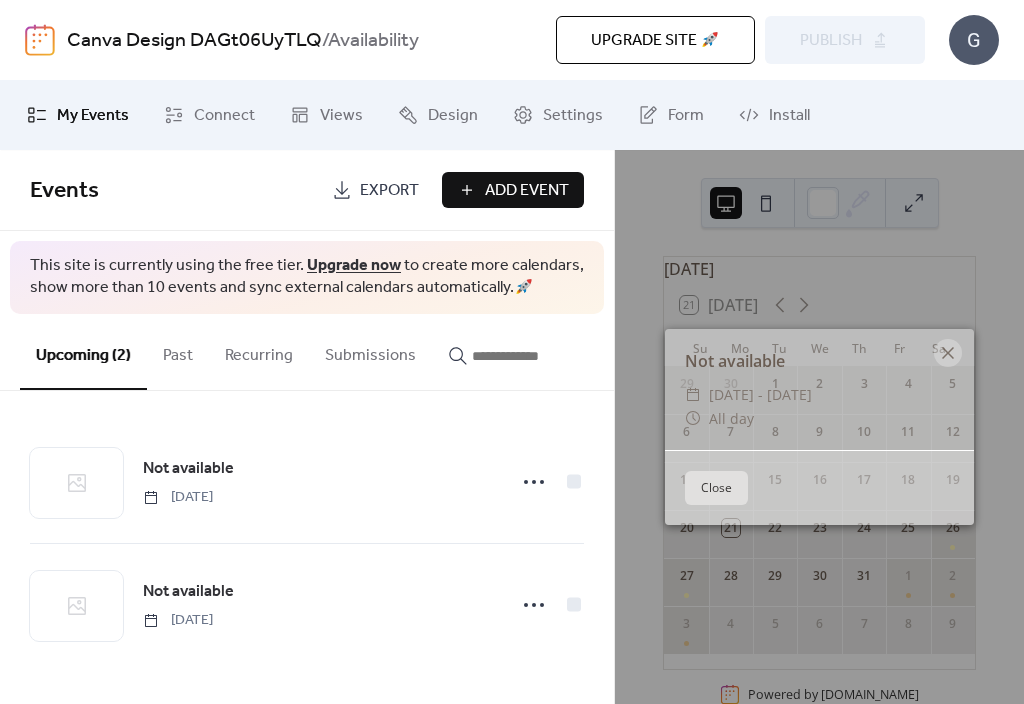 click at bounding box center (948, 353) 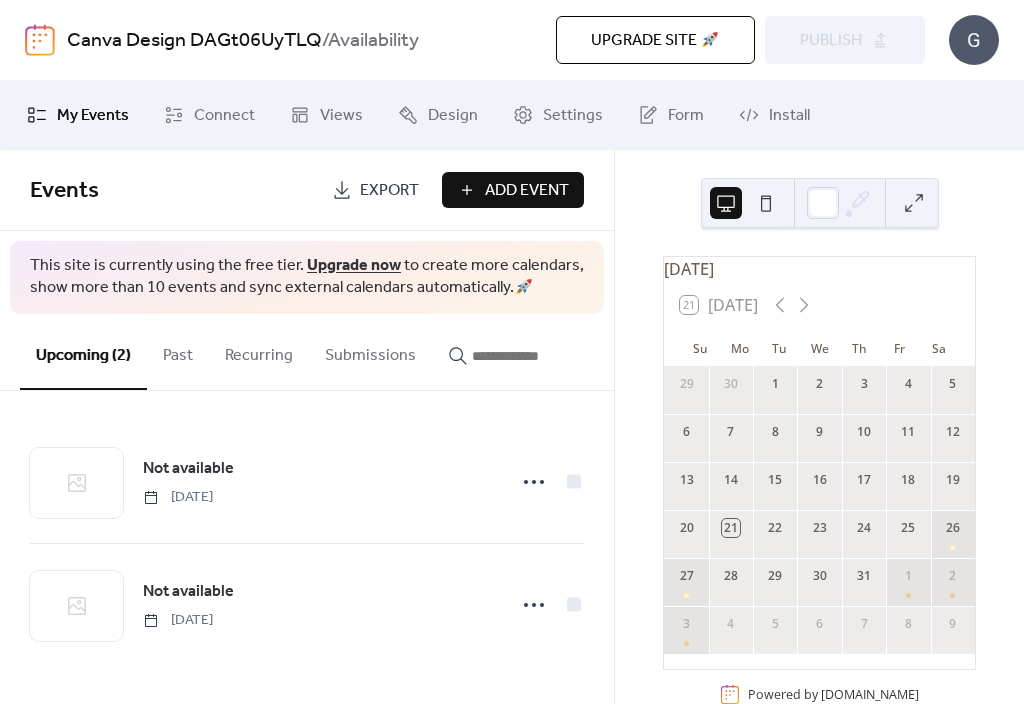 click 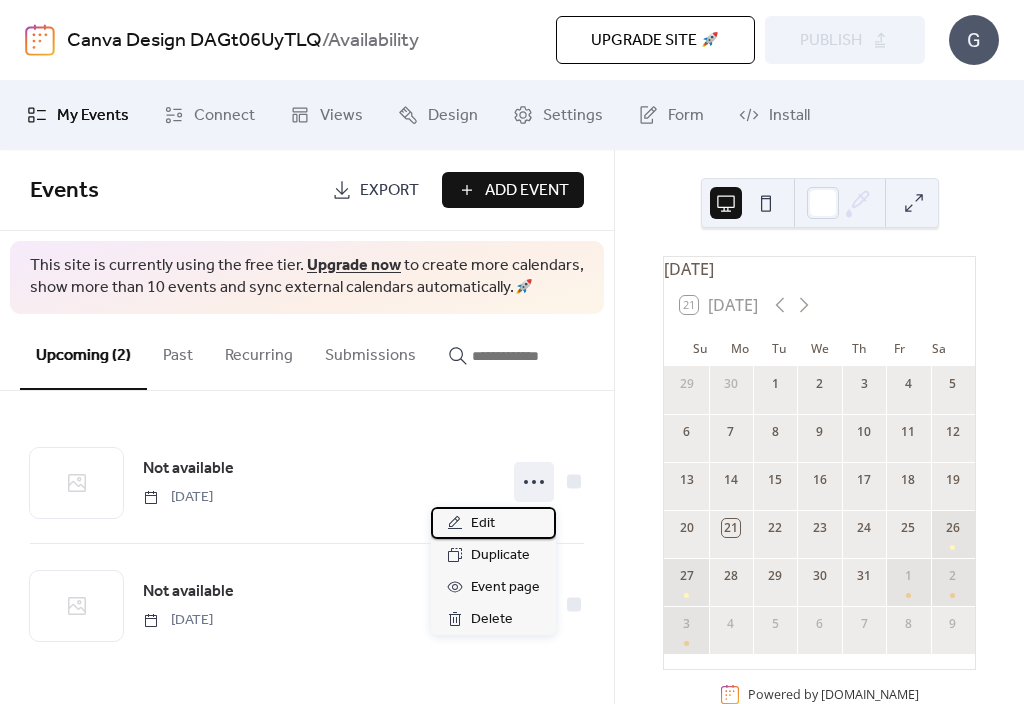 click on "Edit" at bounding box center [493, 523] 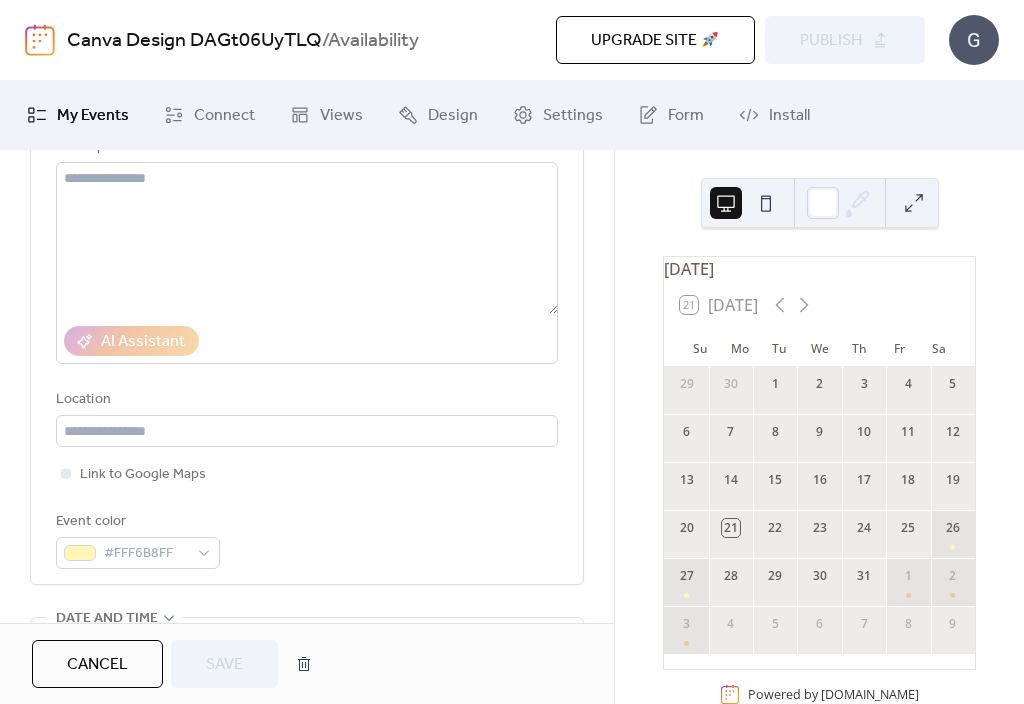 scroll, scrollTop: 344, scrollLeft: 0, axis: vertical 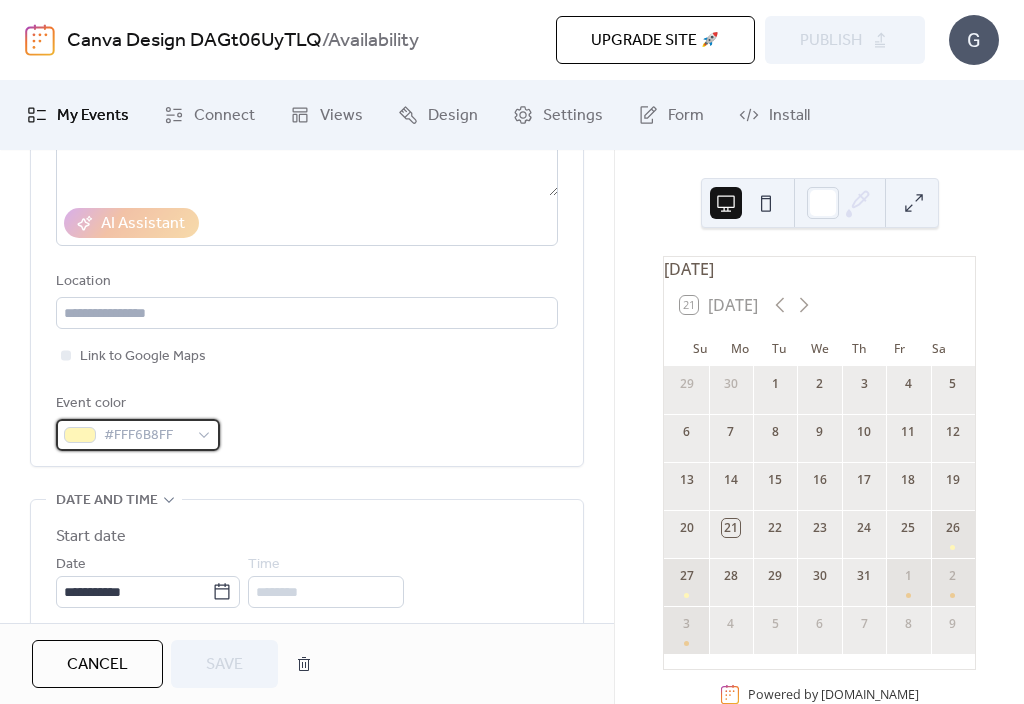 click on "#FFF6B8FF" at bounding box center (146, 436) 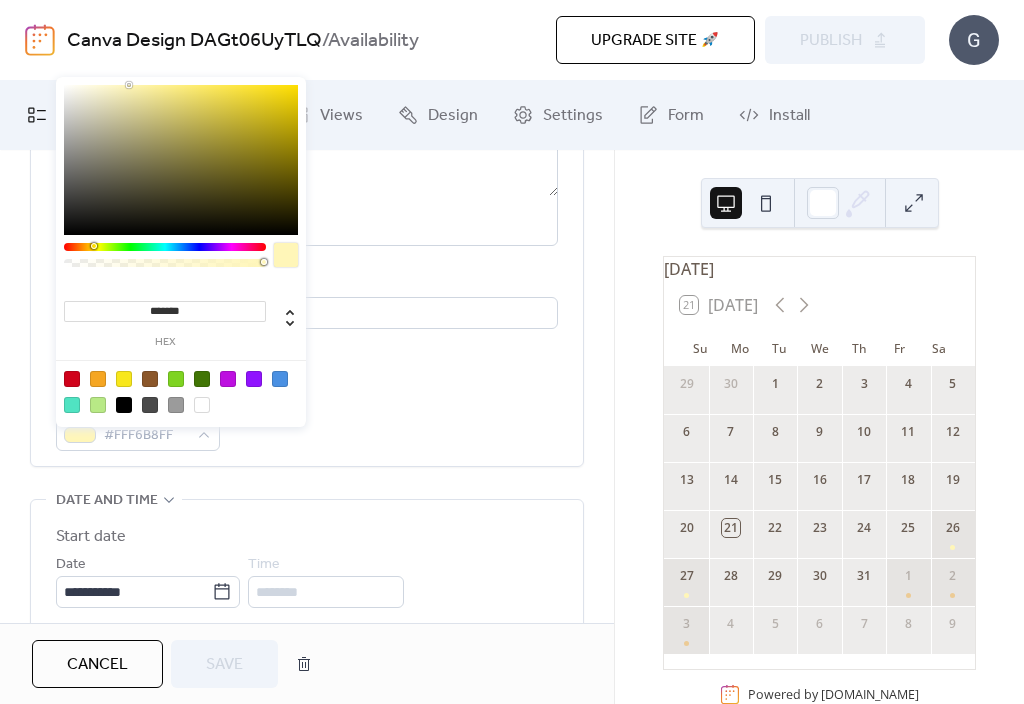 click at bounding box center (181, 391) 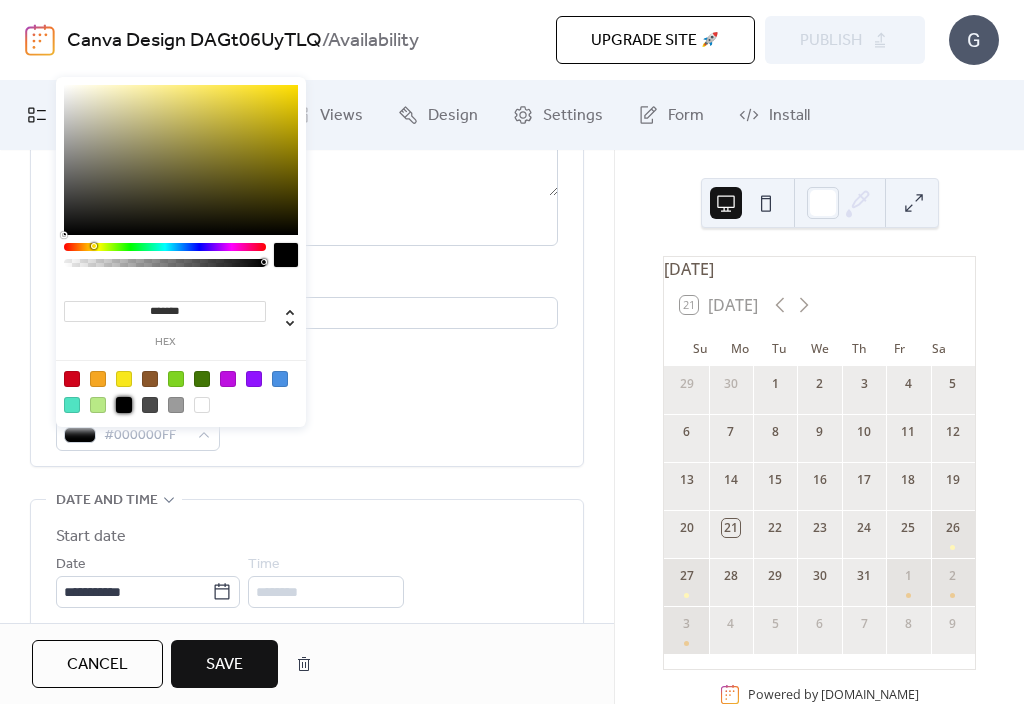 type on "*******" 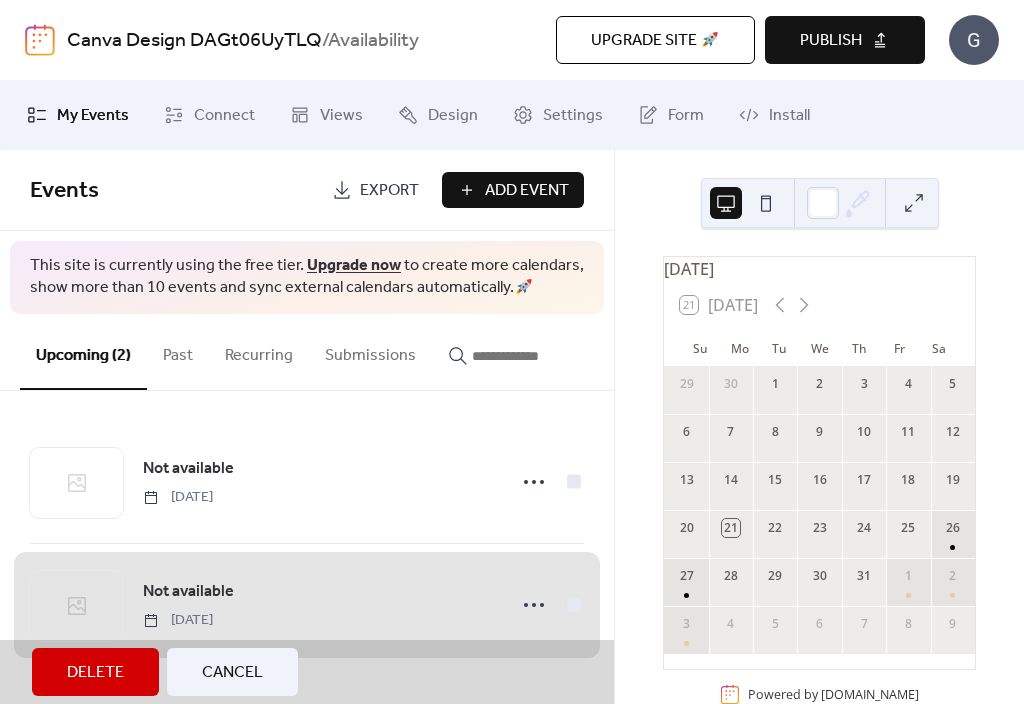 click on "Not available  Friday, August 1, 2025" at bounding box center [307, 605] 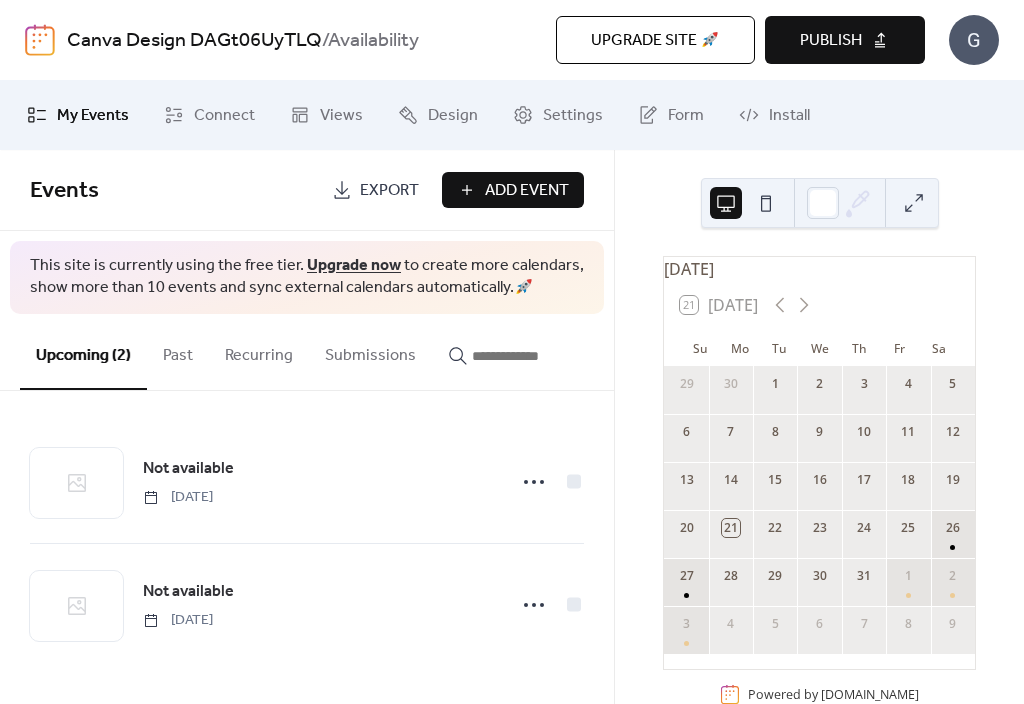 click 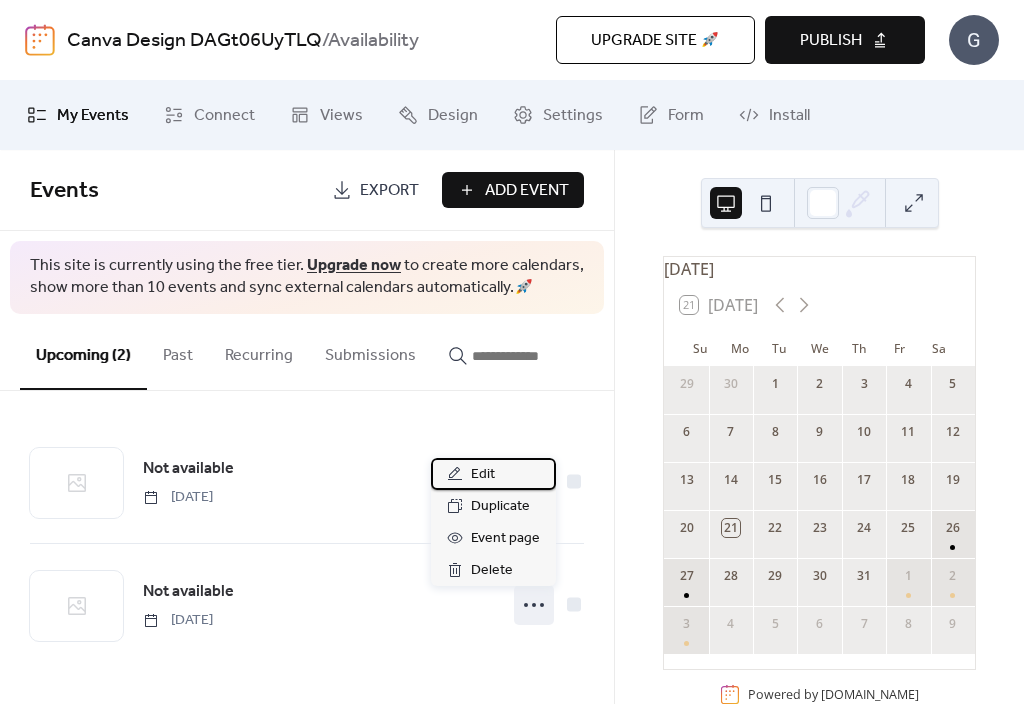 click on "Edit" at bounding box center [493, 474] 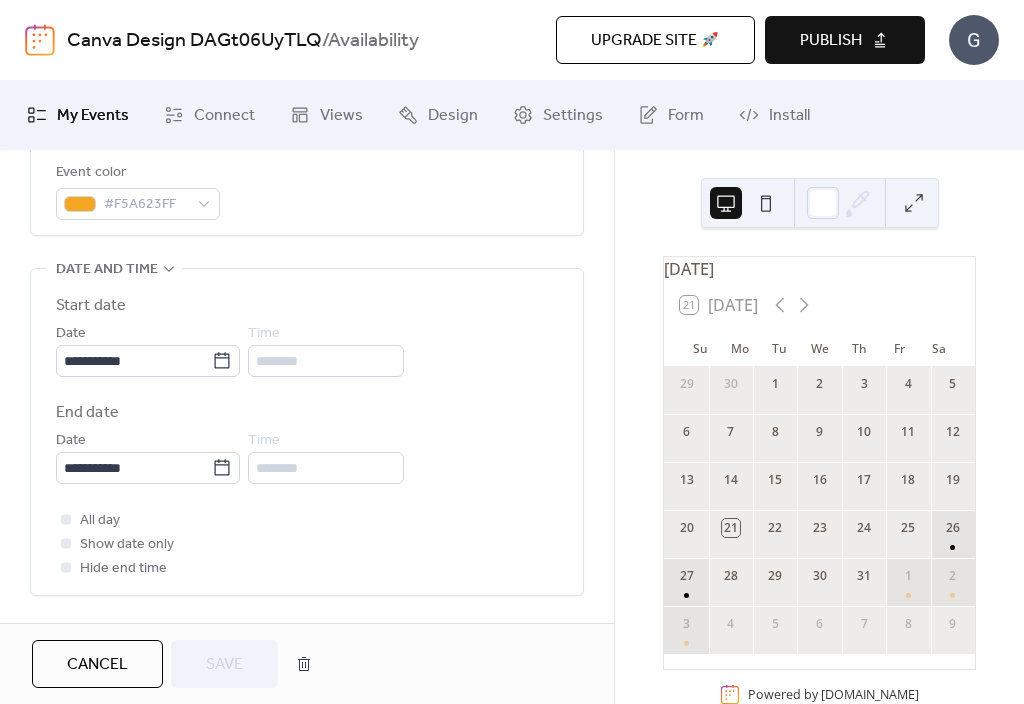 scroll, scrollTop: 578, scrollLeft: 0, axis: vertical 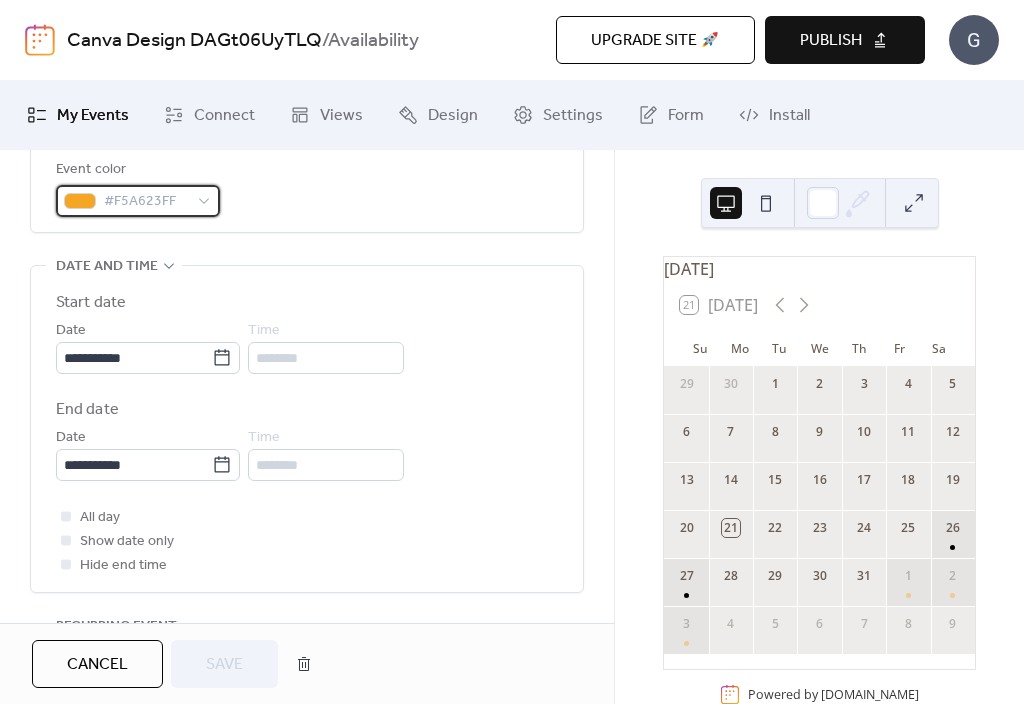 click on "#F5A623FF" at bounding box center [146, 202] 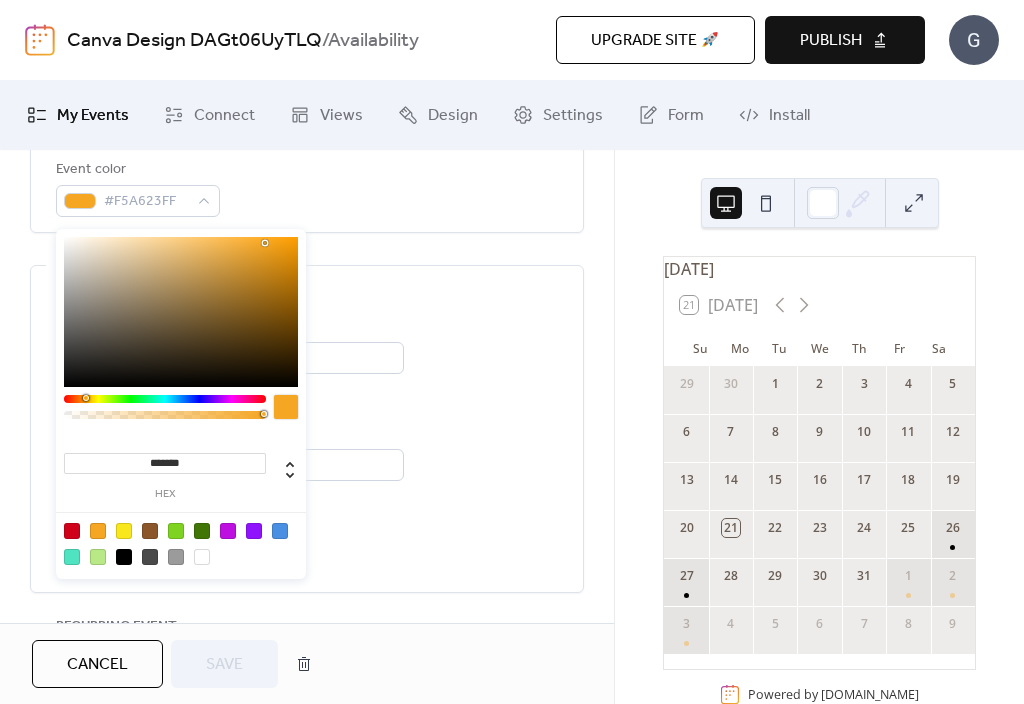 click at bounding box center [124, 557] 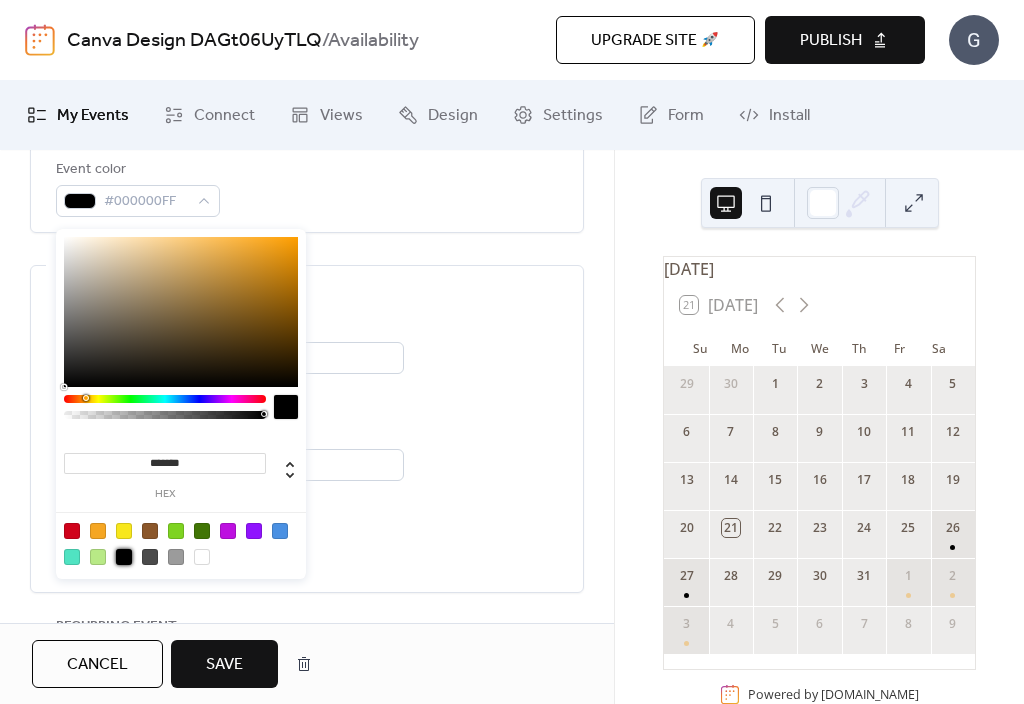 type on "*******" 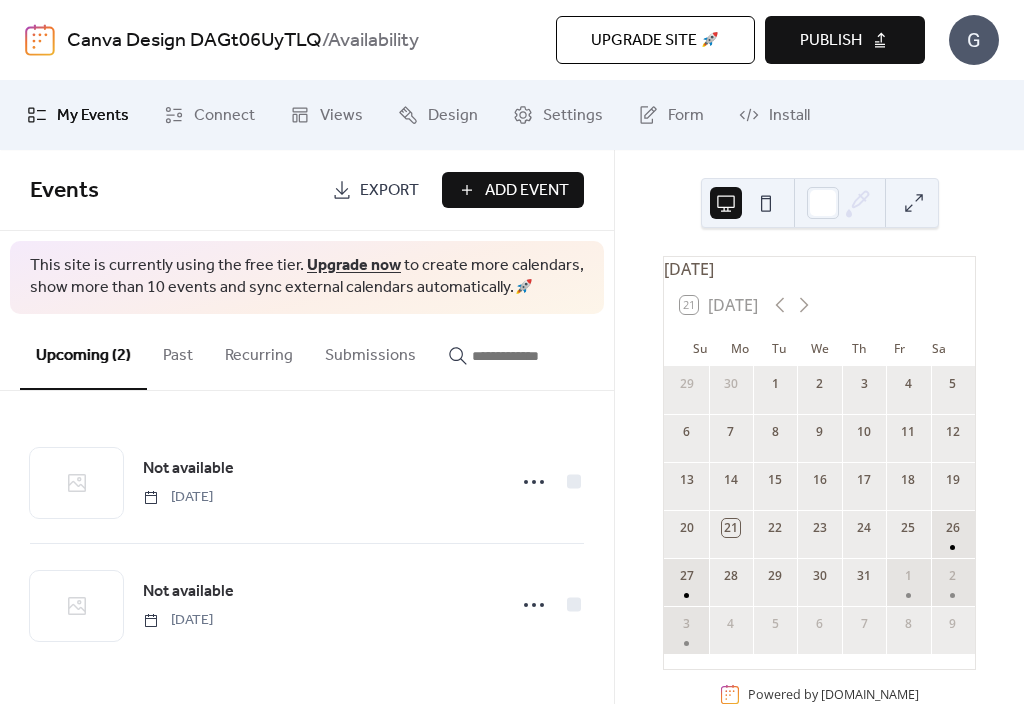 click on "Design" at bounding box center (453, 116) 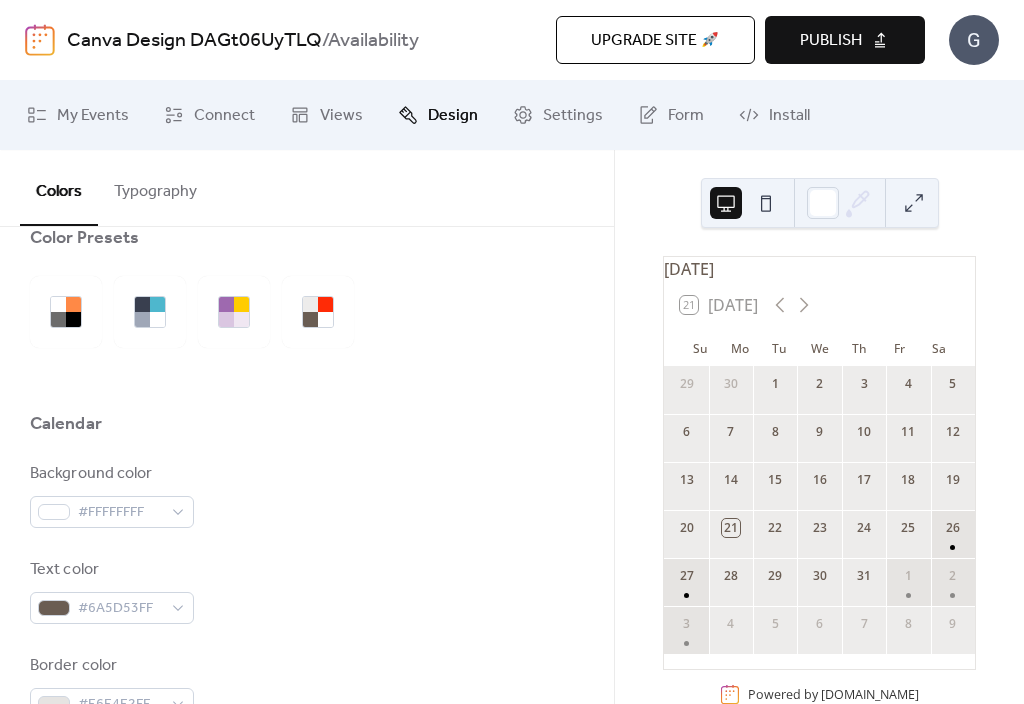 scroll, scrollTop: 42, scrollLeft: 0, axis: vertical 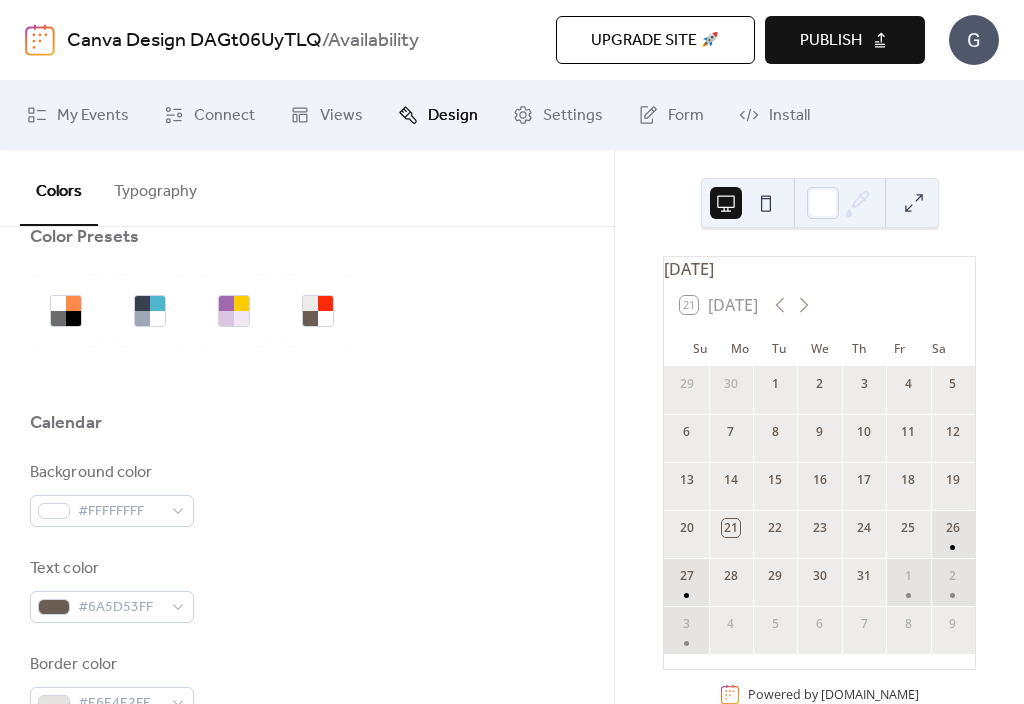 click on "1" at bounding box center [908, 582] 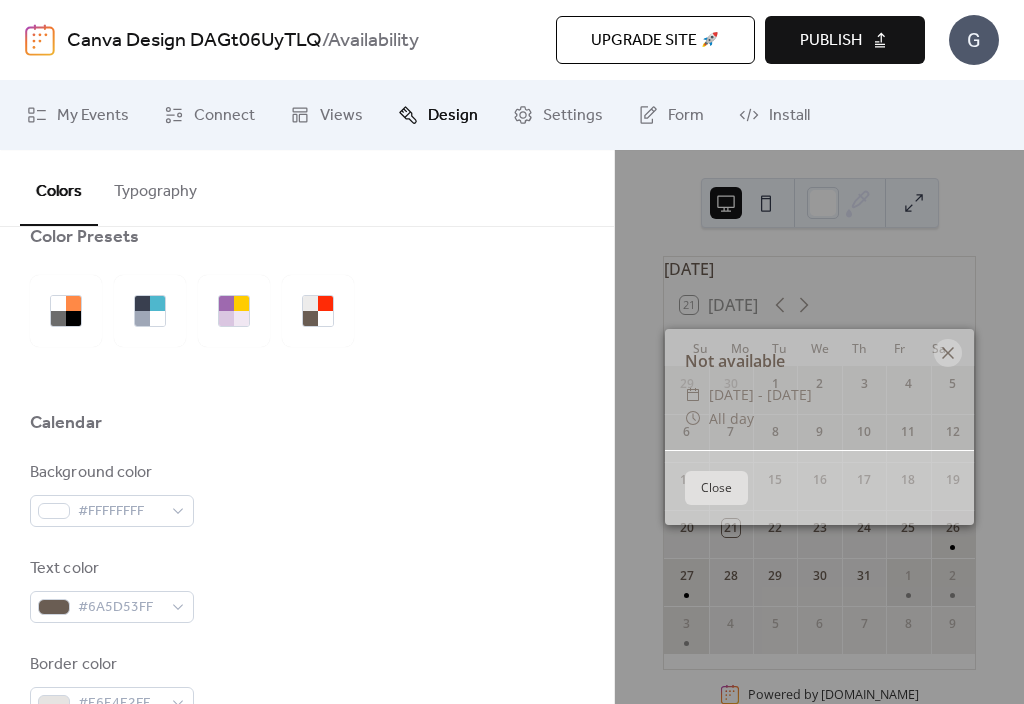 click 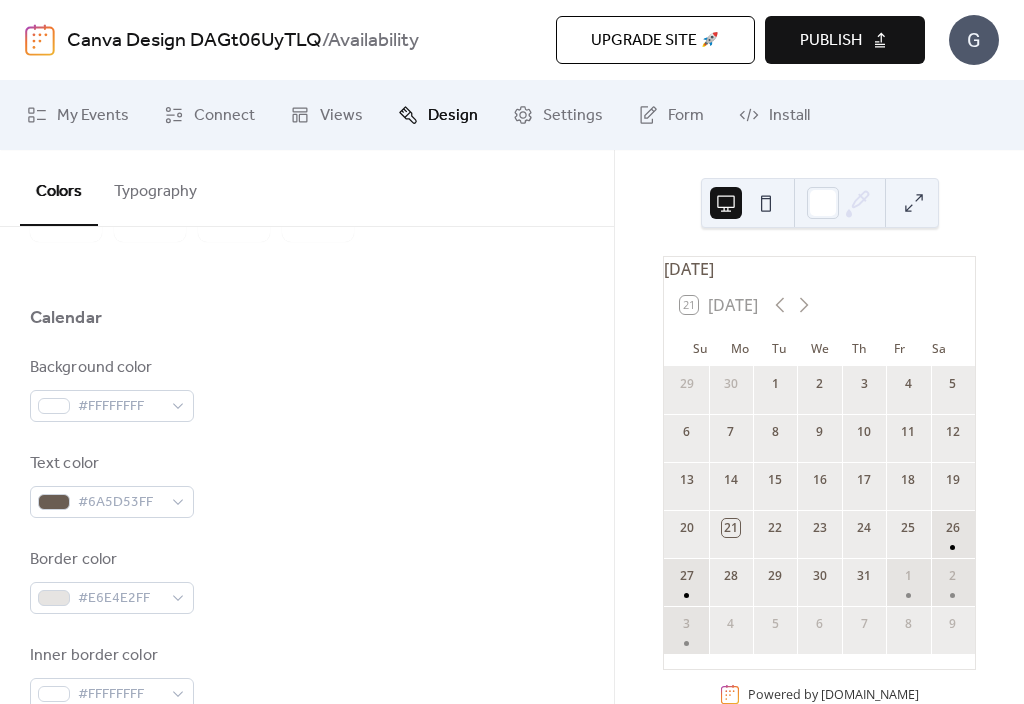 scroll, scrollTop: 165, scrollLeft: 0, axis: vertical 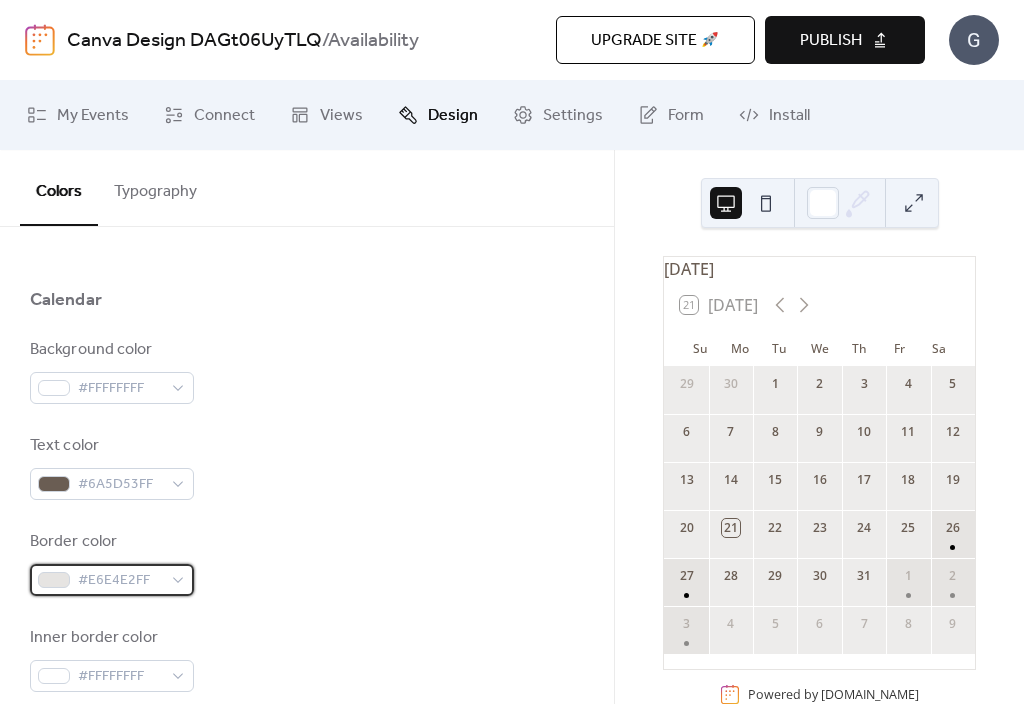 click at bounding box center (54, 580) 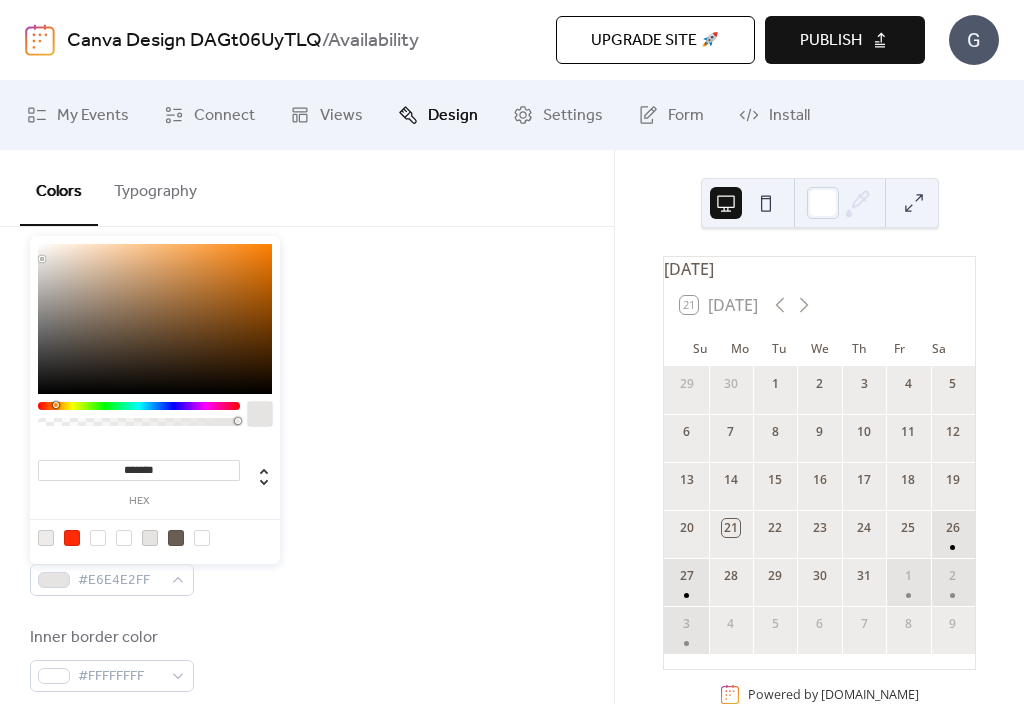 click on "Background color #FFFFFFFF Text color #6A5D53FF Border color #E6E4E2FF Inner border color #FFFFFFFF Inner background color #EDECEBFF Default event color #FF2B06FF" at bounding box center (307, 611) 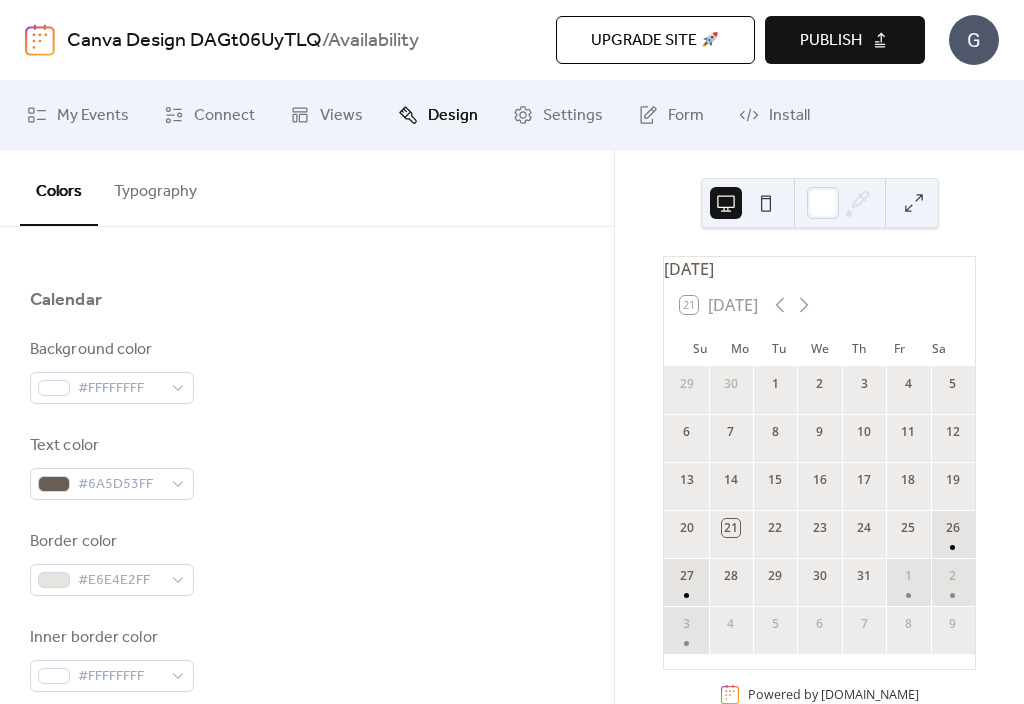click on "Publish" at bounding box center [845, 40] 